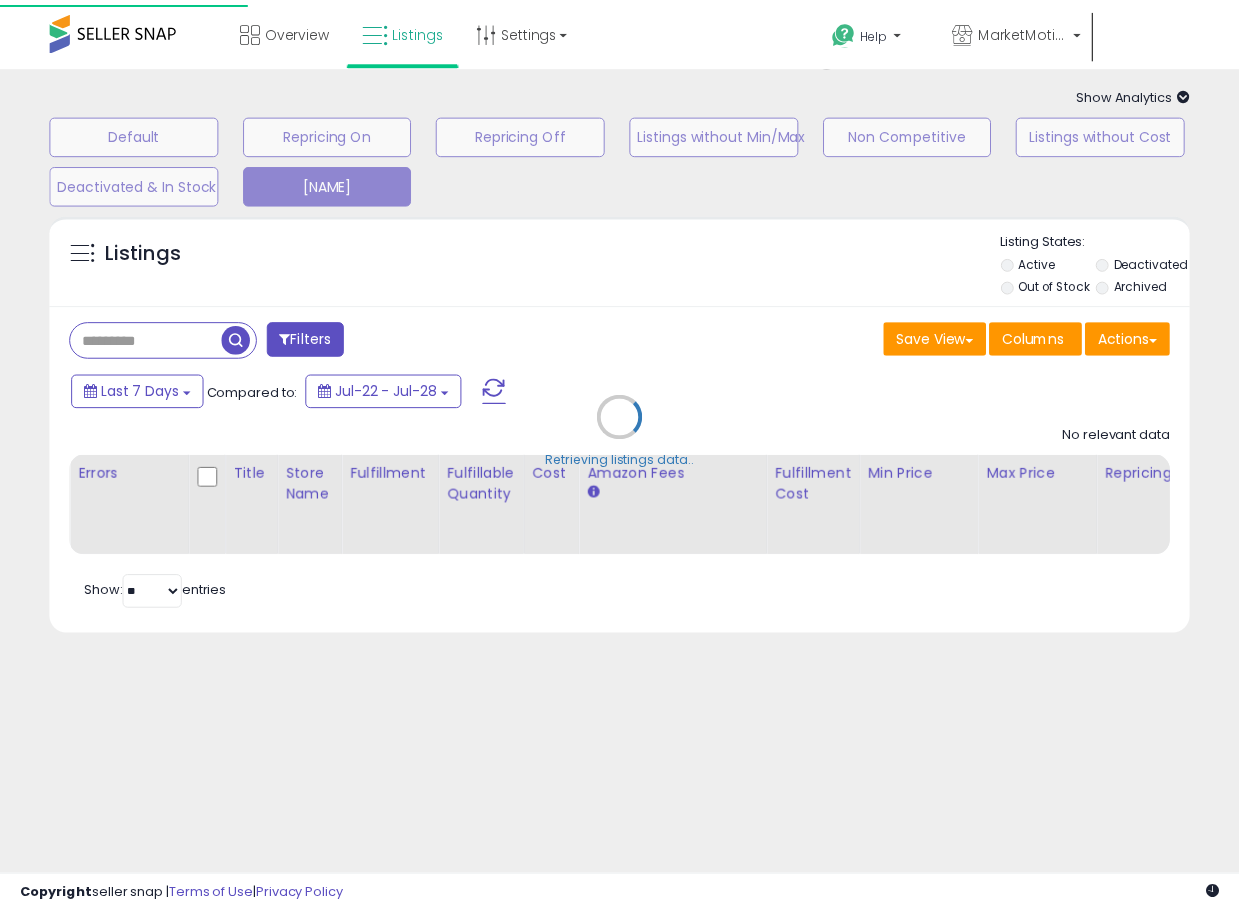 scroll, scrollTop: 0, scrollLeft: 0, axis: both 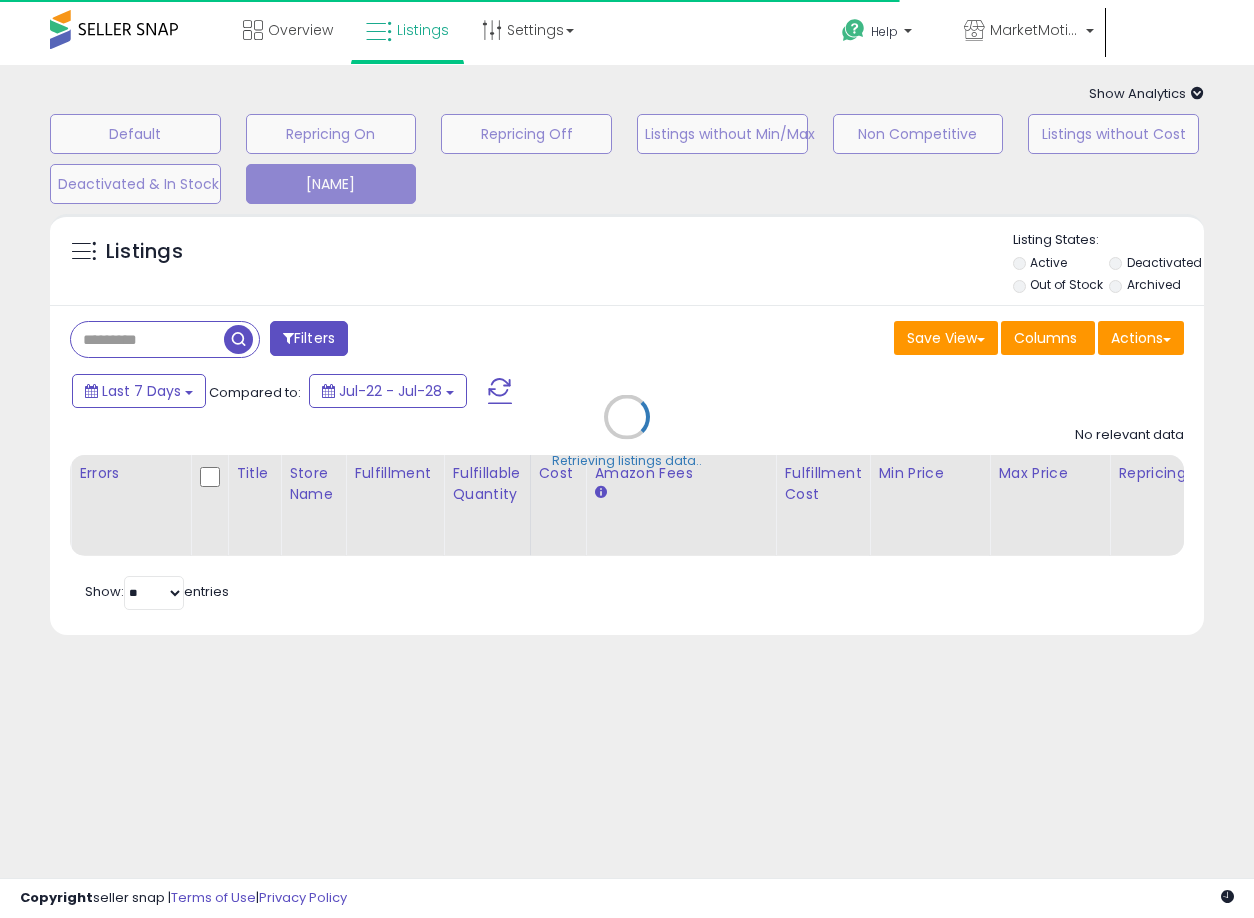 type on "**********" 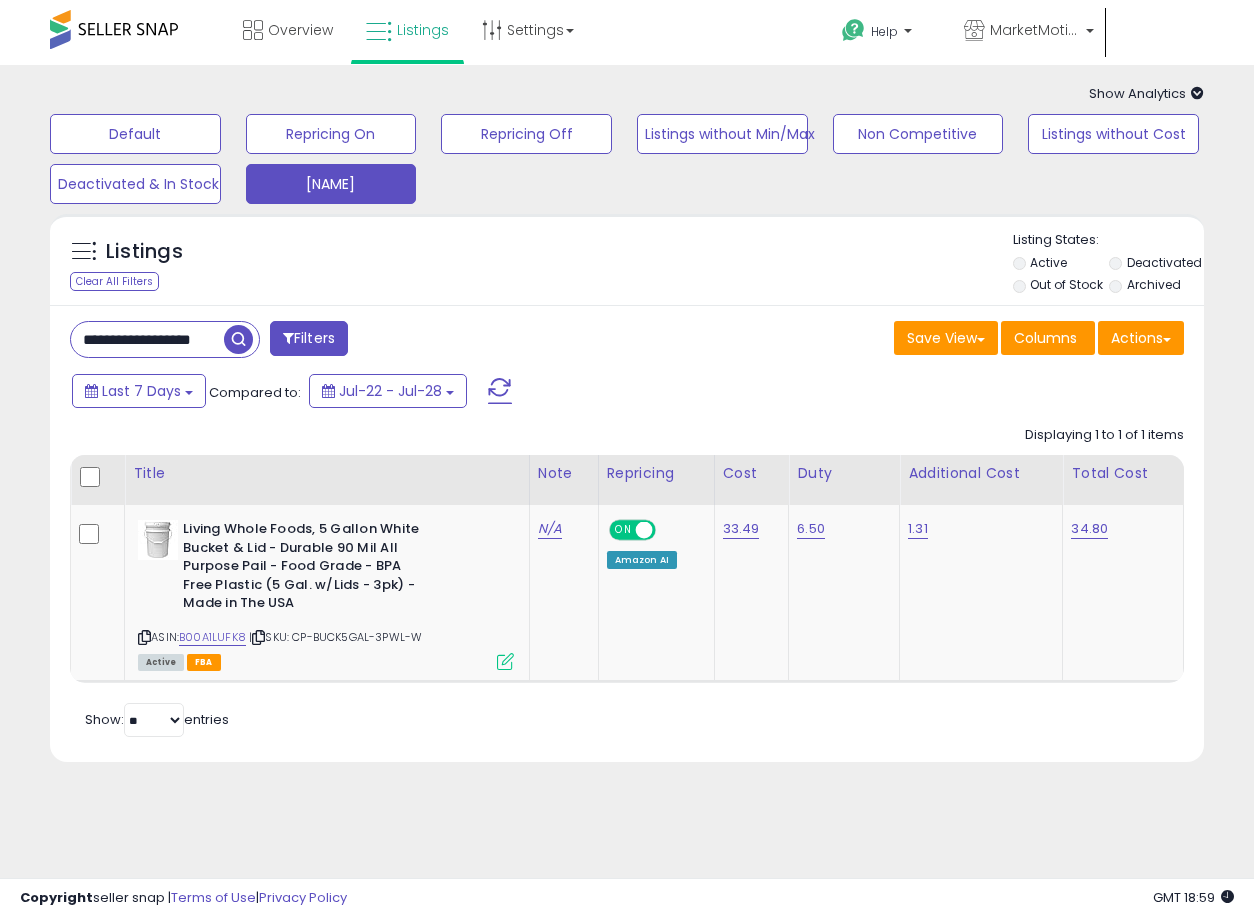 click on "**********" at bounding box center (147, 339) 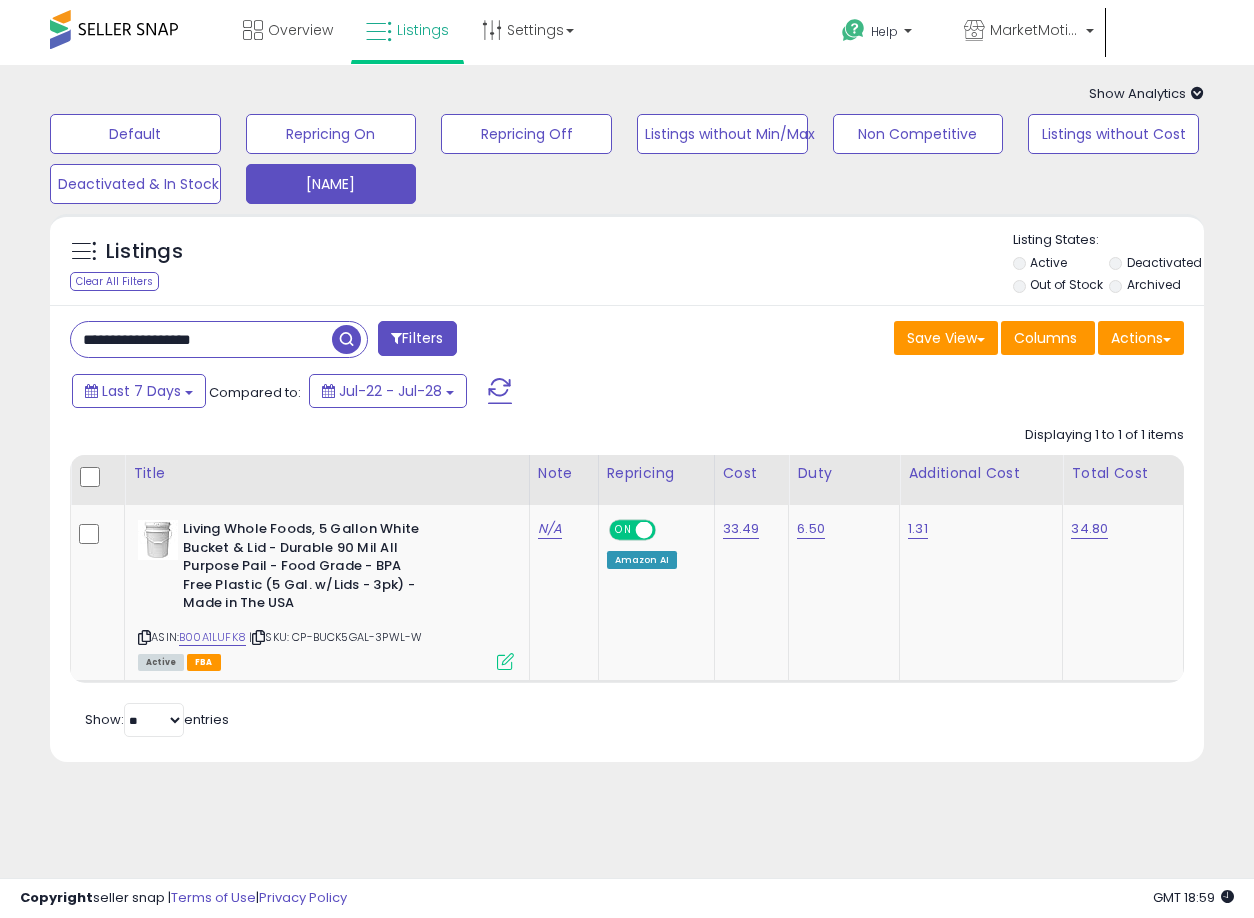 click on "**********" at bounding box center (201, 339) 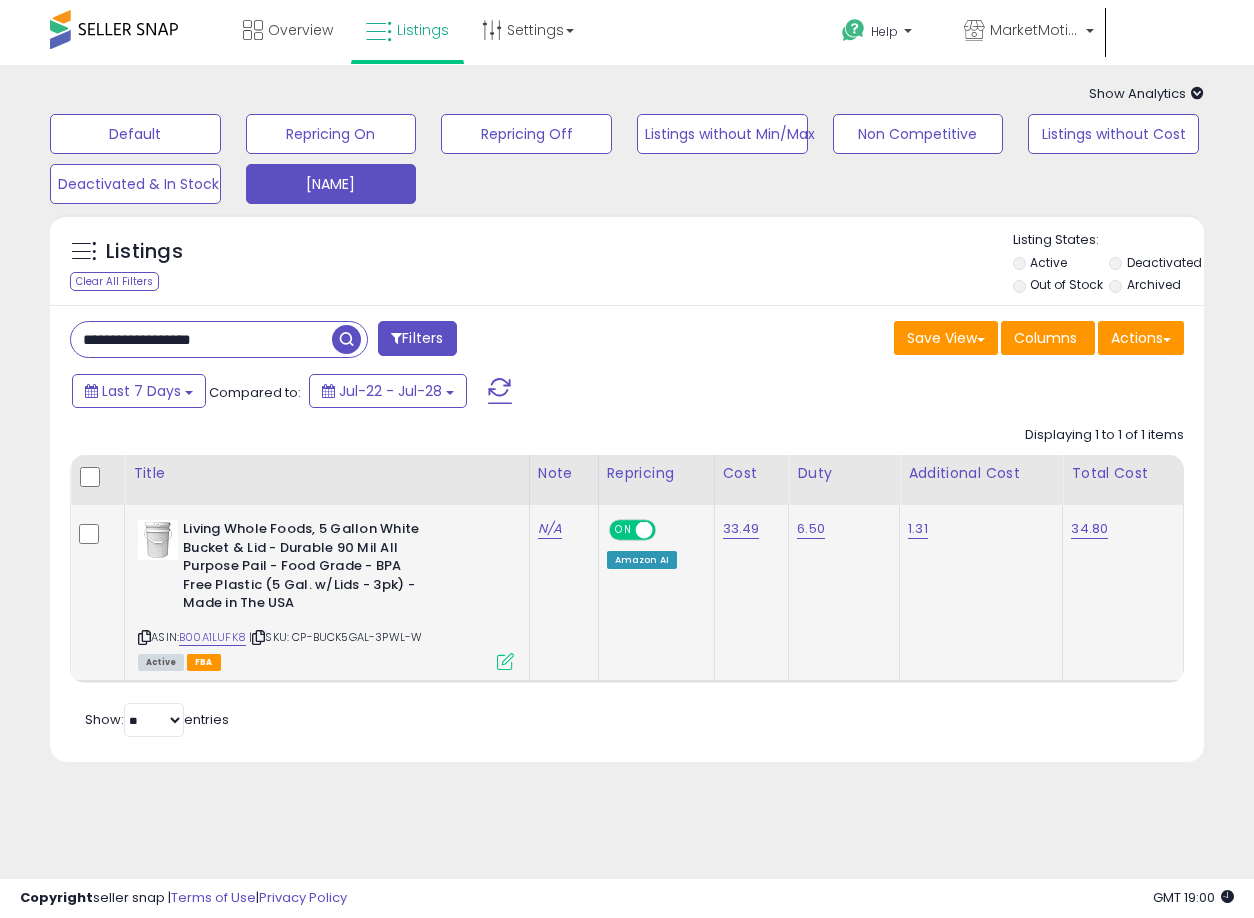 click on "ON" at bounding box center (623, 530) 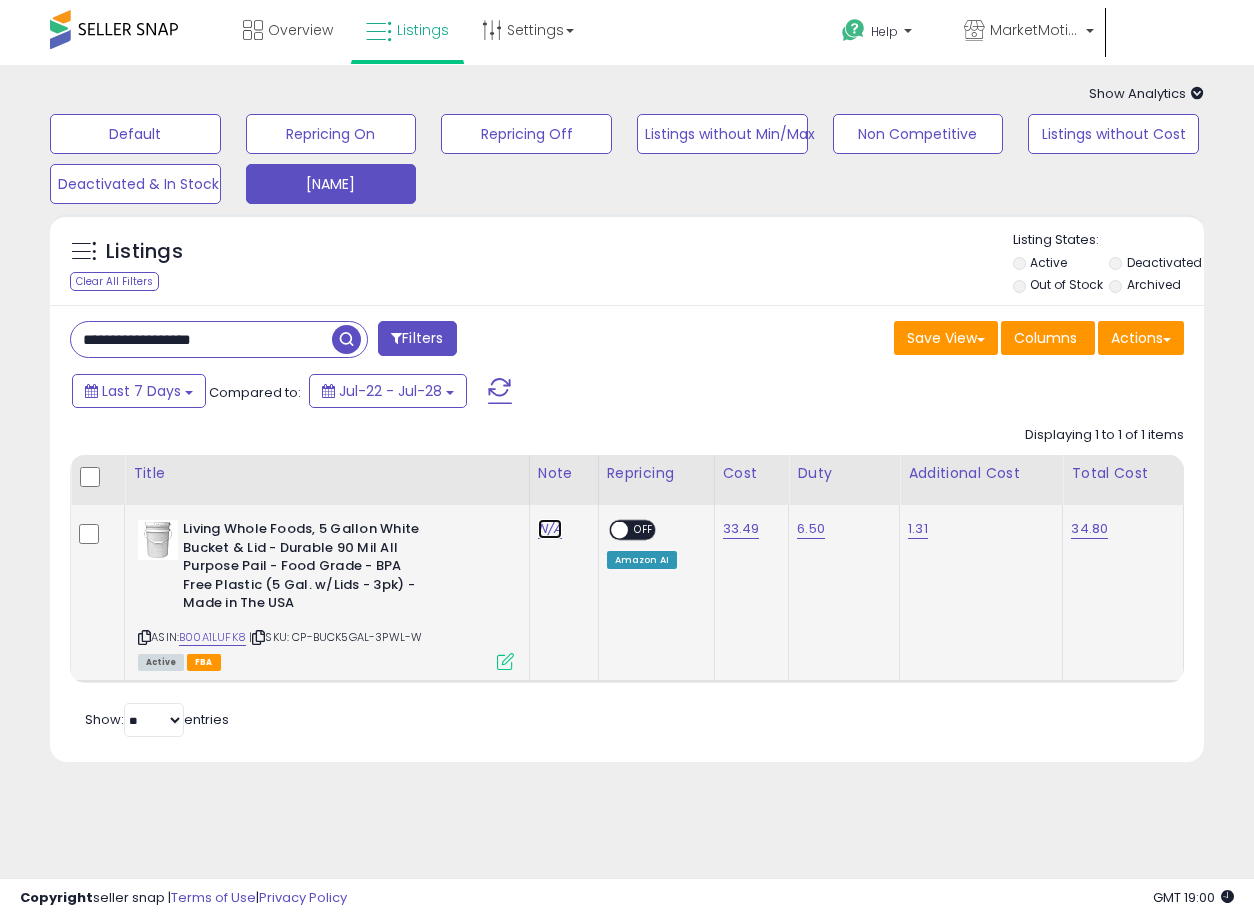 click on "N/A" at bounding box center [550, 529] 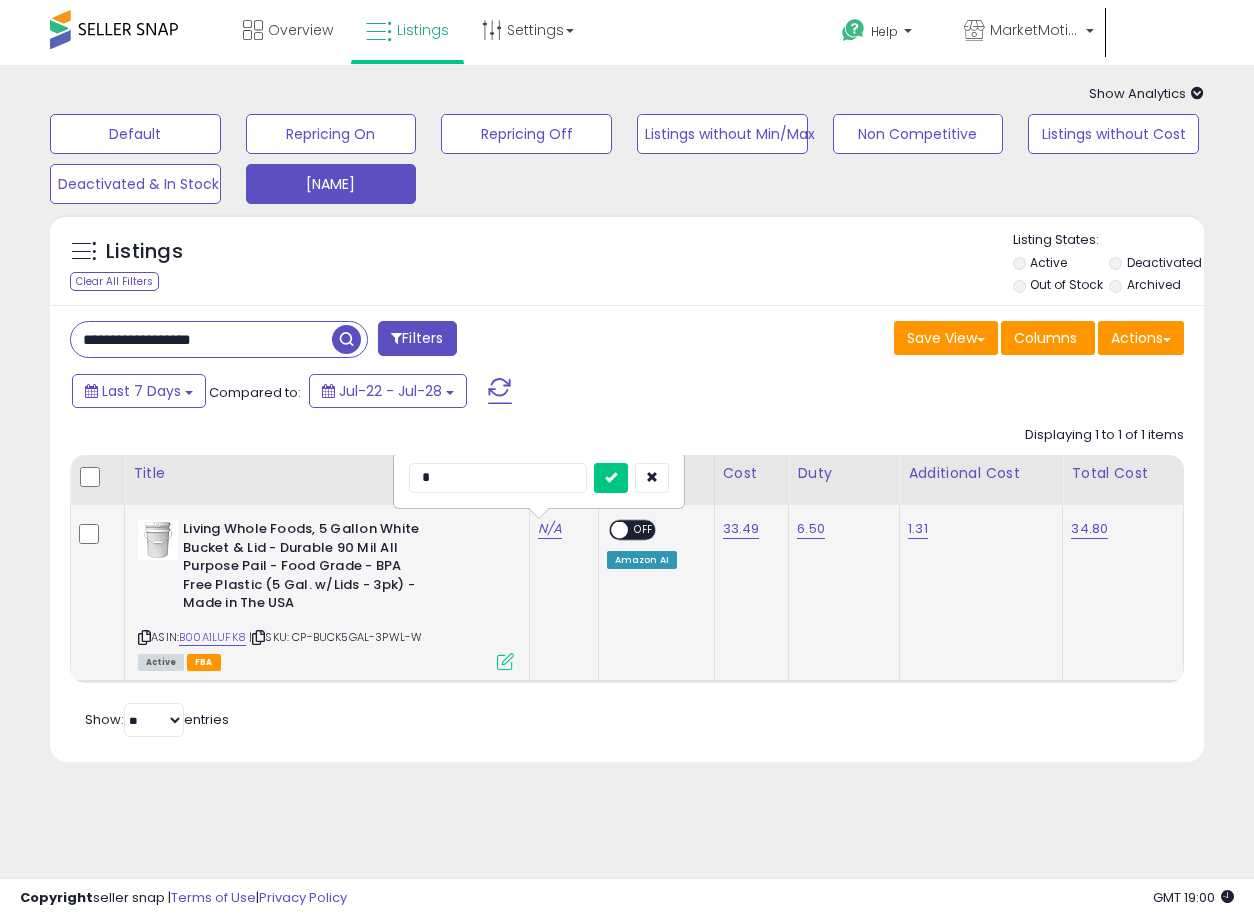 type on "**" 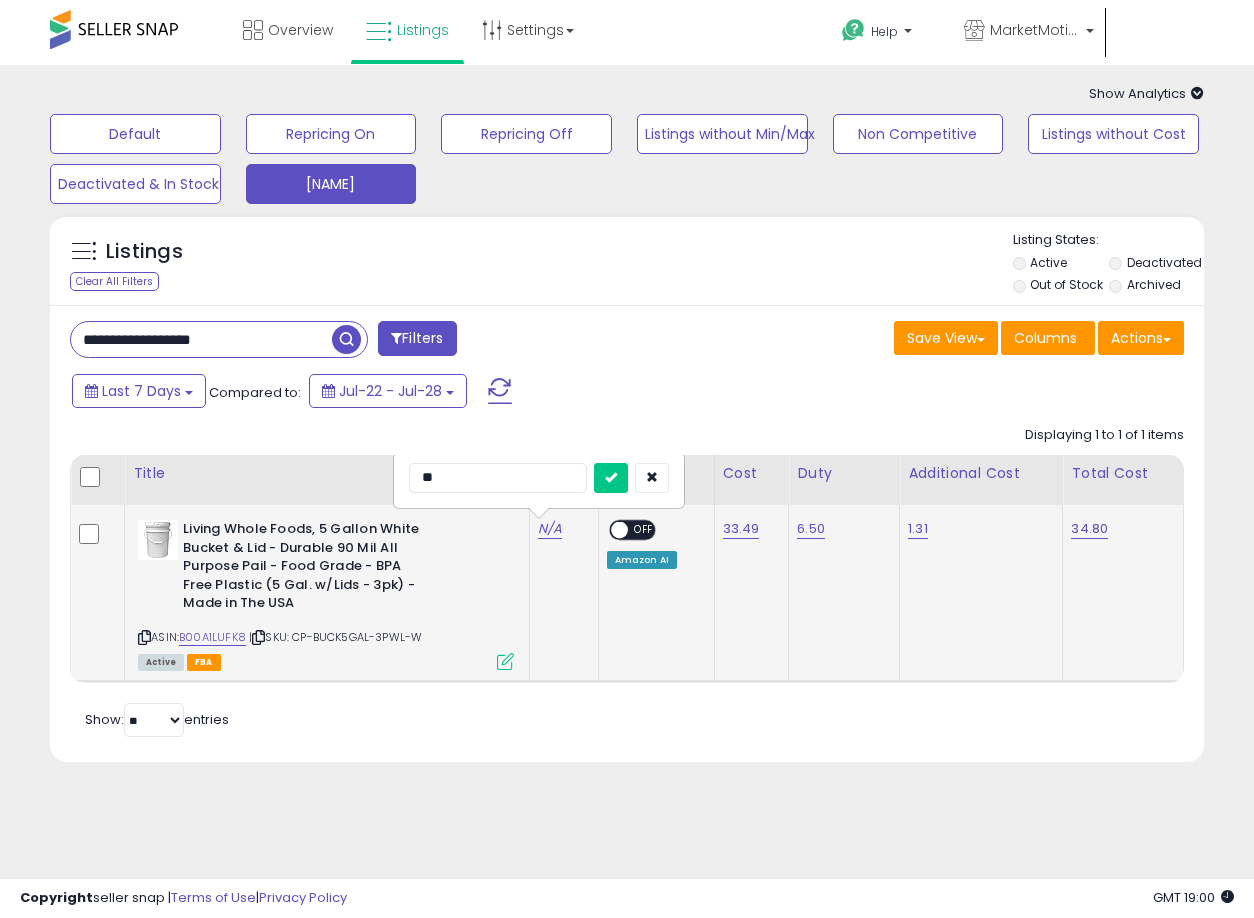 click at bounding box center [611, 478] 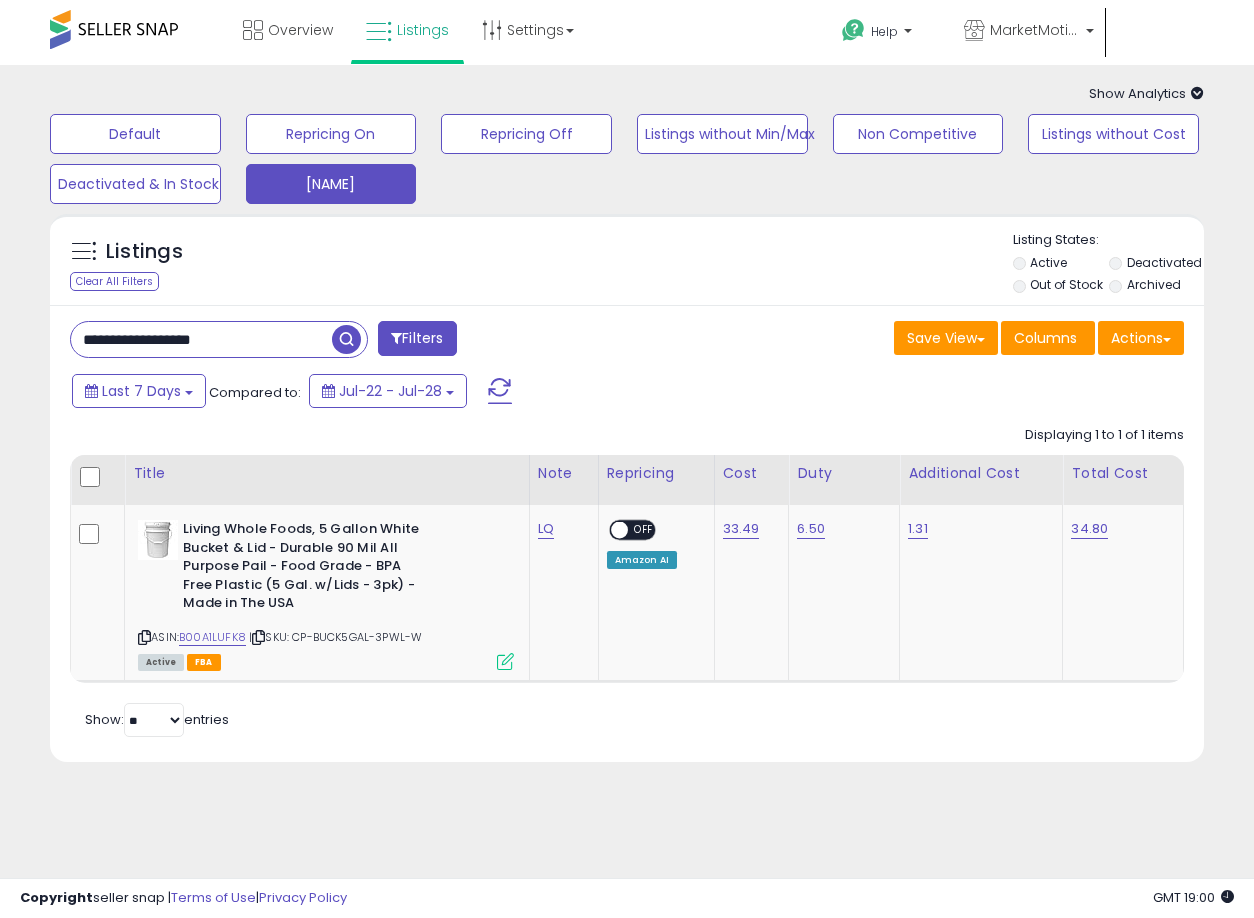 click on "**********" at bounding box center (201, 339) 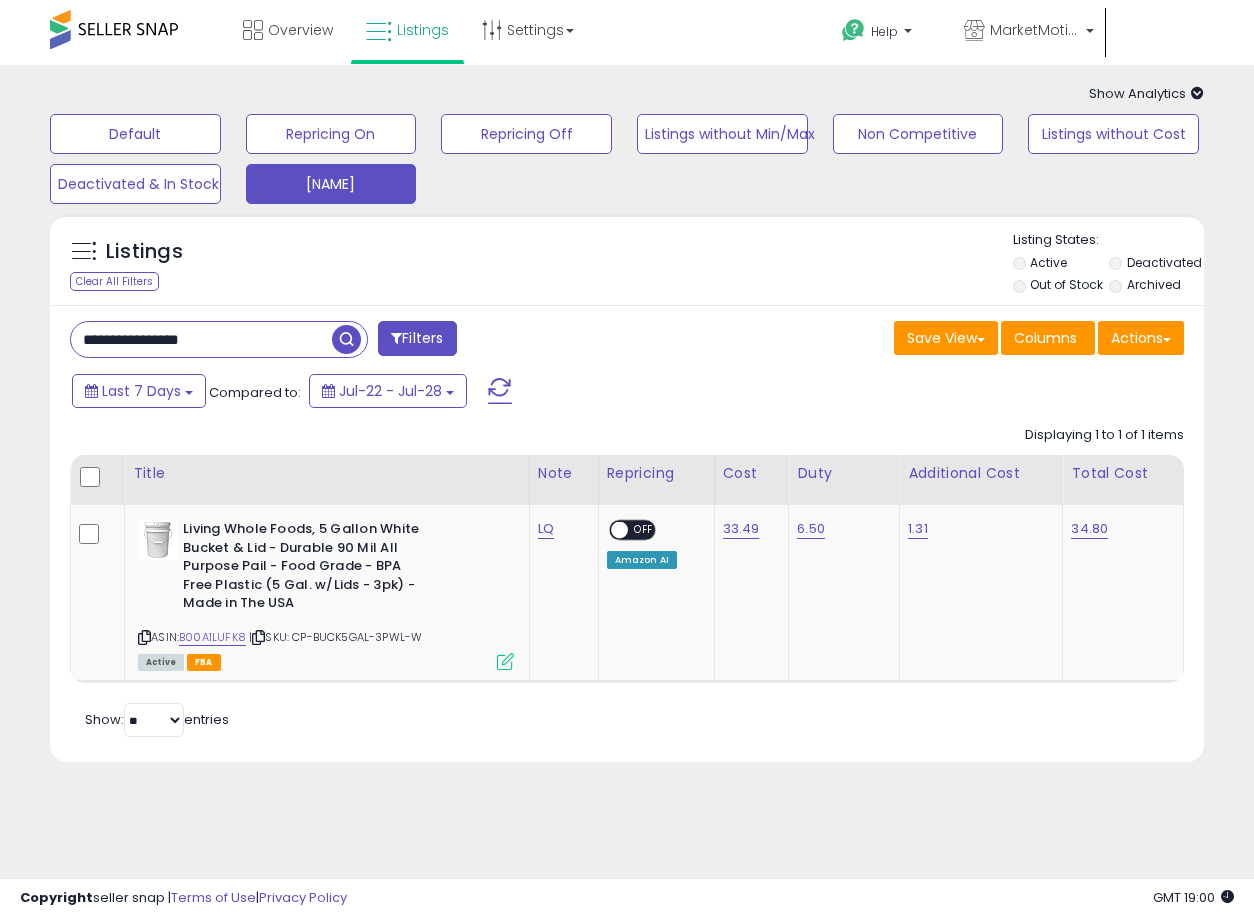 type on "**********" 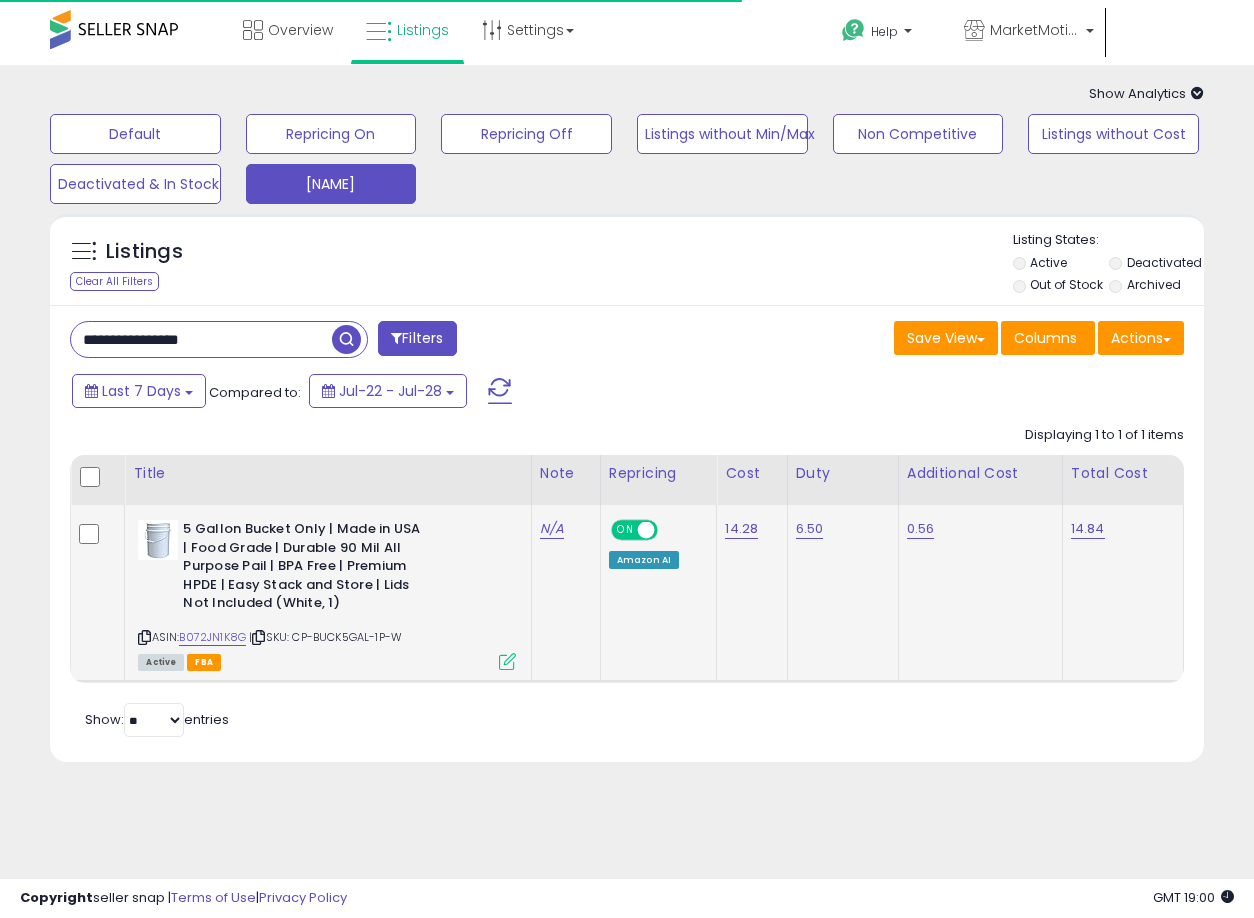 click at bounding box center (646, 530) 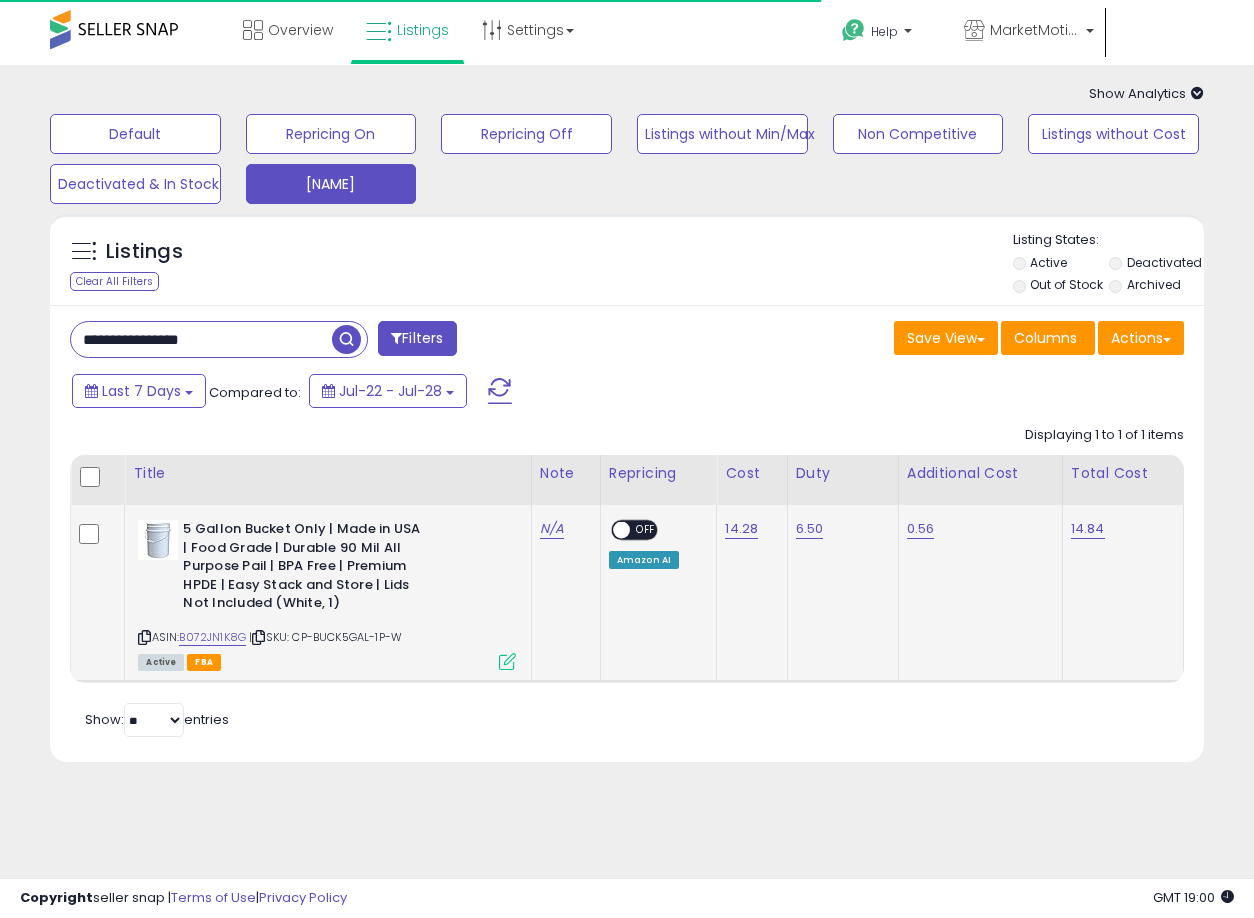 click on "N/A" at bounding box center (562, 529) 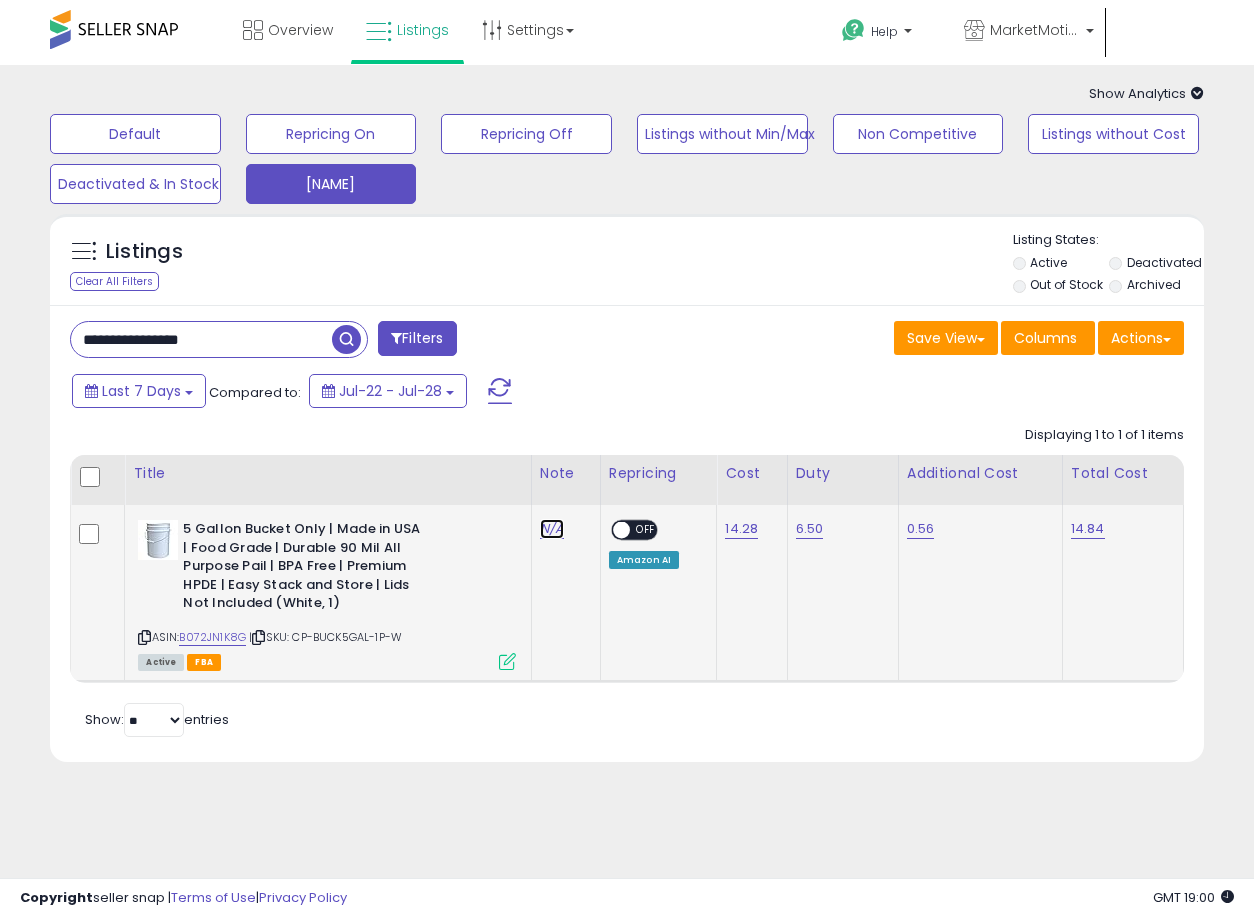 click on "N/A" at bounding box center (552, 529) 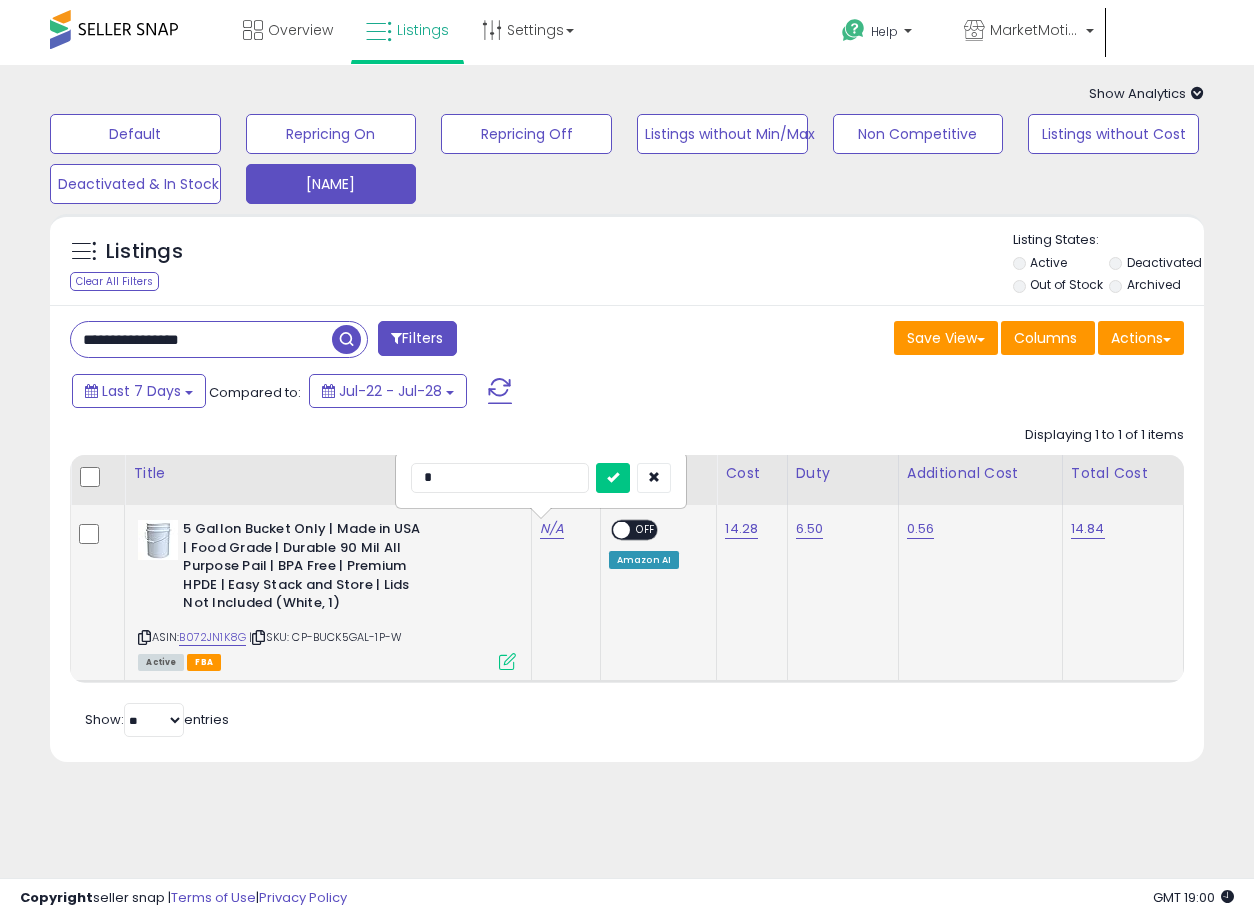 type on "**" 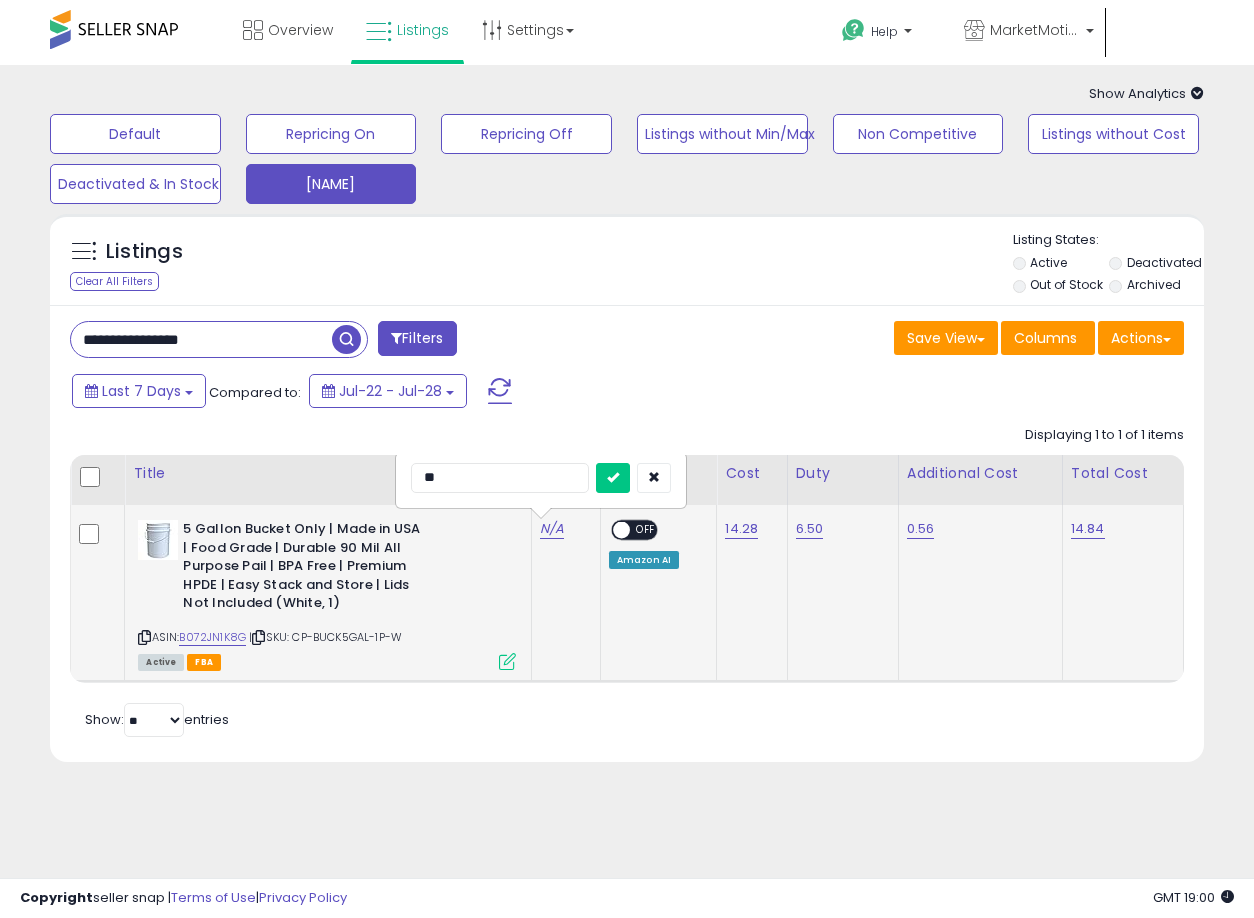click at bounding box center (613, 478) 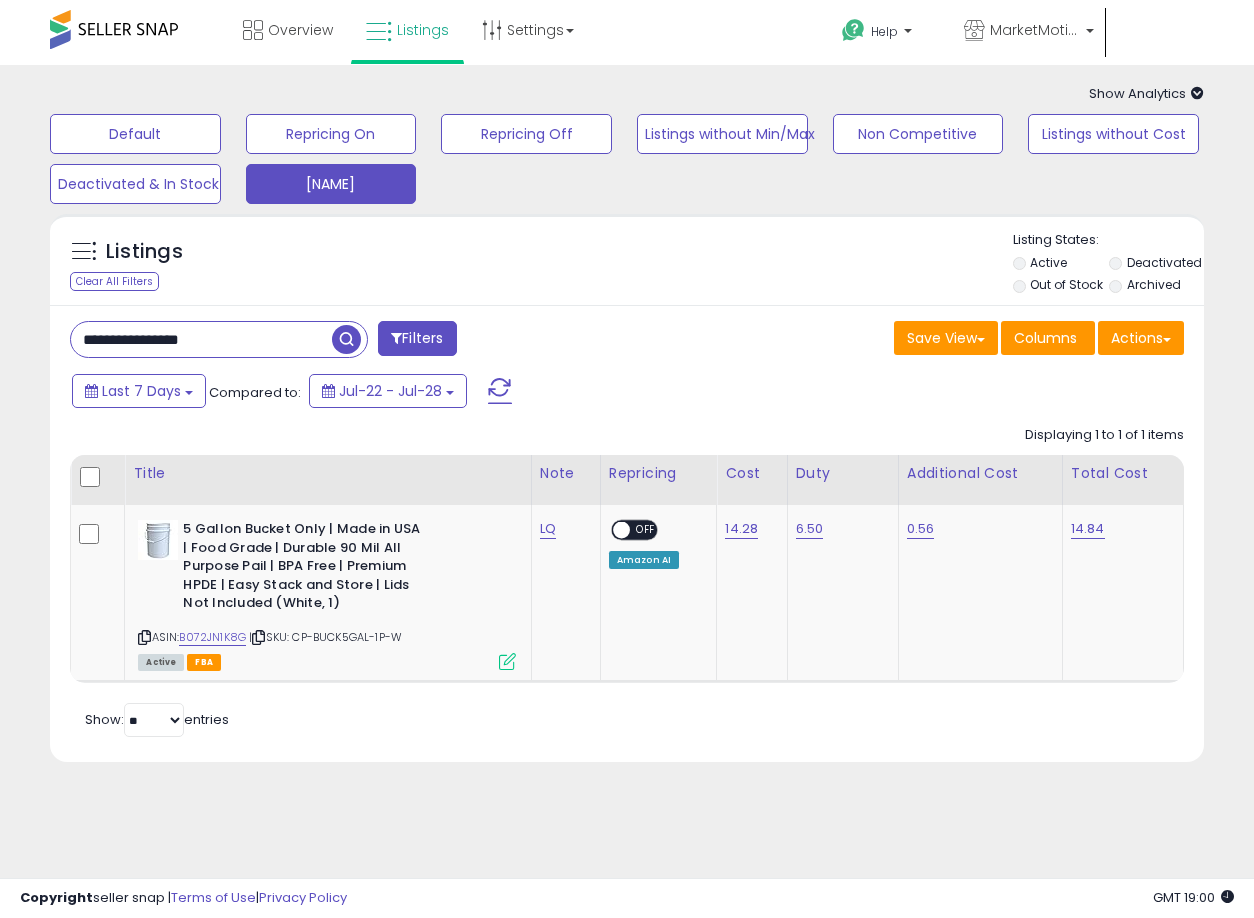 click on "**********" at bounding box center (201, 339) 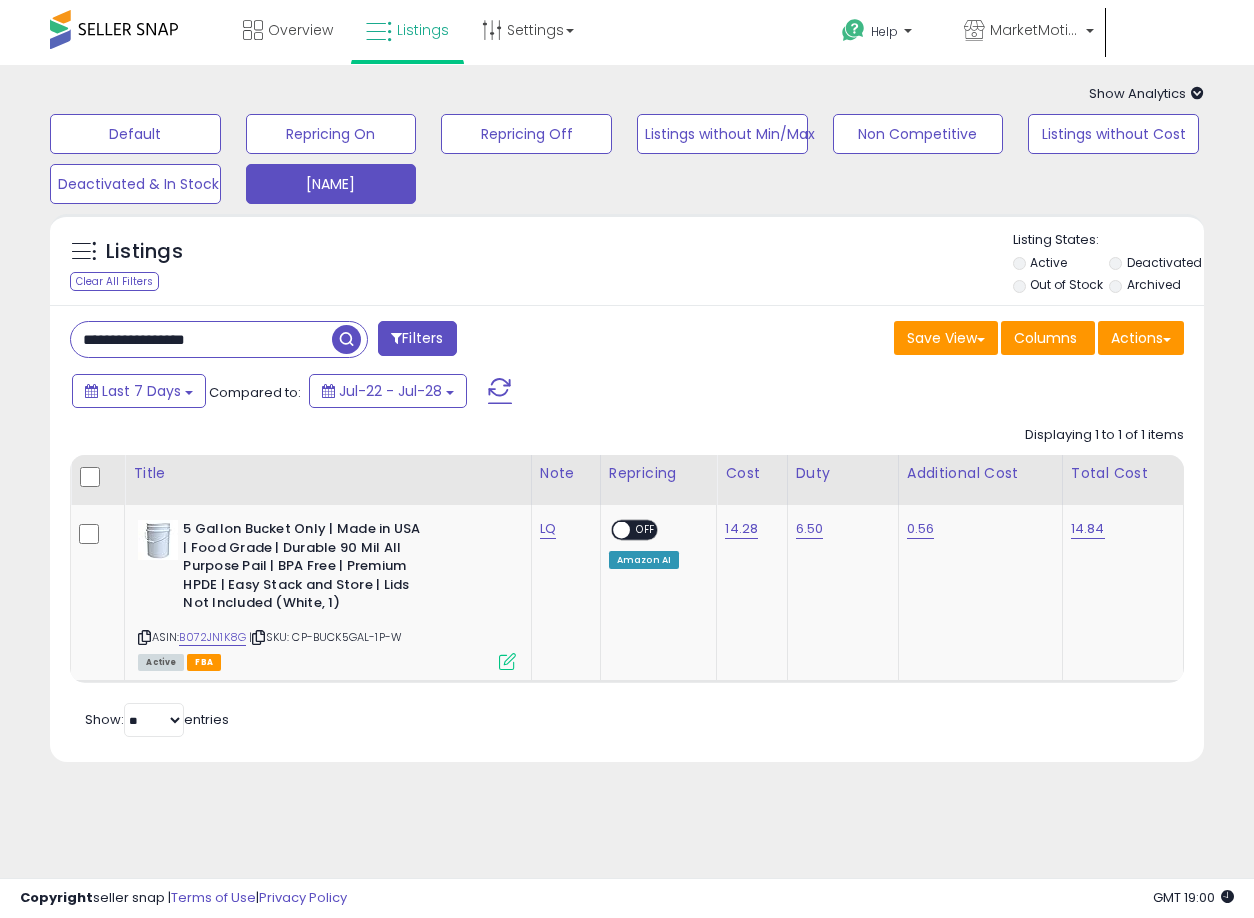type on "**********" 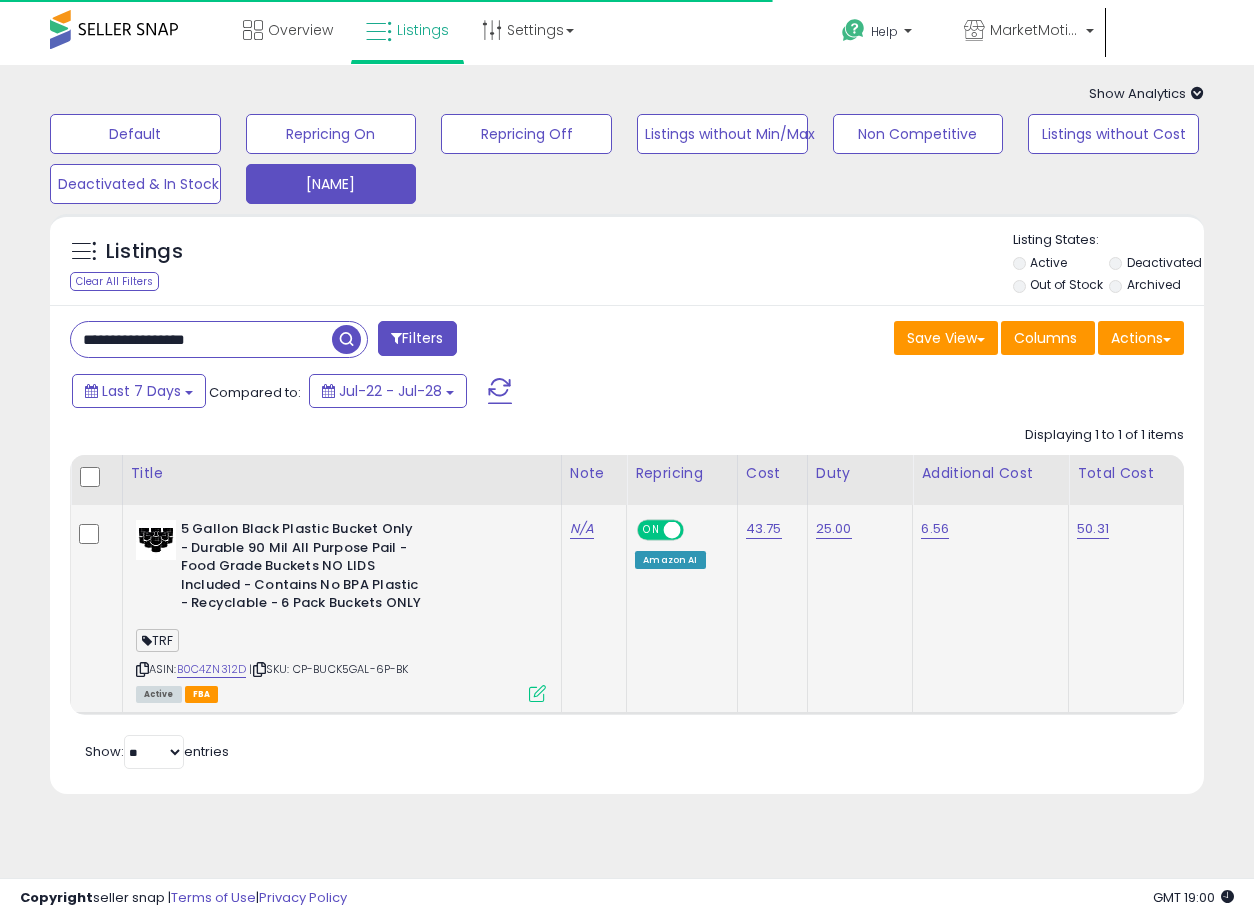 click on "ON" at bounding box center (651, 530) 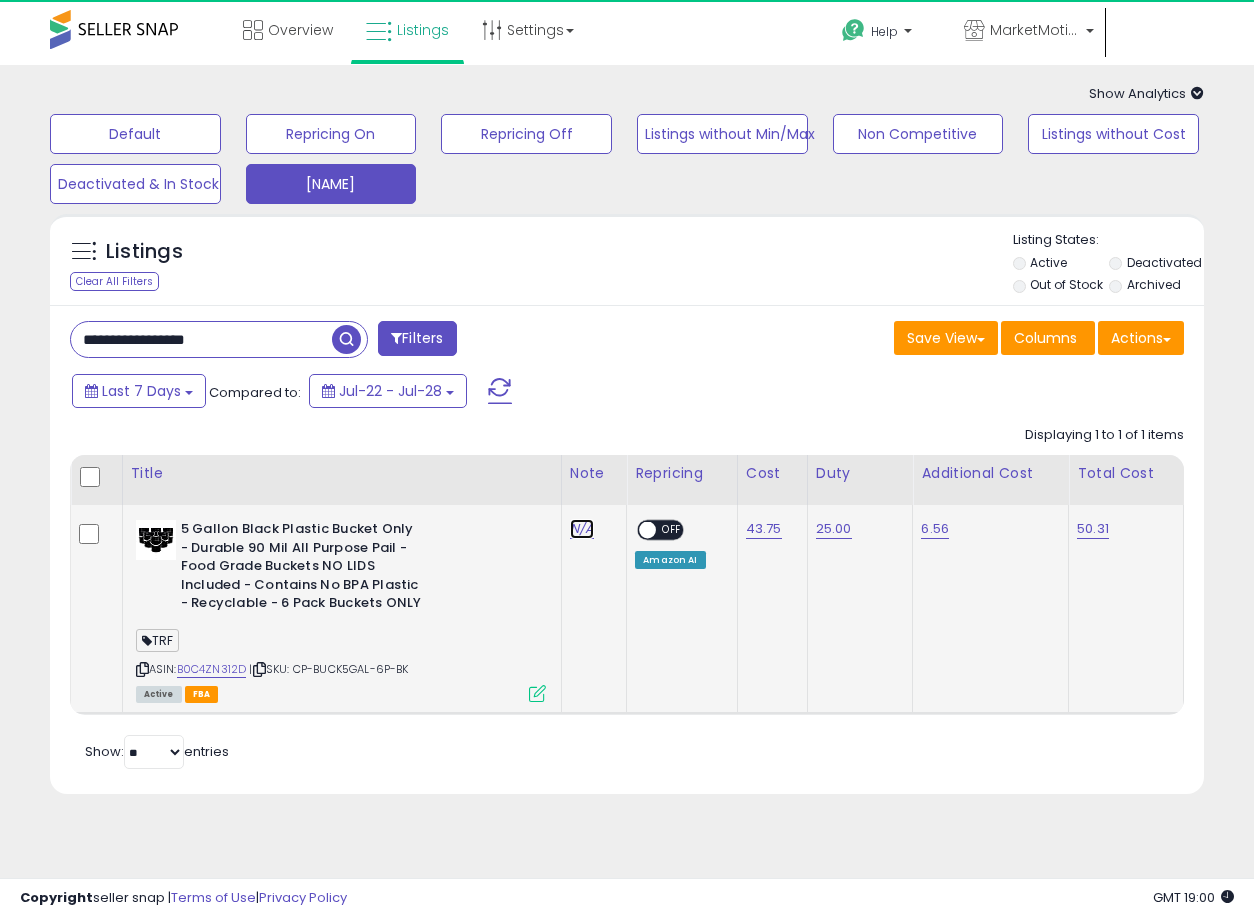 click on "N/A" at bounding box center [582, 529] 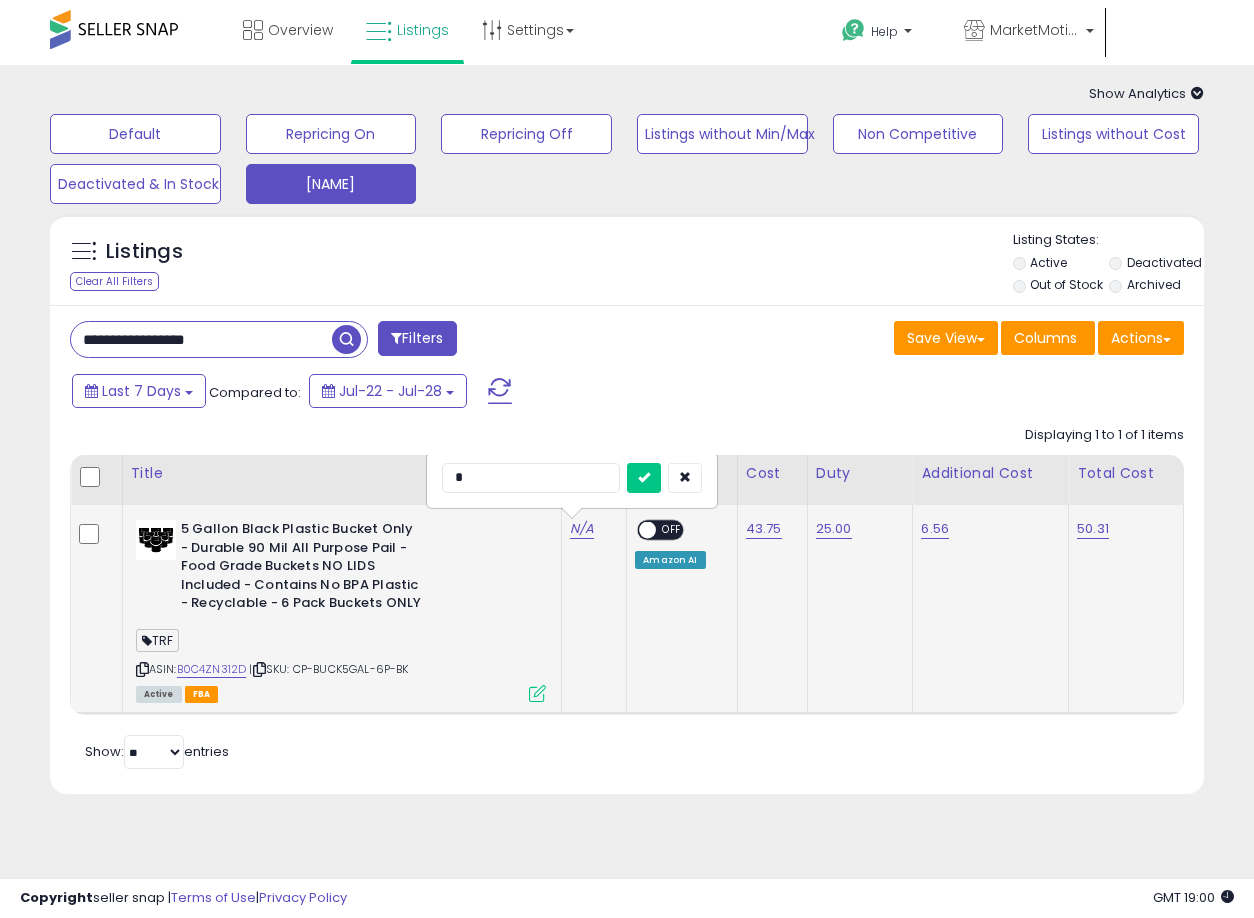 type on "**" 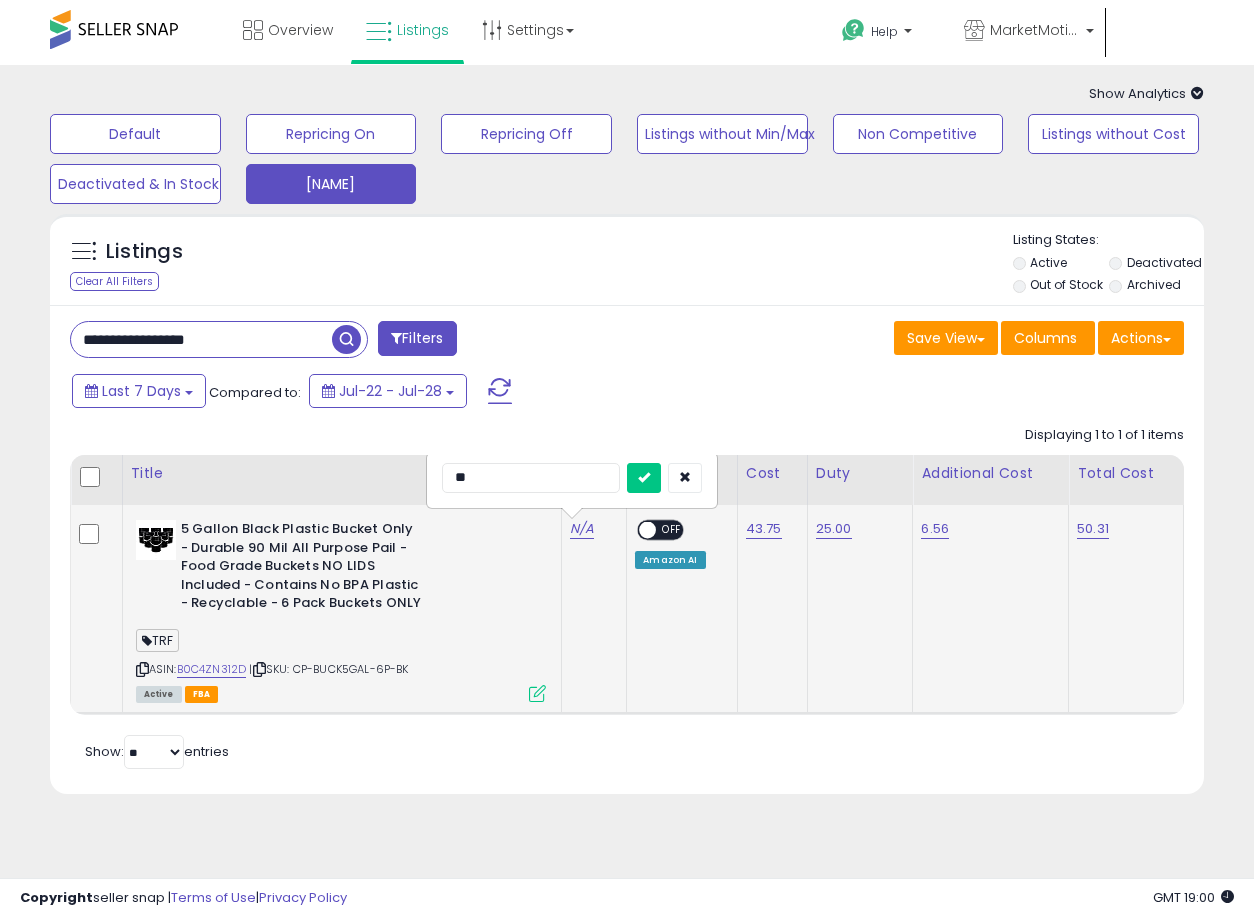 click at bounding box center (644, 478) 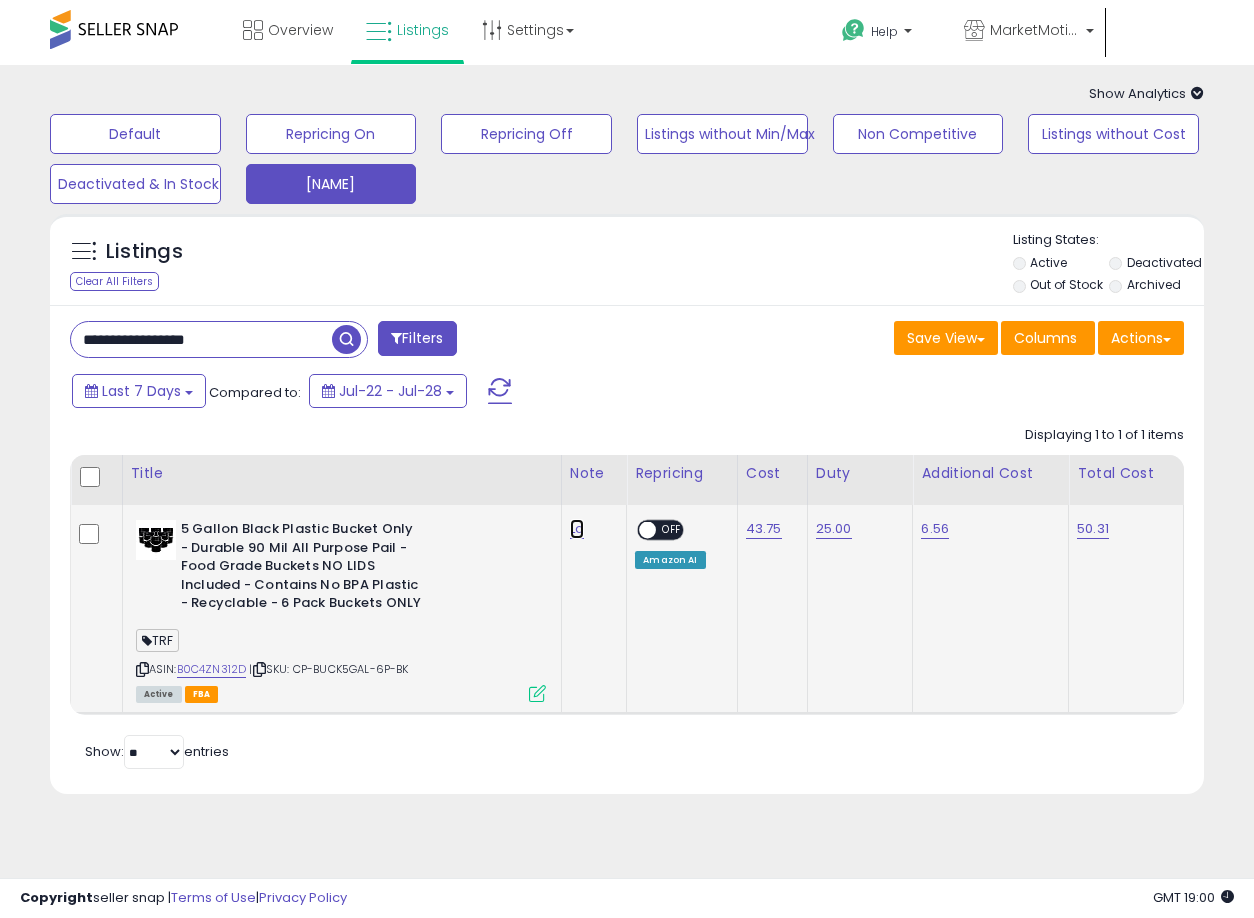 click on "Lq" at bounding box center [577, 529] 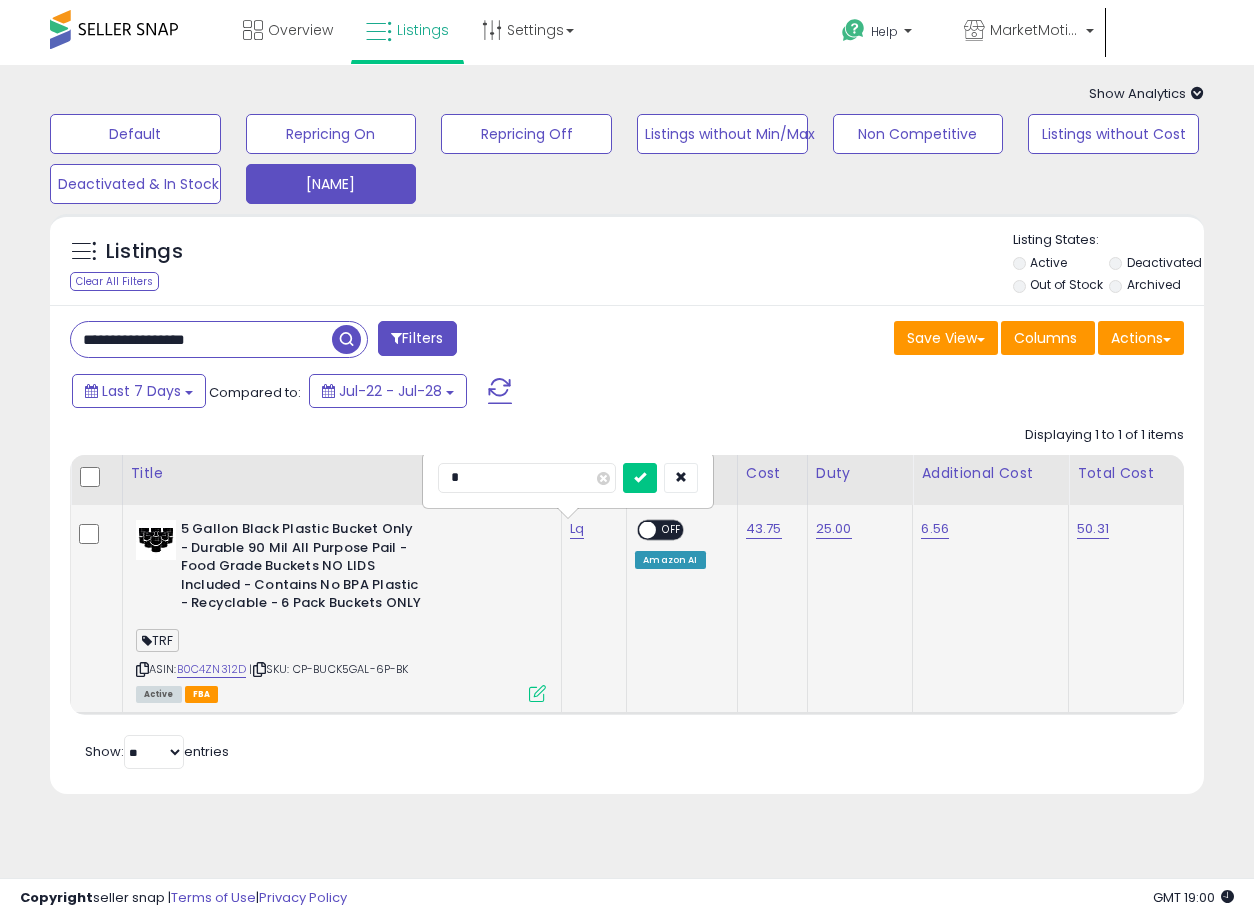 type on "**" 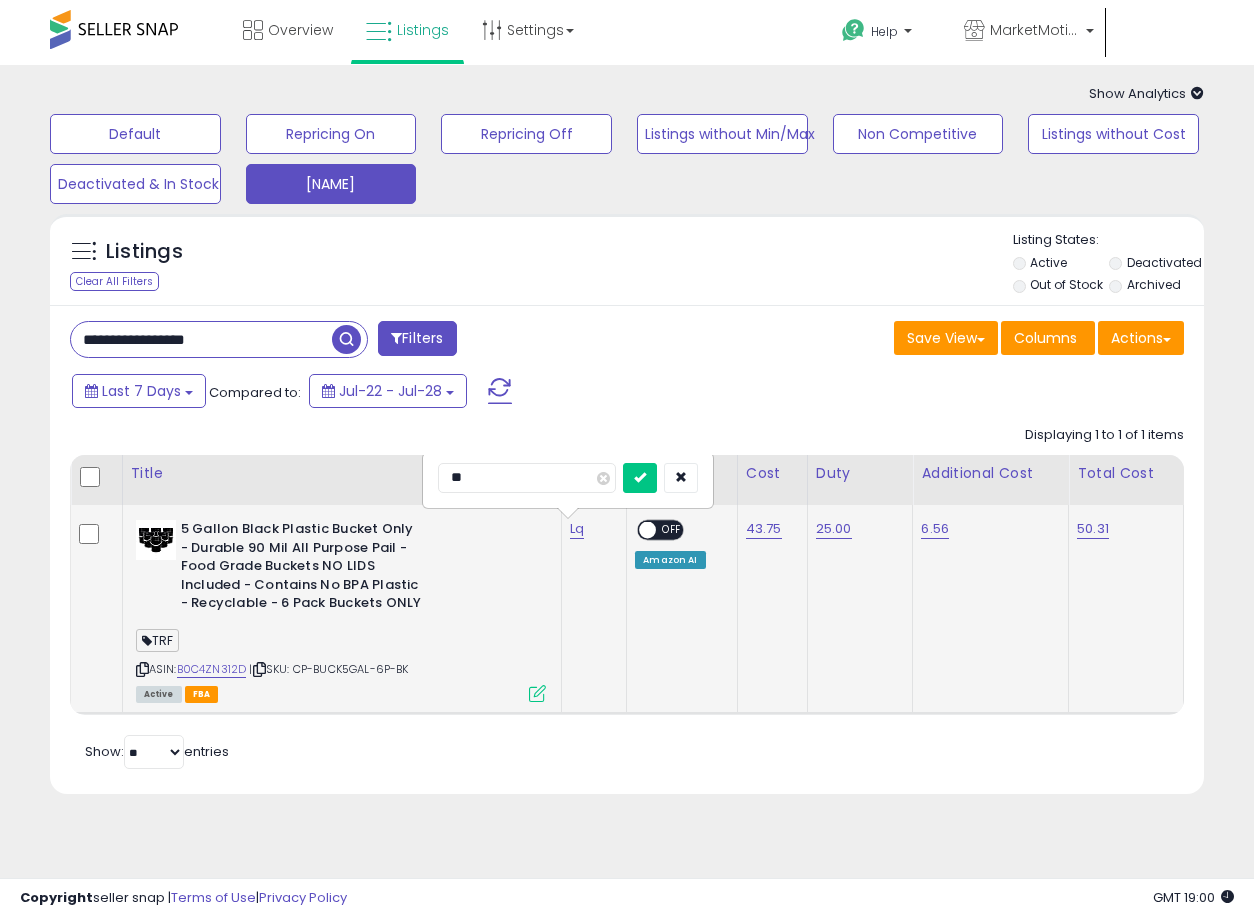 click at bounding box center (640, 478) 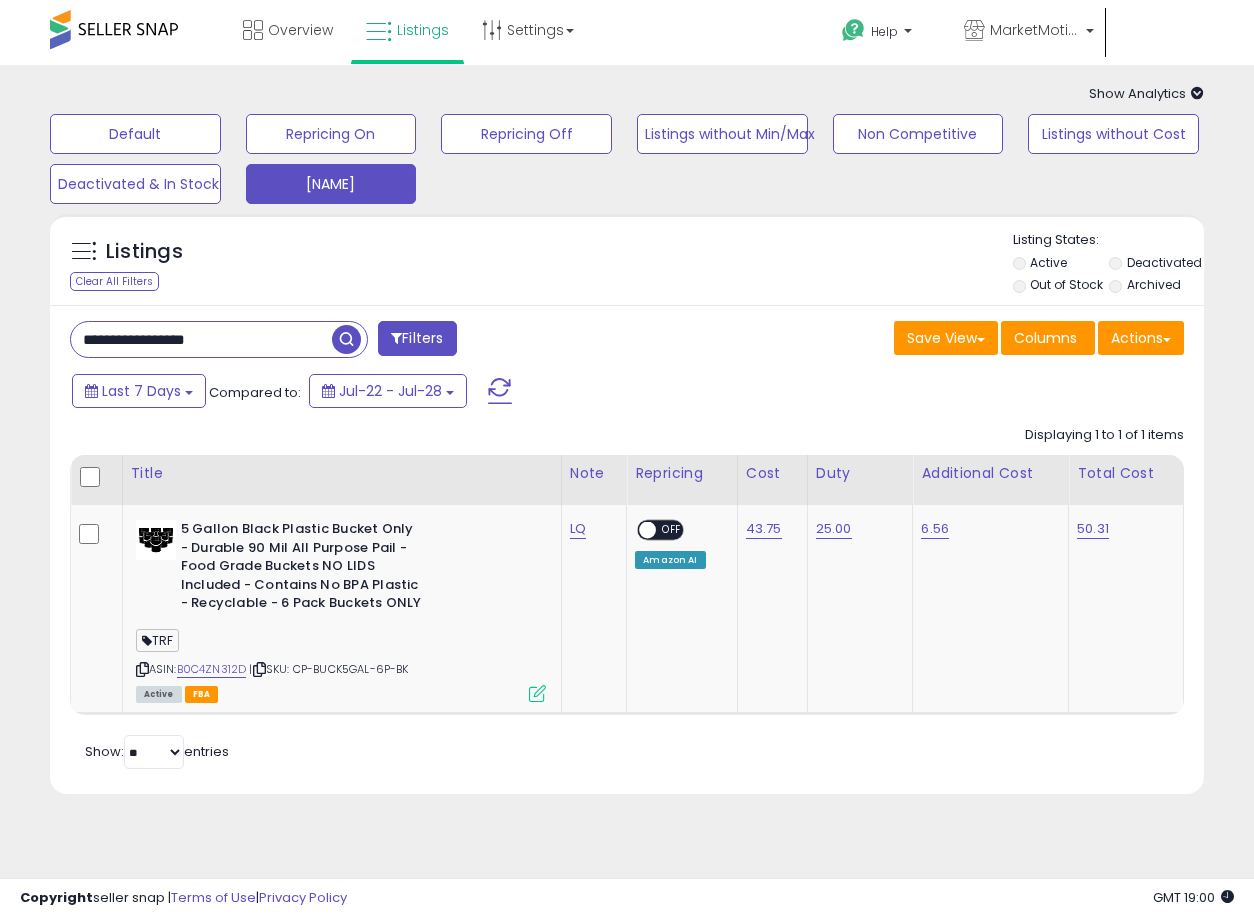 click on "**********" at bounding box center [201, 339] 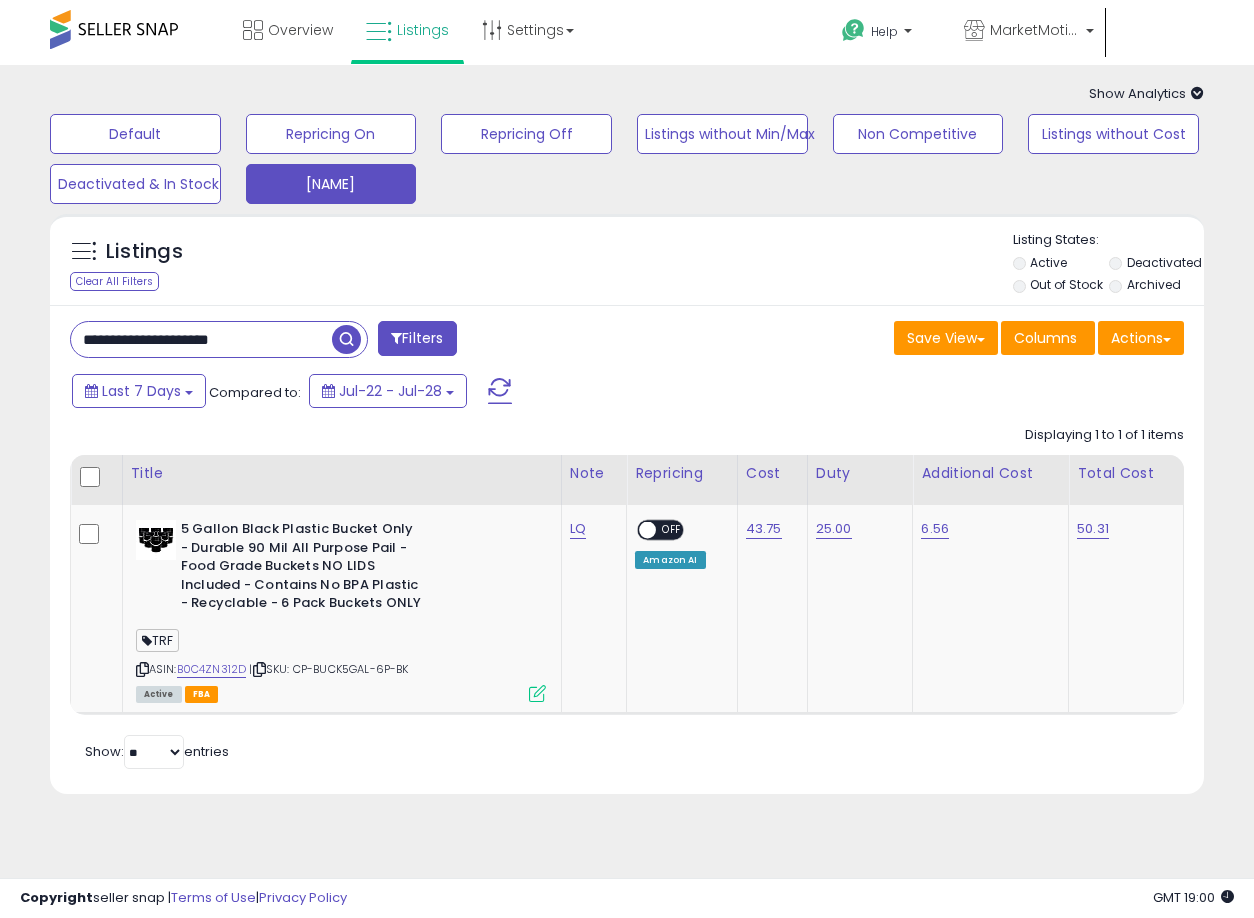 type on "**********" 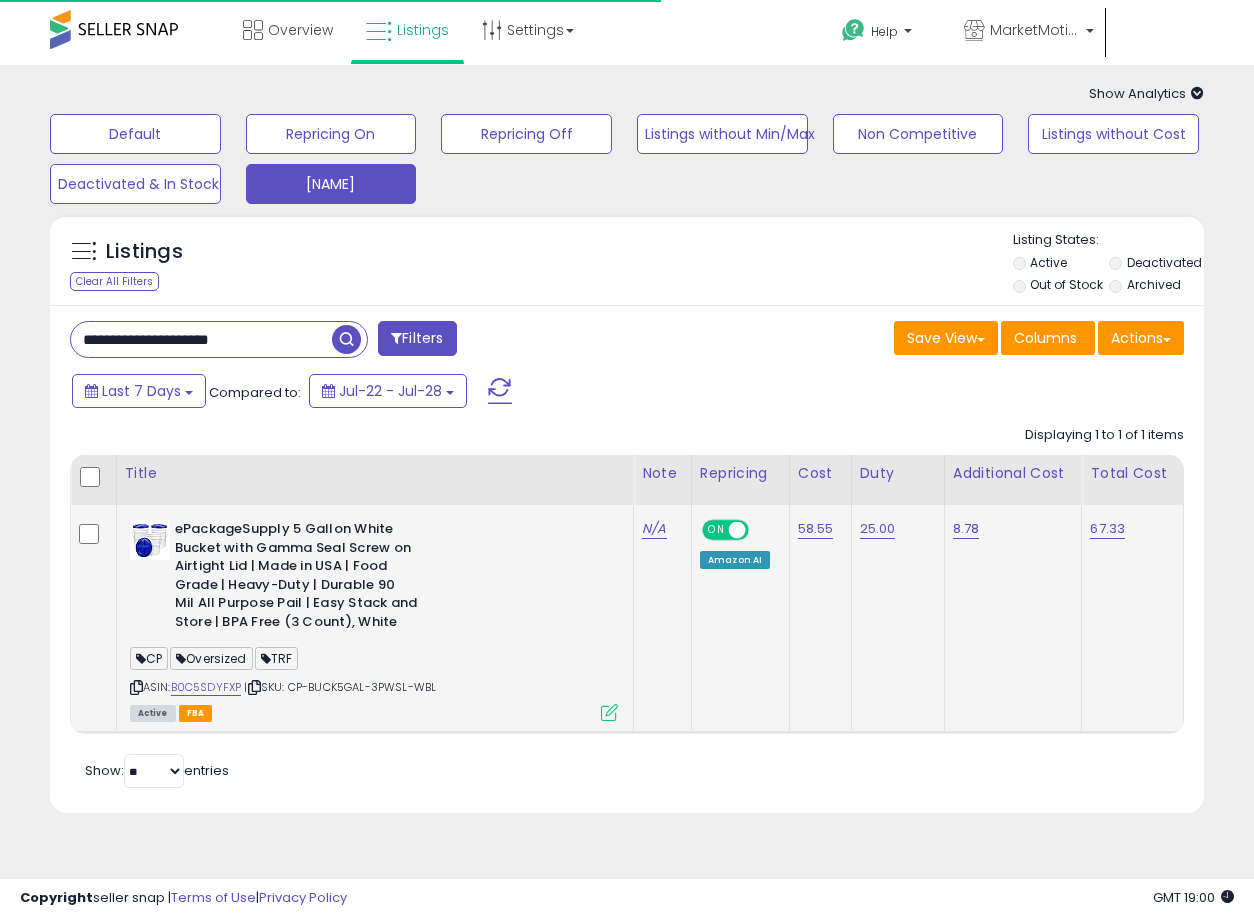 click at bounding box center [737, 530] 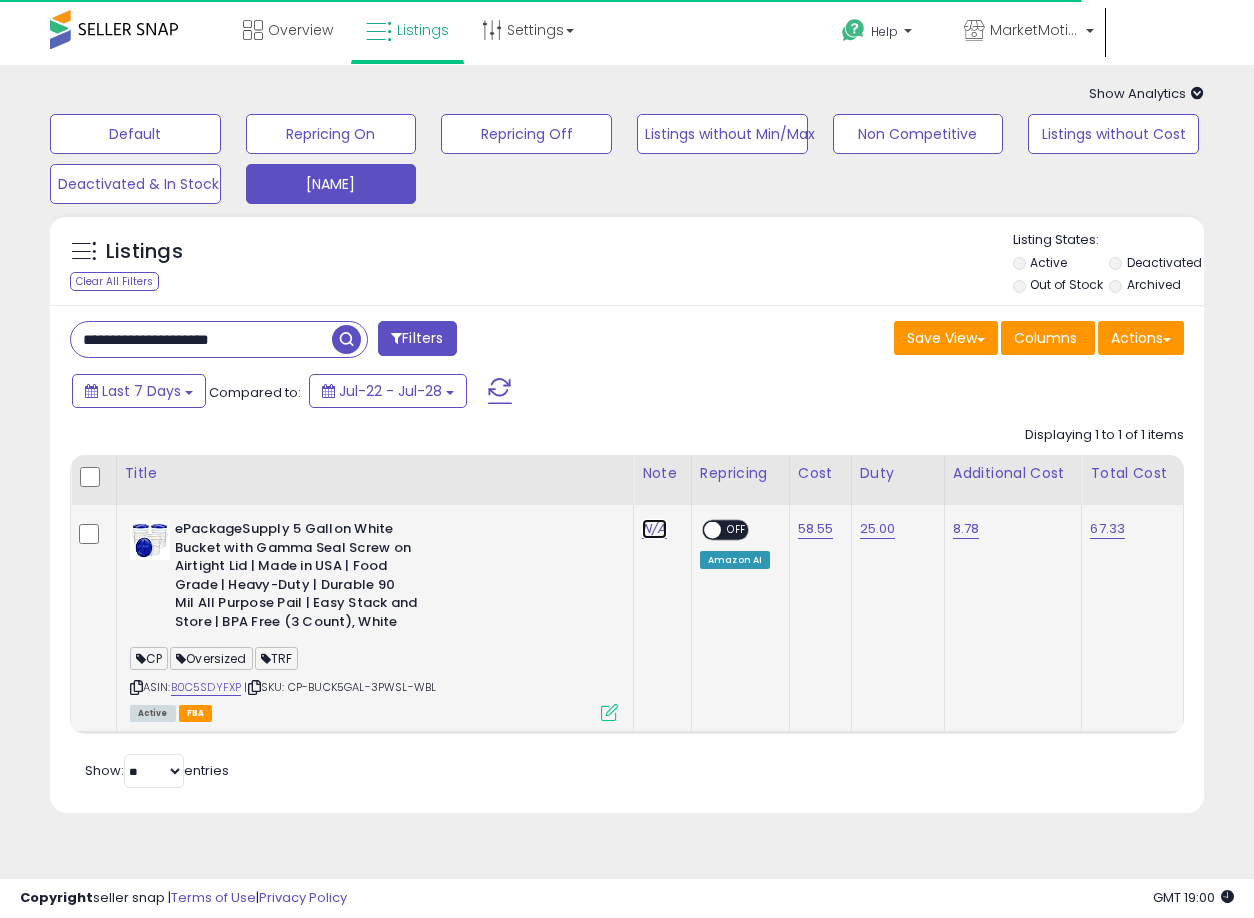 click on "N/A" at bounding box center (654, 529) 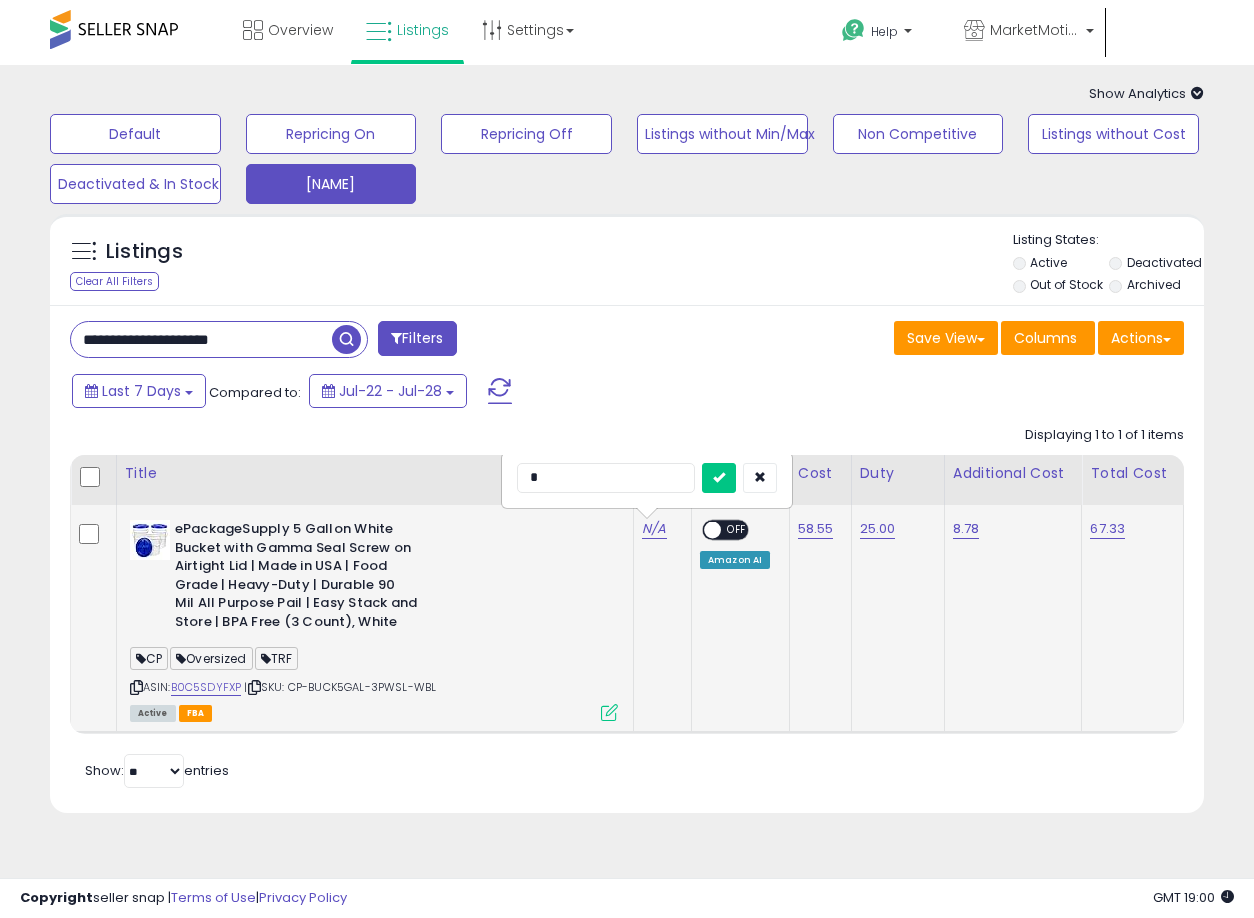type on "**" 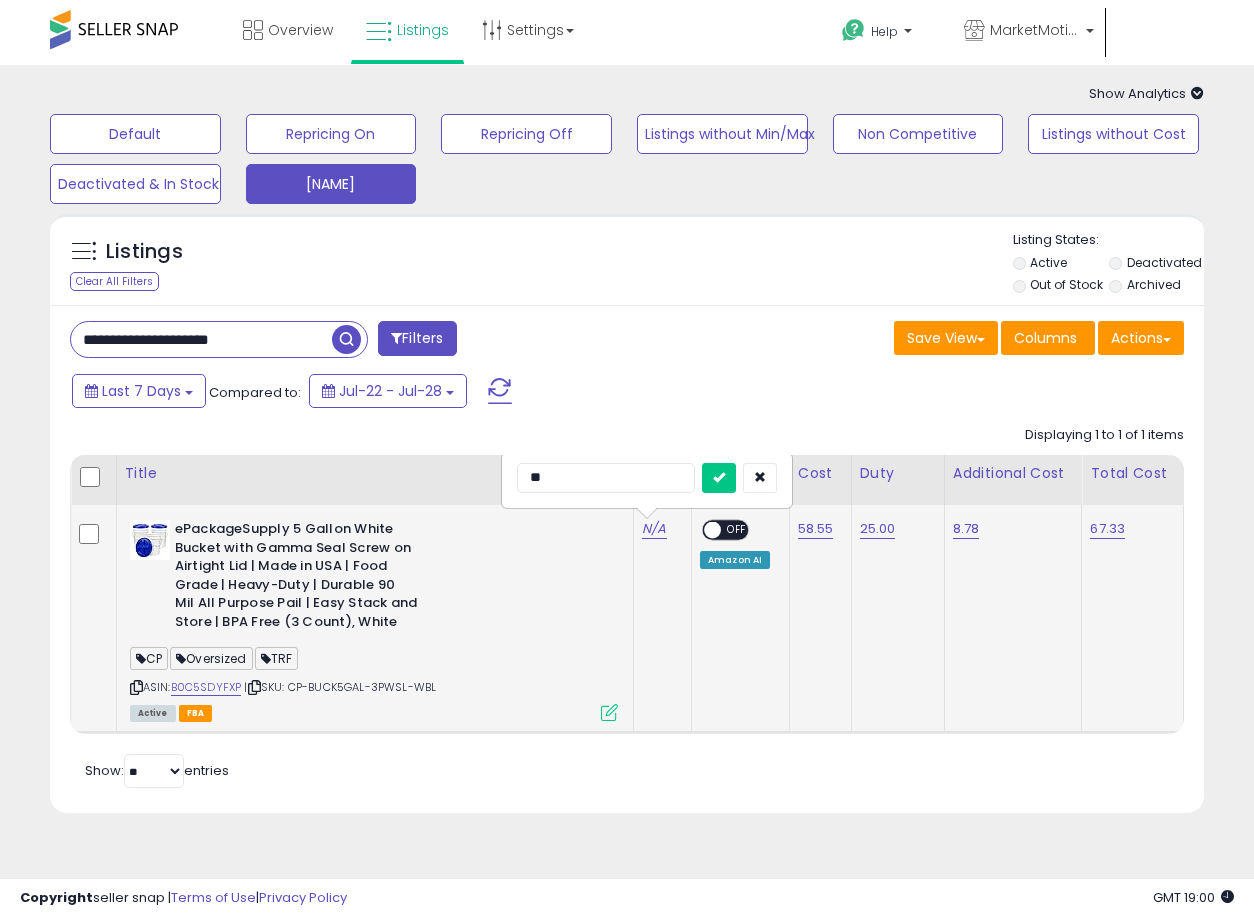 click at bounding box center [719, 478] 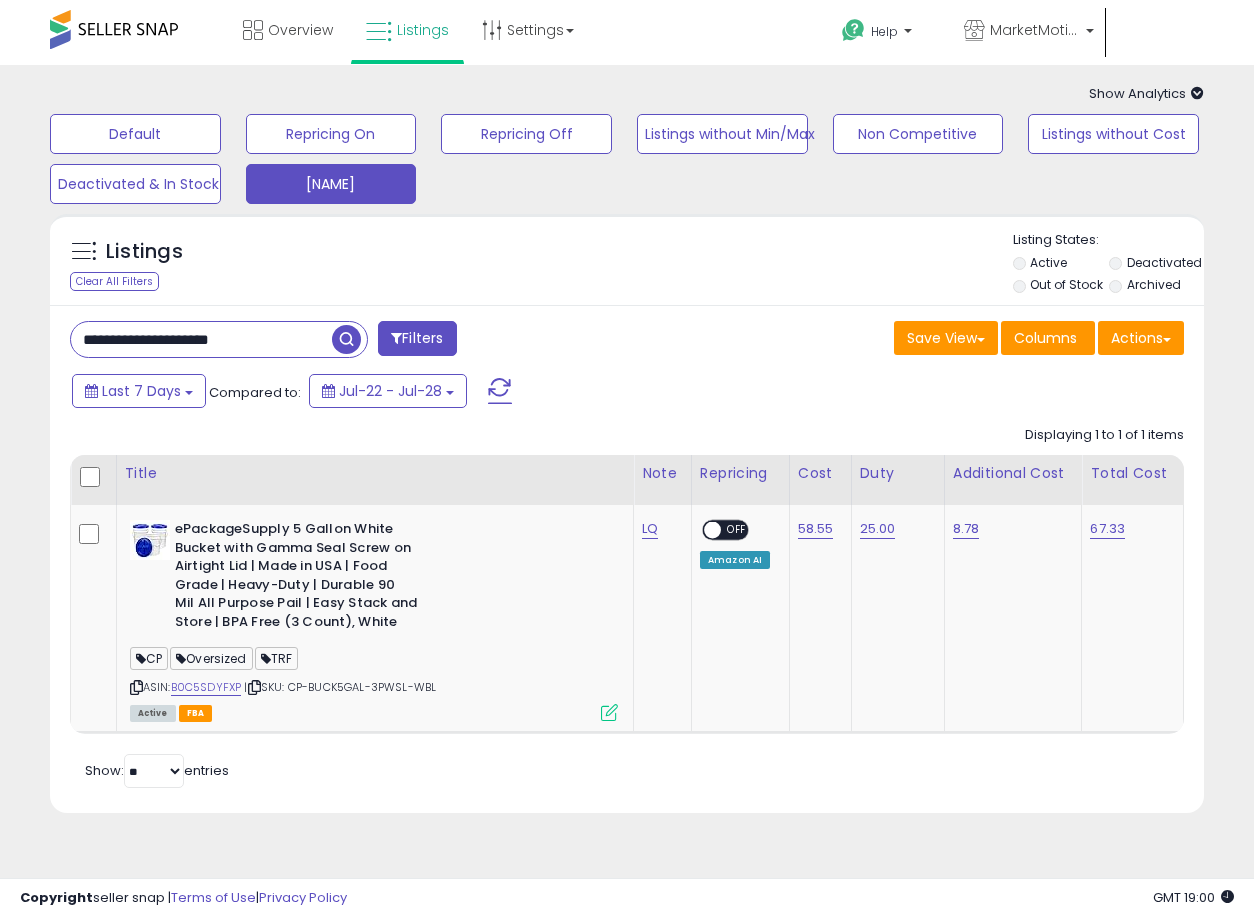 click on "**********" at bounding box center [201, 339] 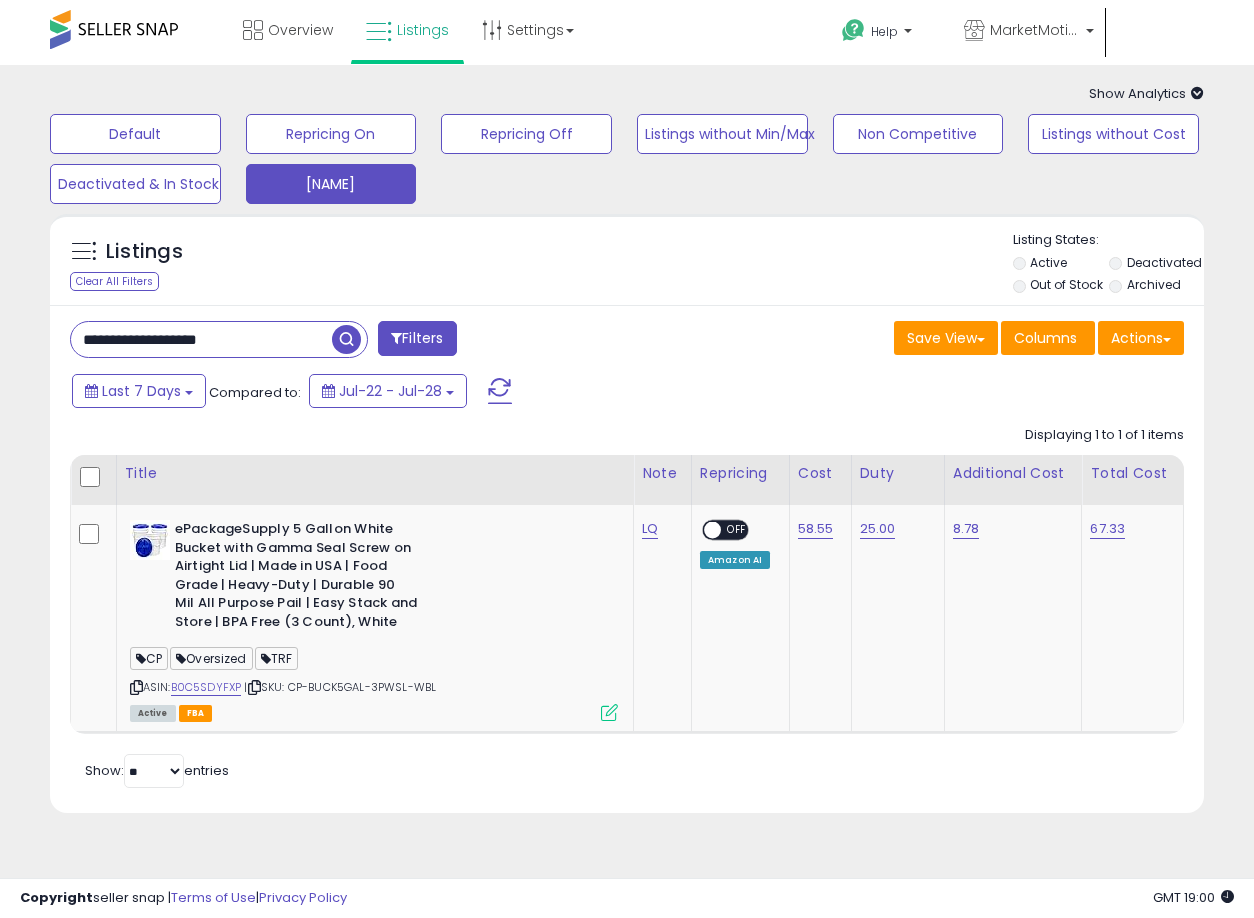 type on "**********" 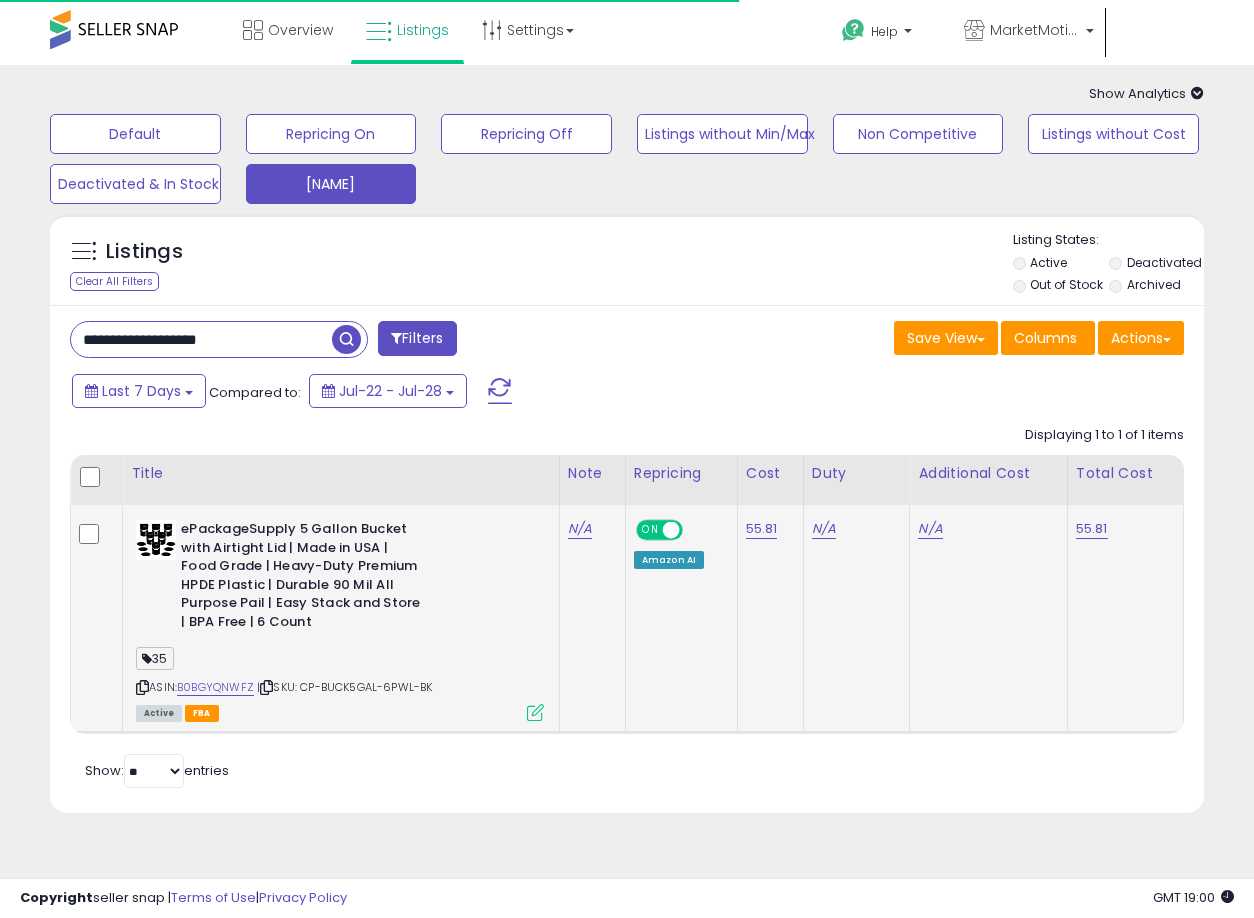 click at bounding box center (671, 530) 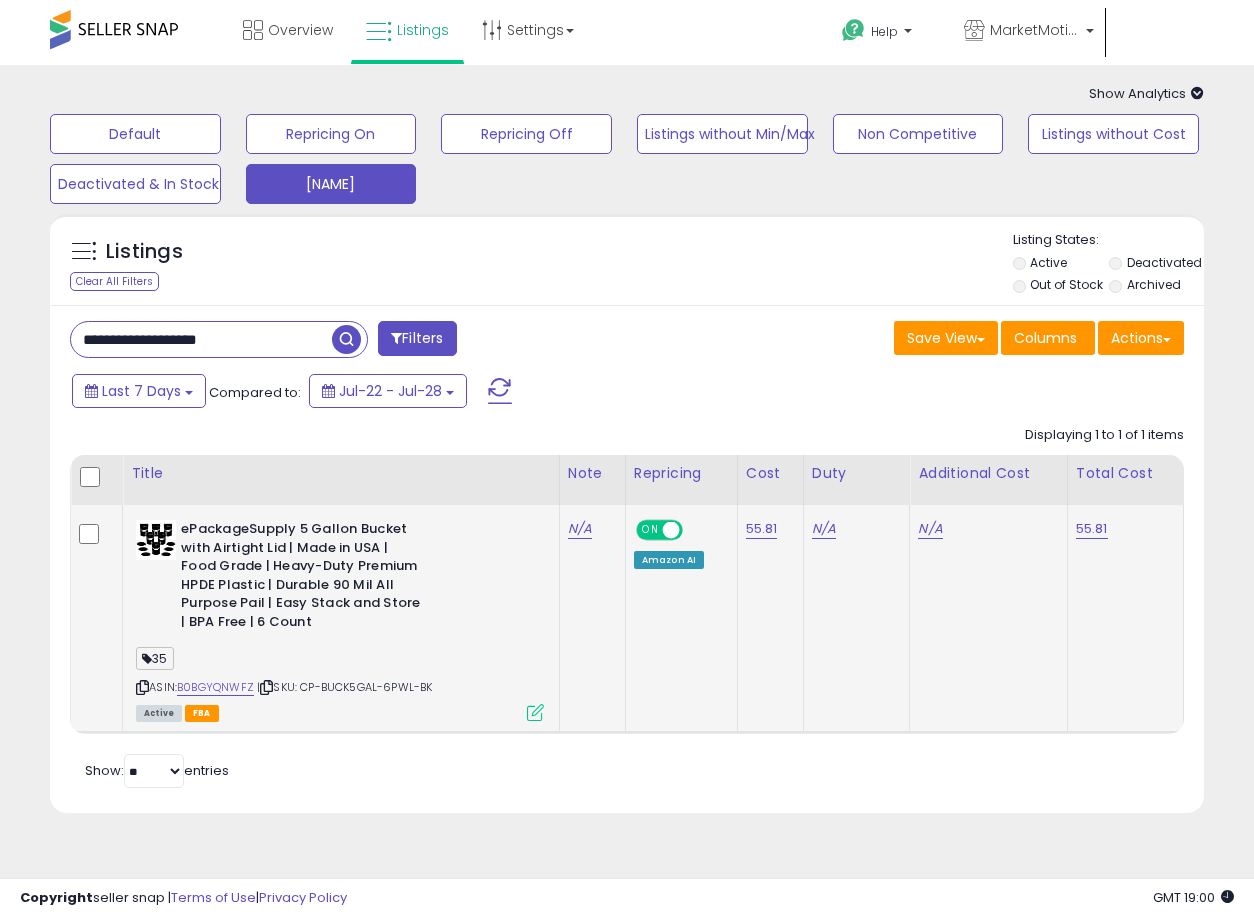 click on "ON" at bounding box center (650, 530) 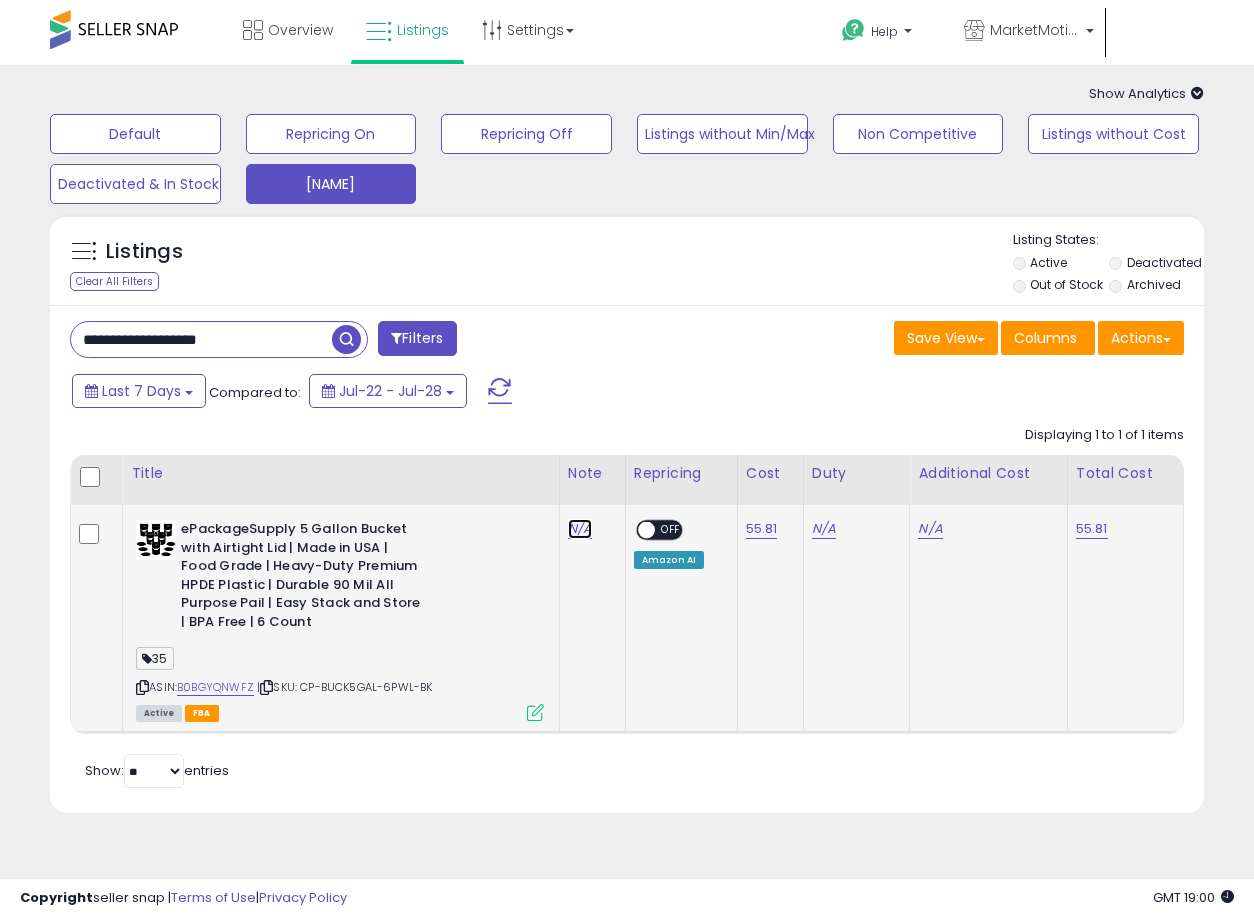 click on "N/A" at bounding box center [580, 529] 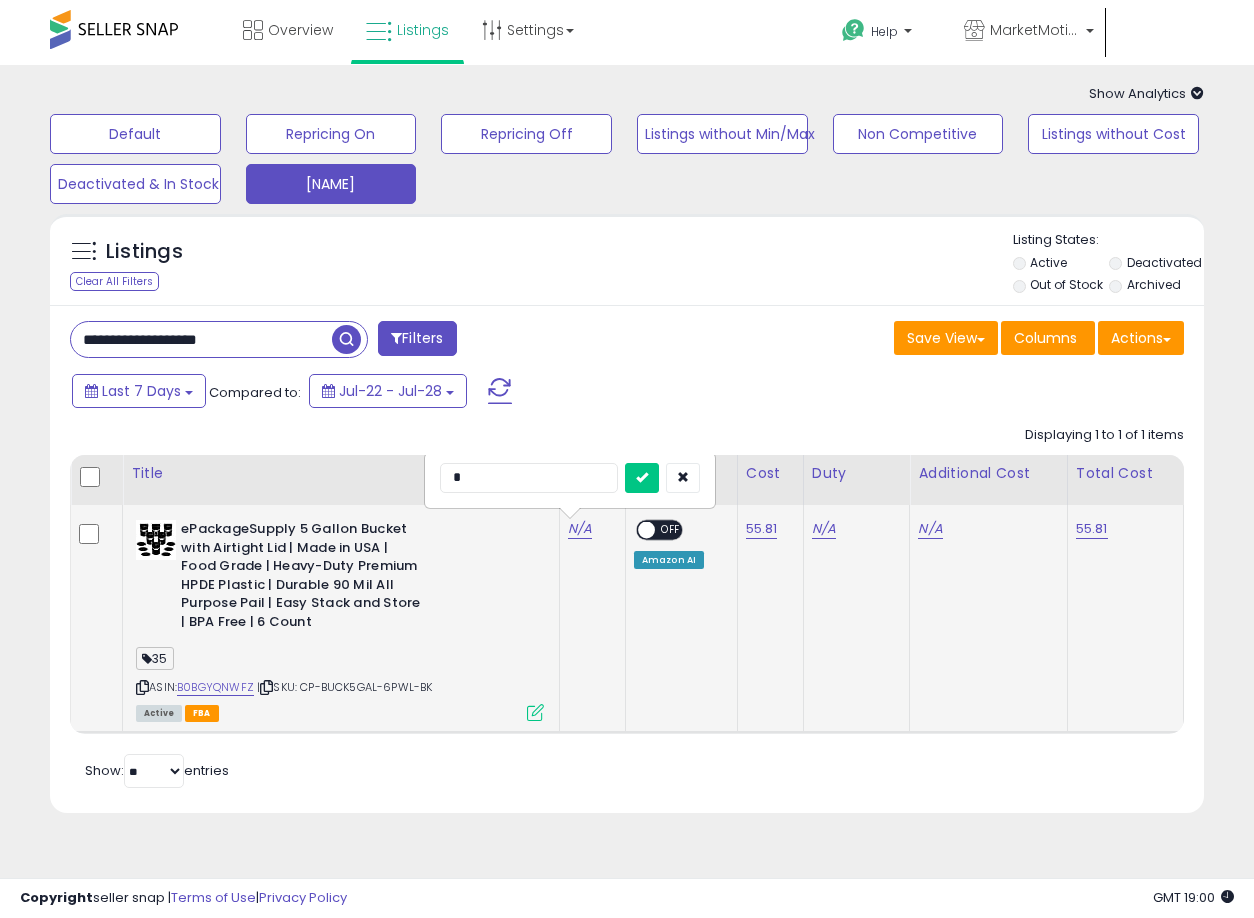 type on "**" 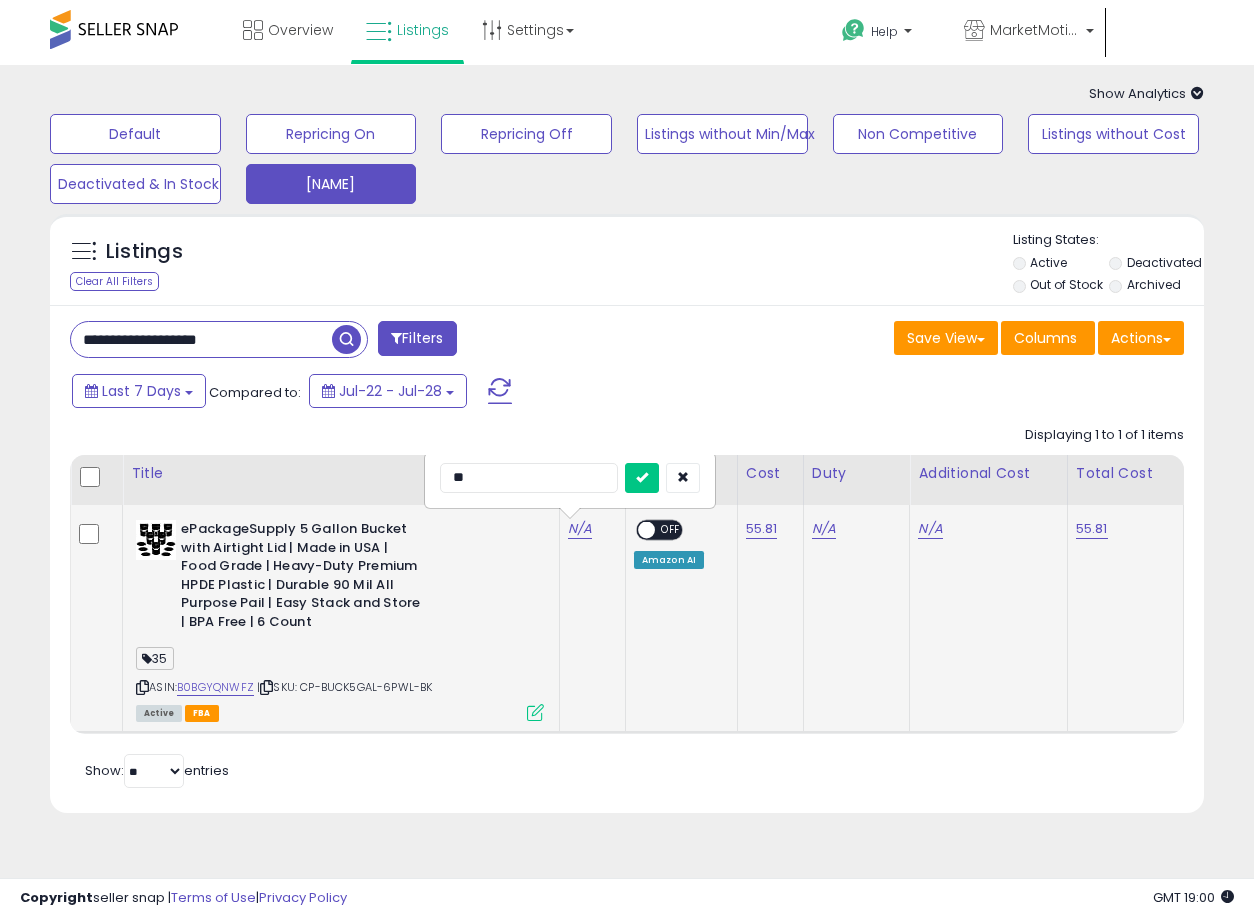 click at bounding box center [642, 478] 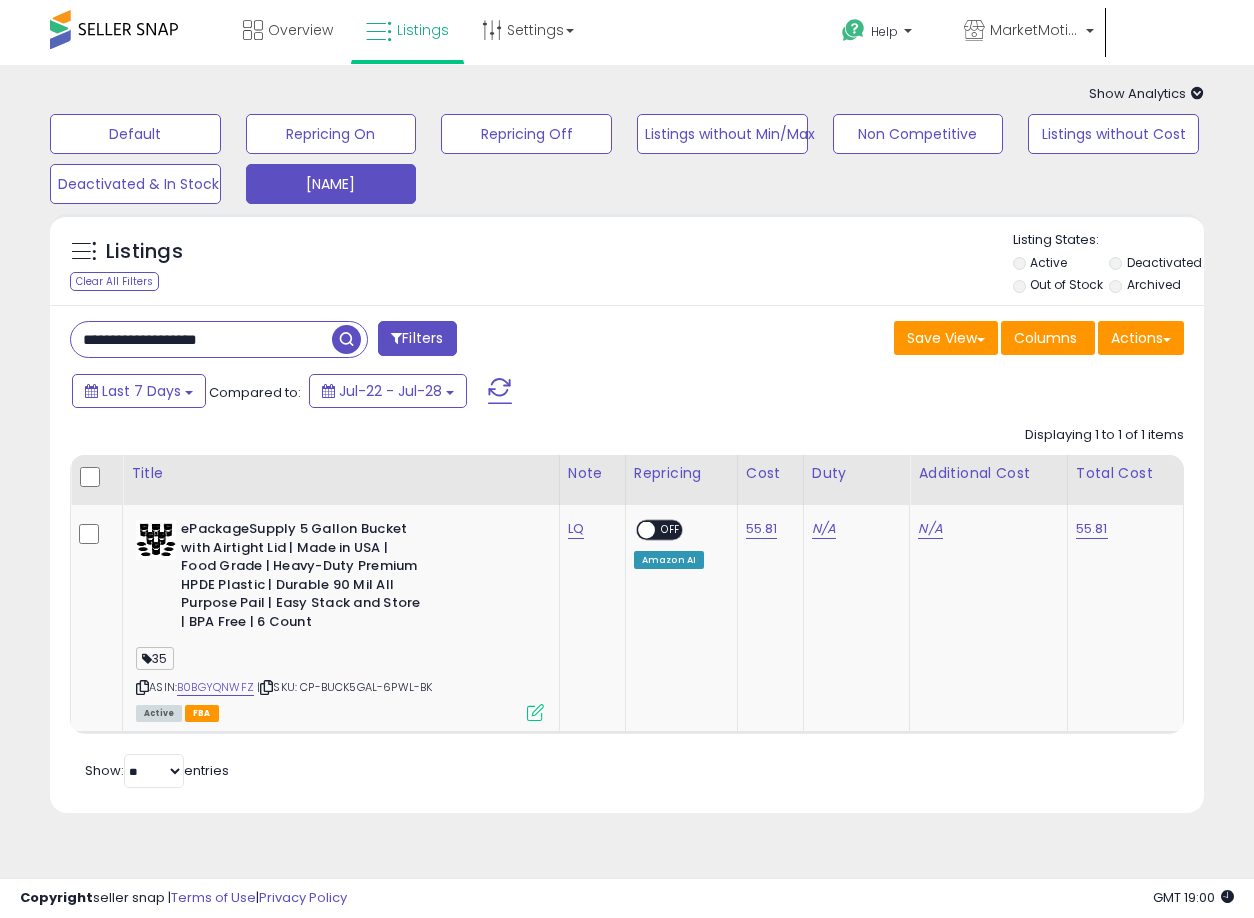 click on "**********" at bounding box center (201, 339) 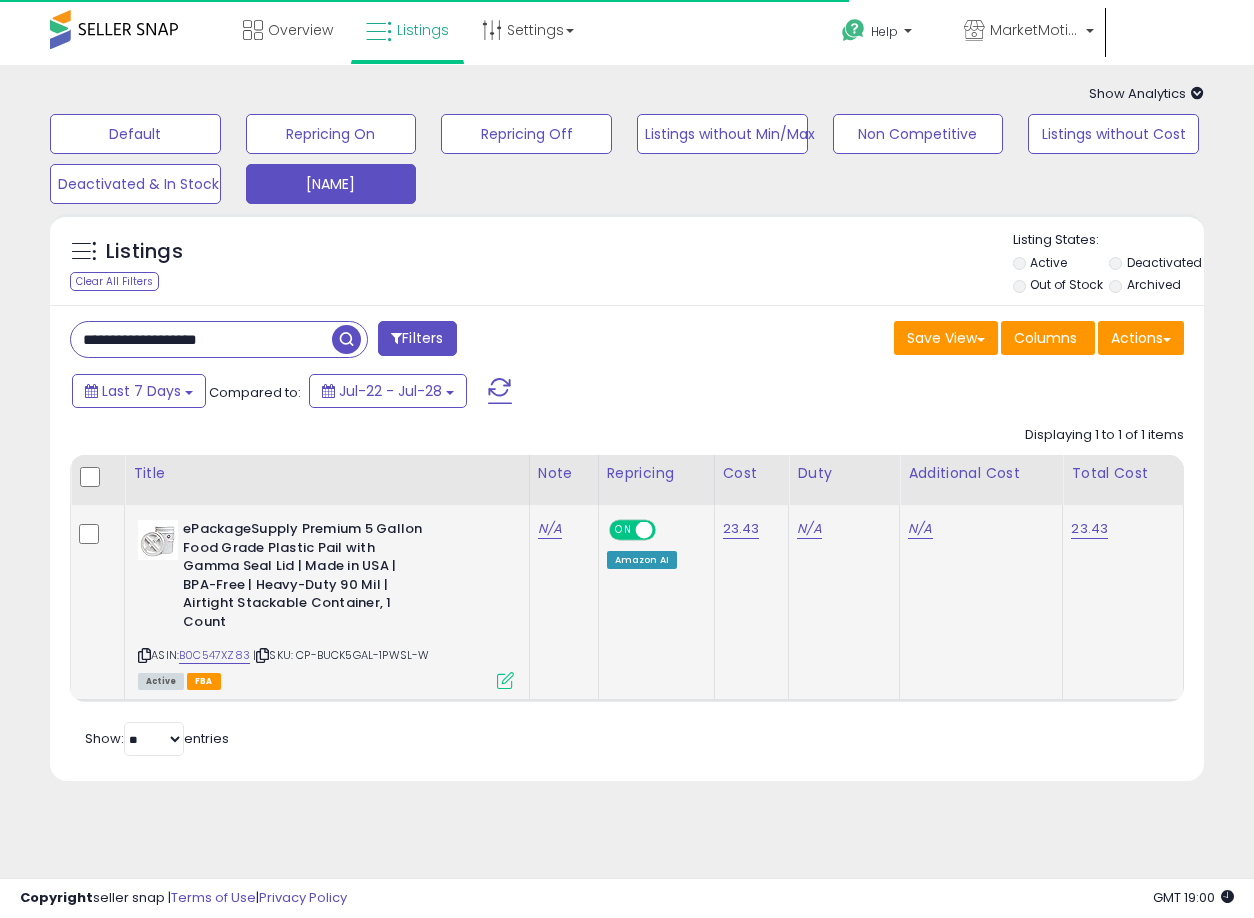 click at bounding box center (643, 530) 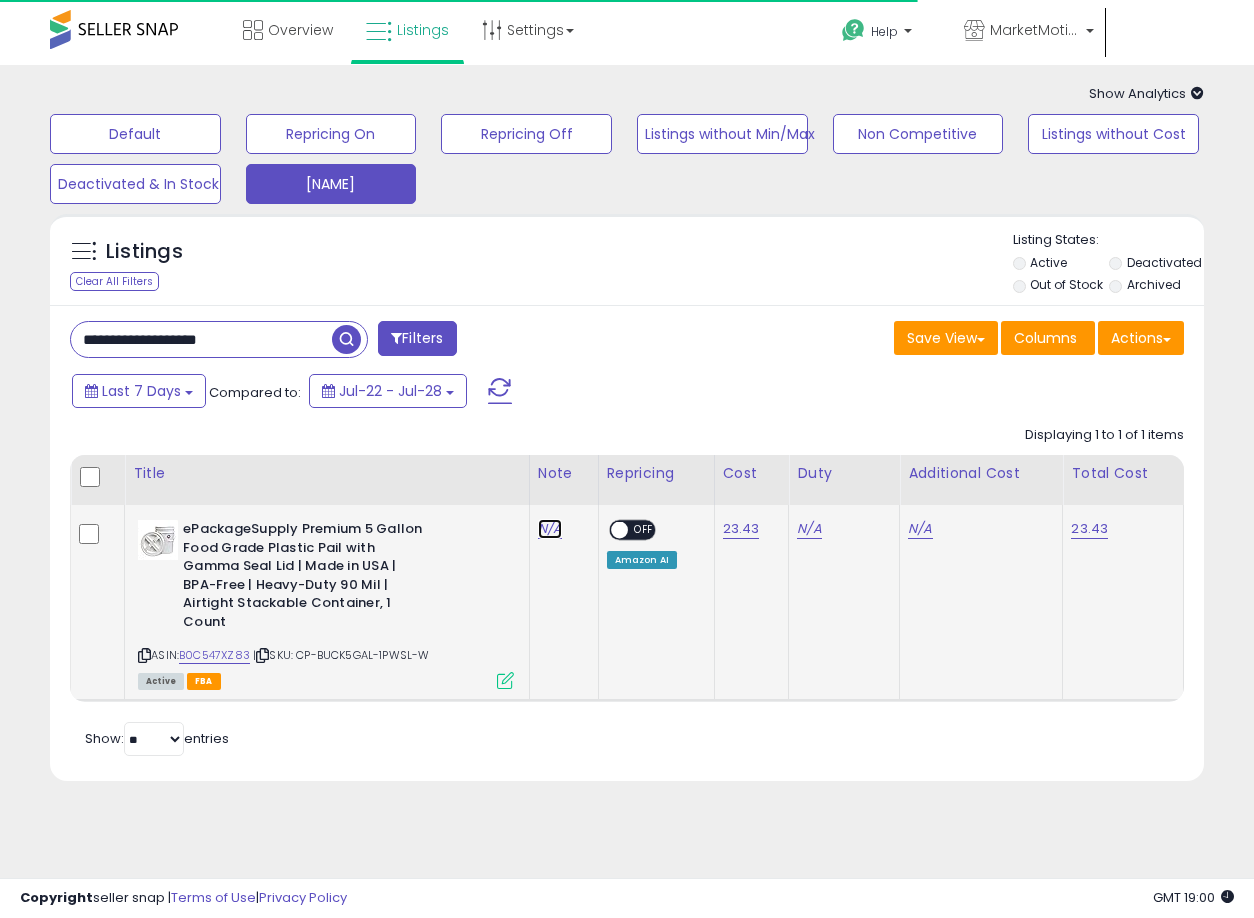 click on "N/A" at bounding box center [550, 529] 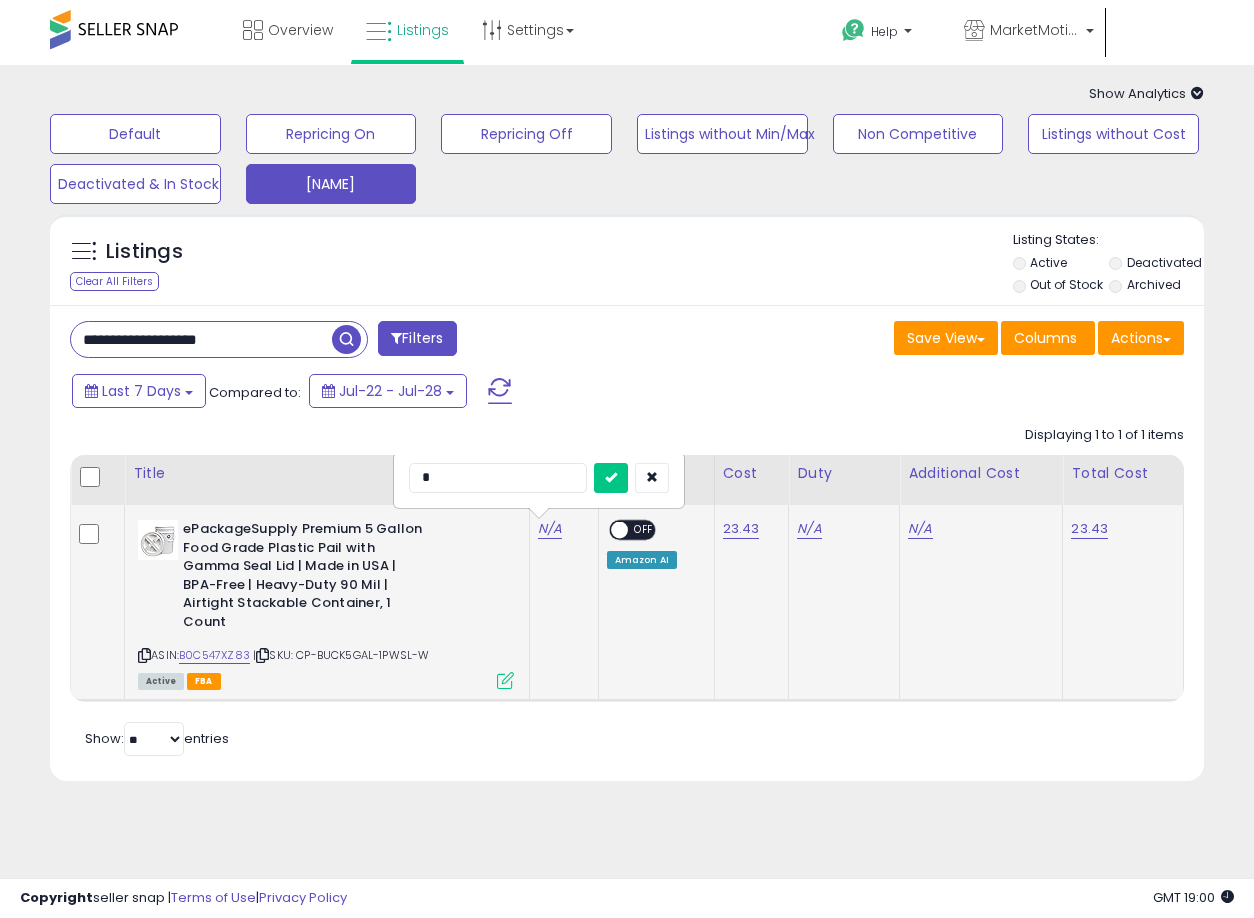 type on "**" 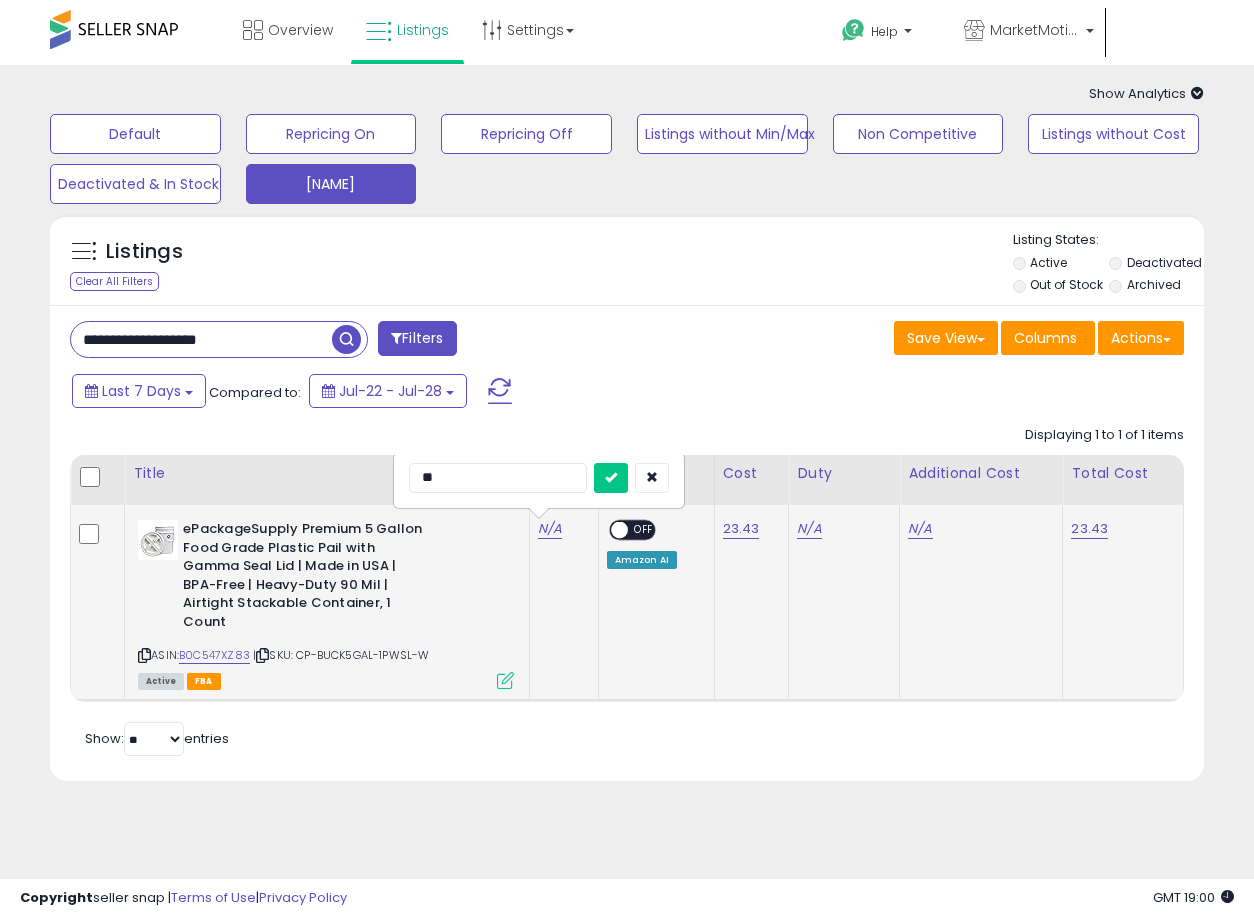 click at bounding box center [611, 478] 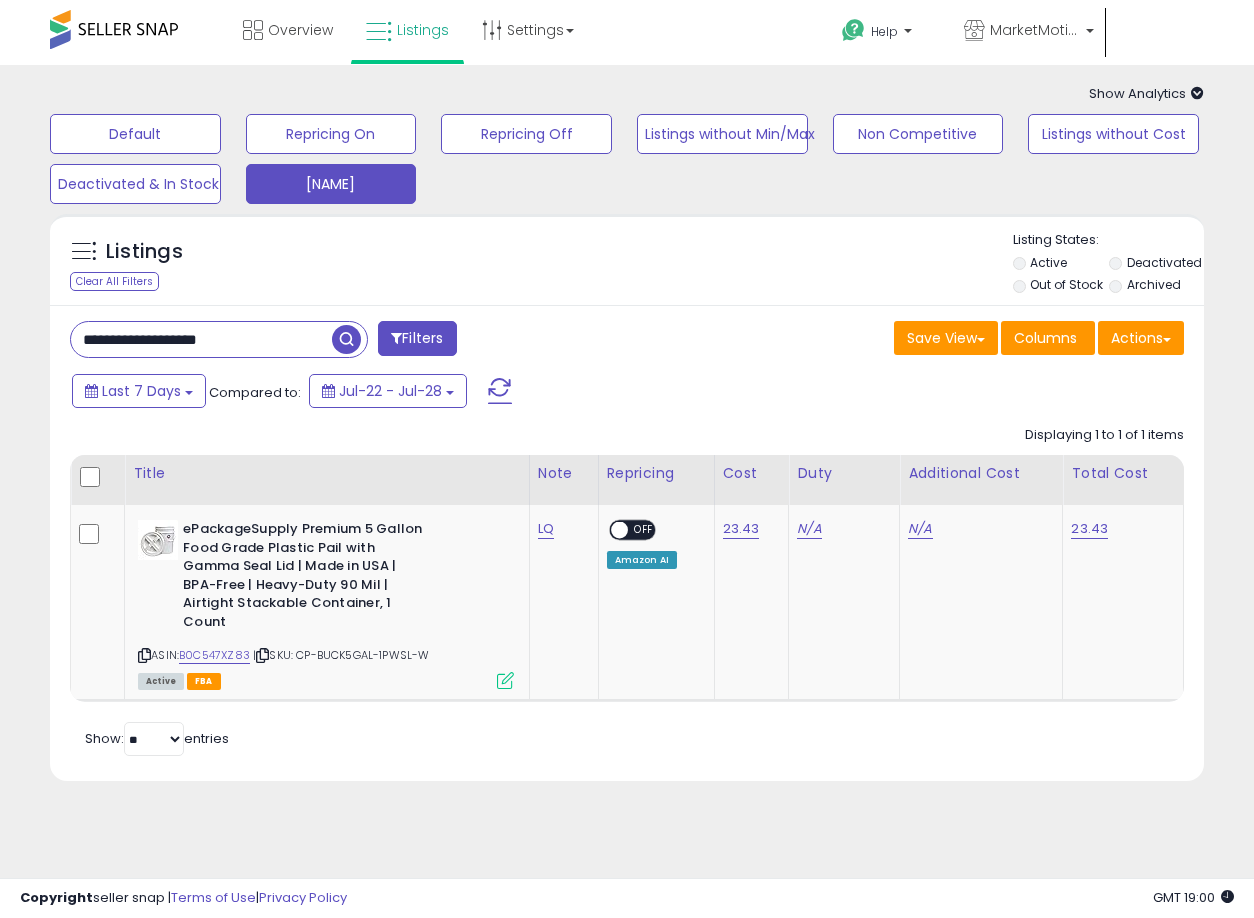 click on "**********" at bounding box center (201, 339) 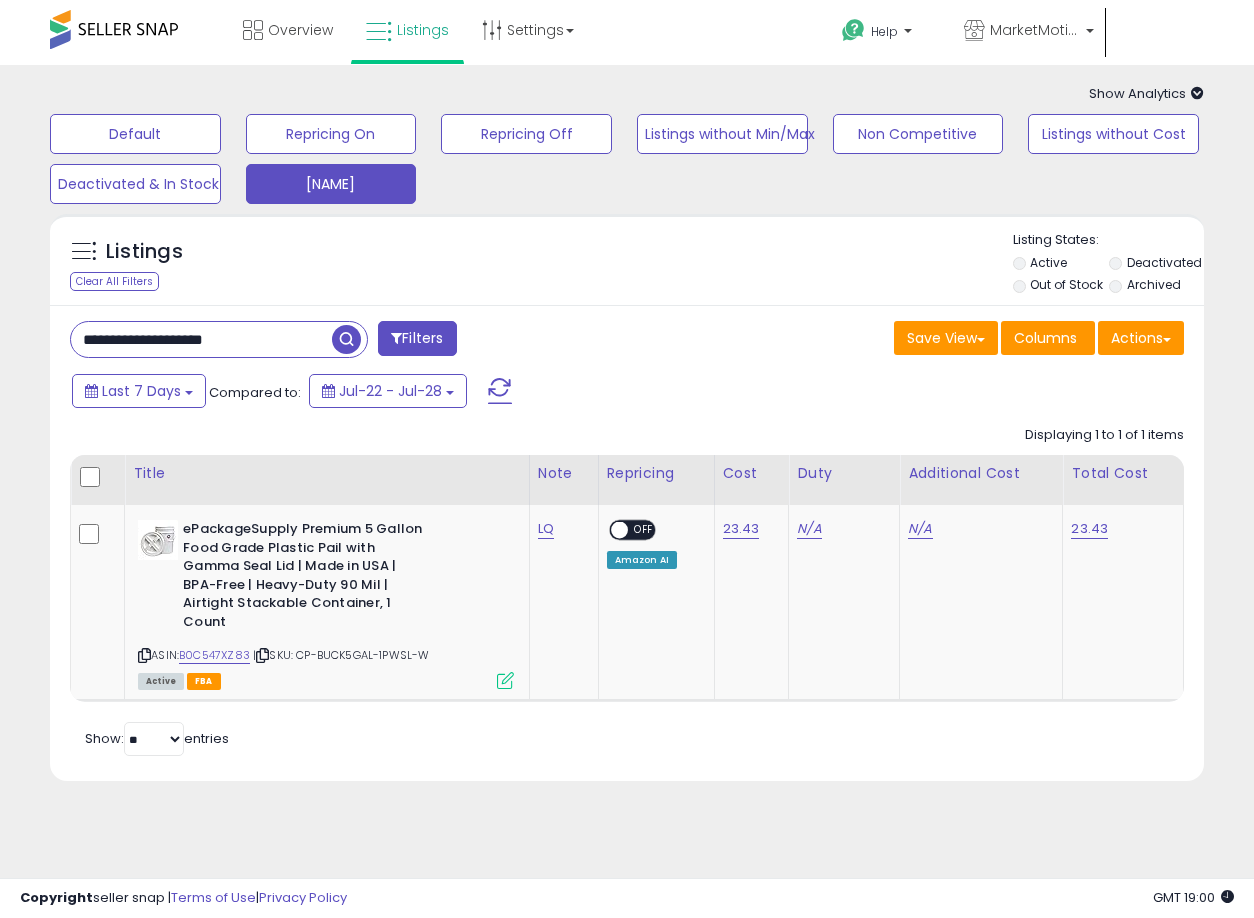 type on "**********" 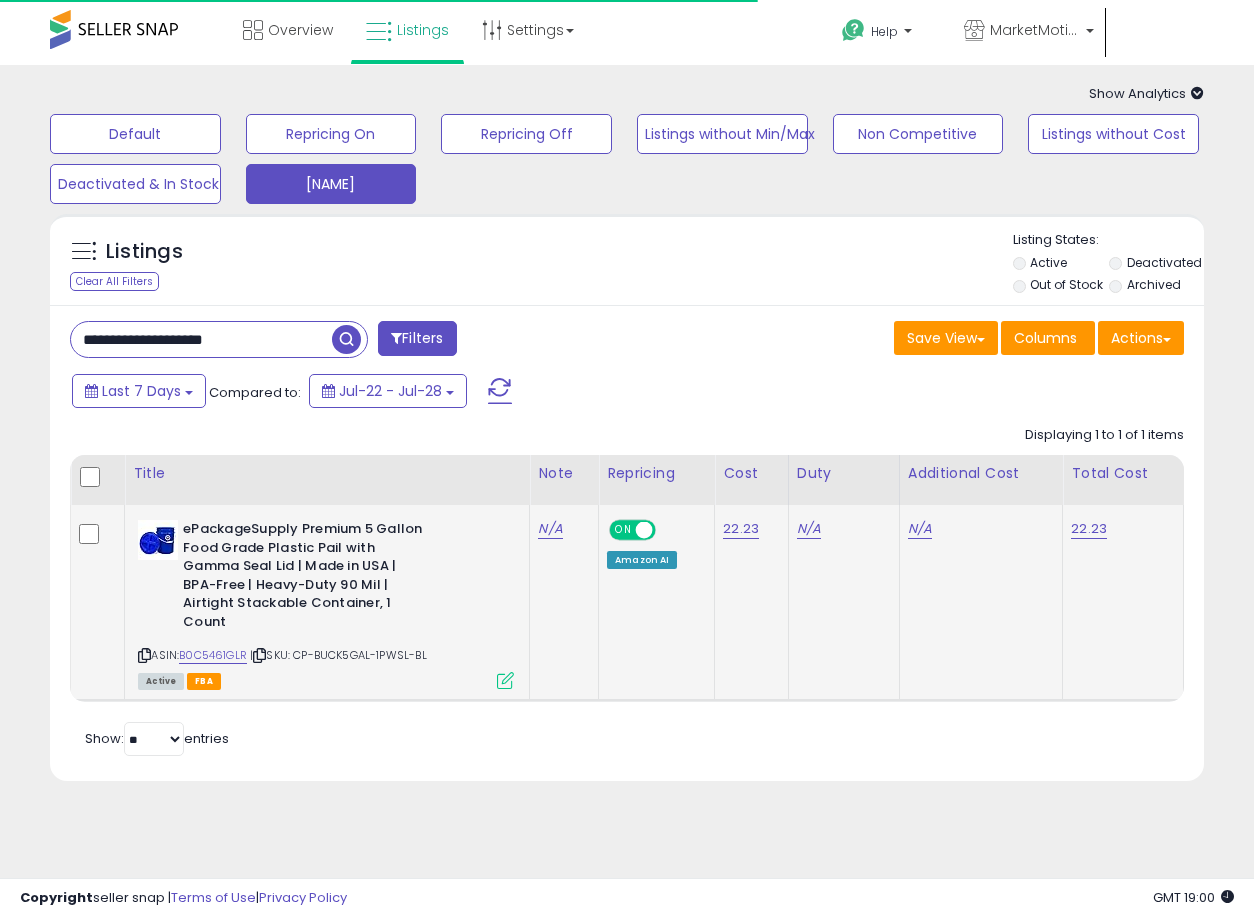 click at bounding box center [644, 530] 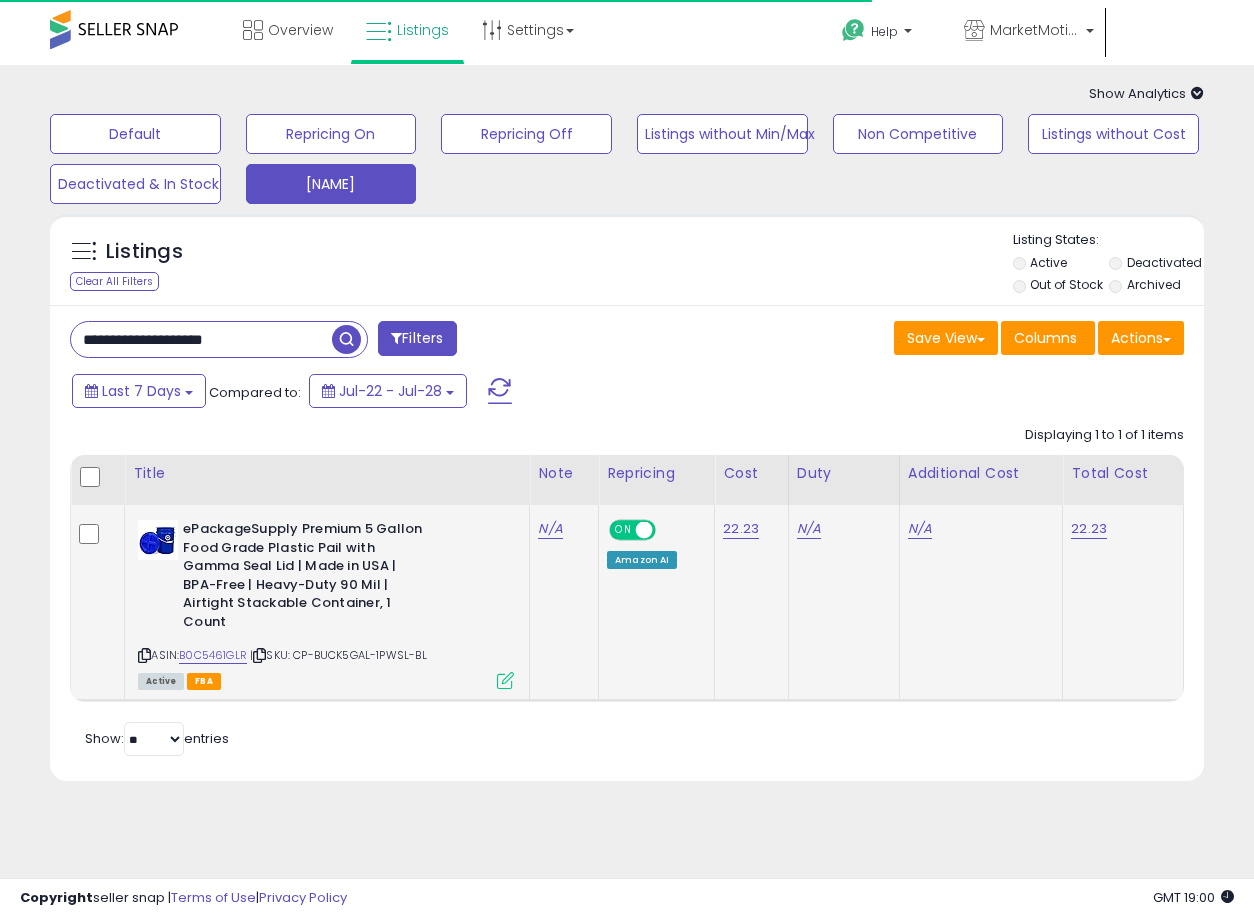 click on "ON" at bounding box center (623, 530) 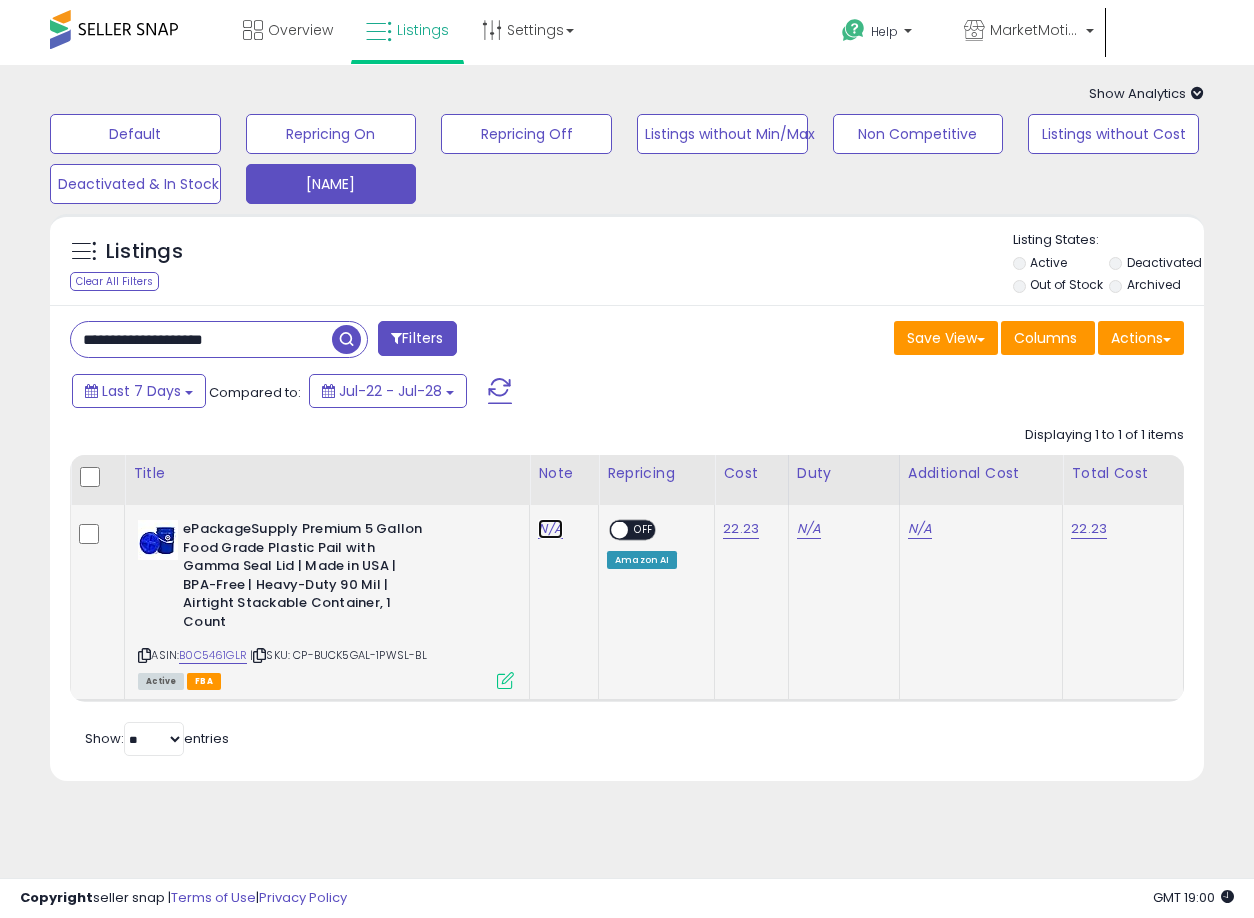 click on "N/A" at bounding box center (550, 529) 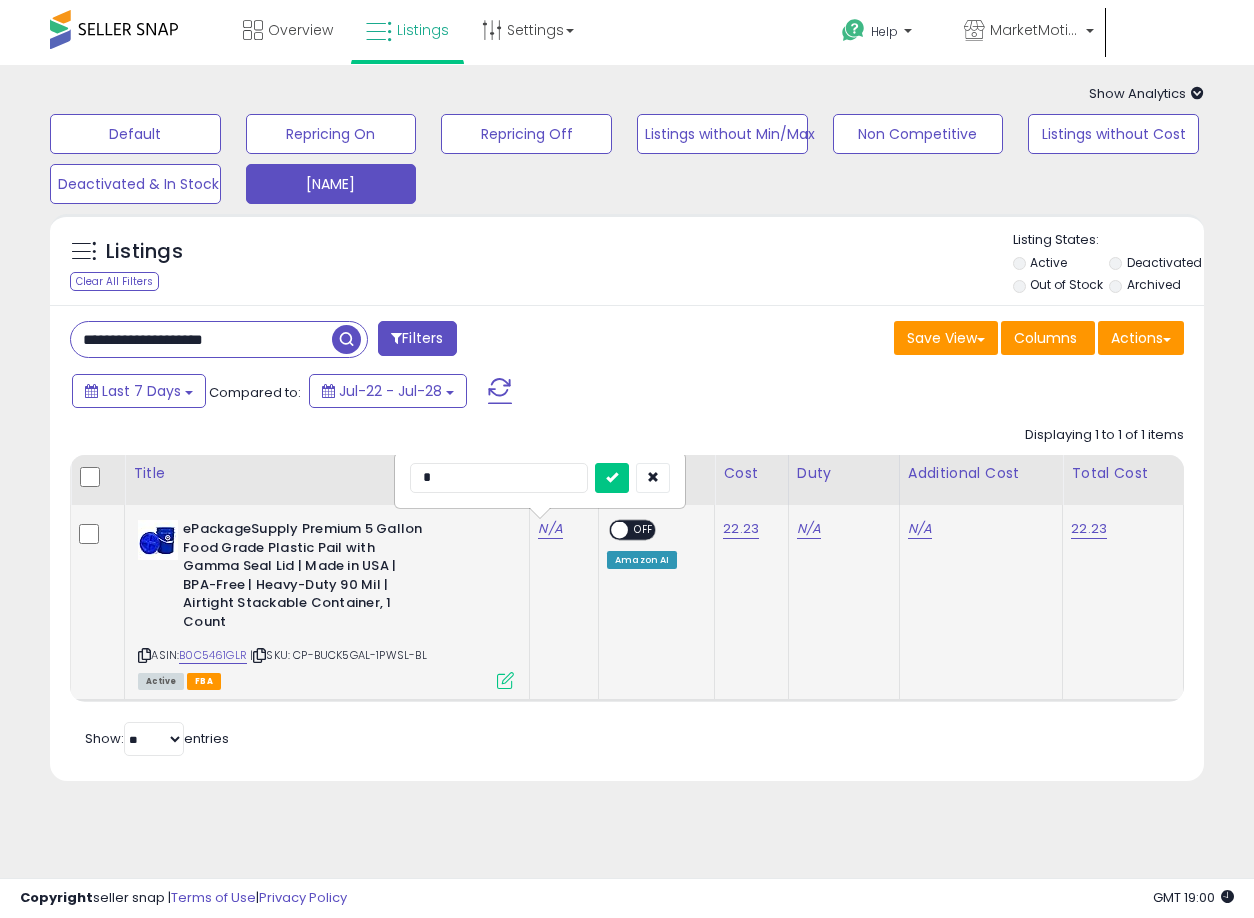 type on "**" 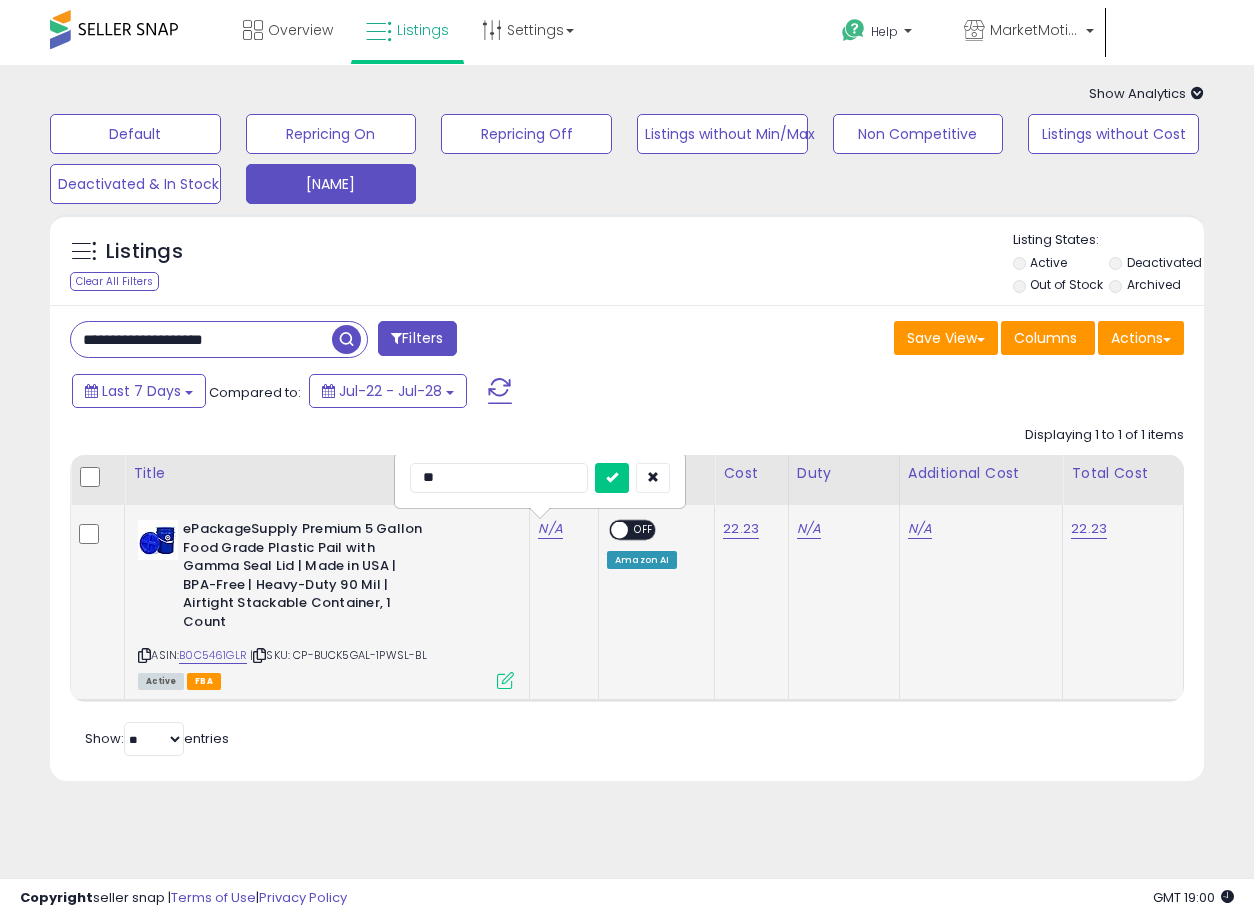 click at bounding box center (612, 478) 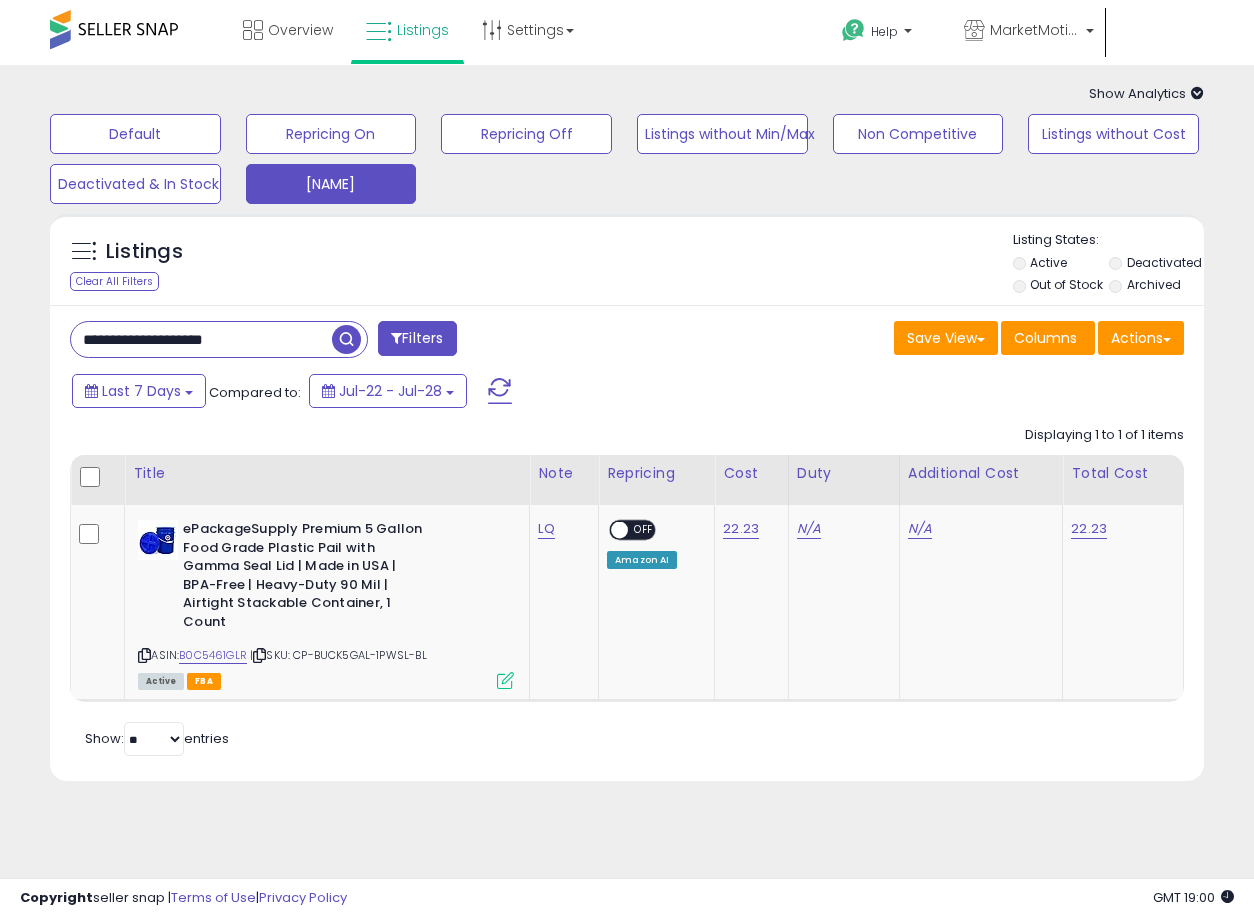 click on "**********" at bounding box center [201, 339] 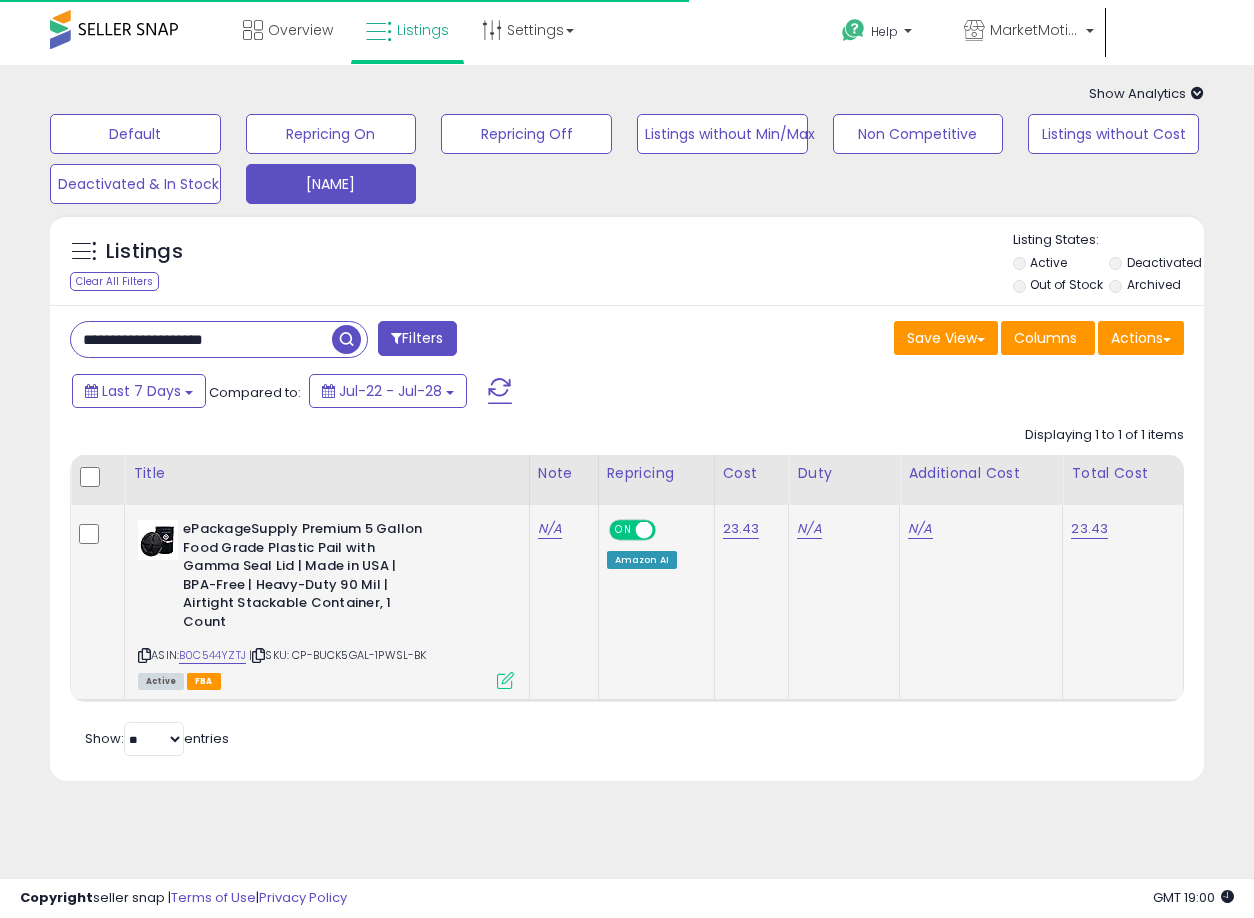 click on "ON" at bounding box center [623, 530] 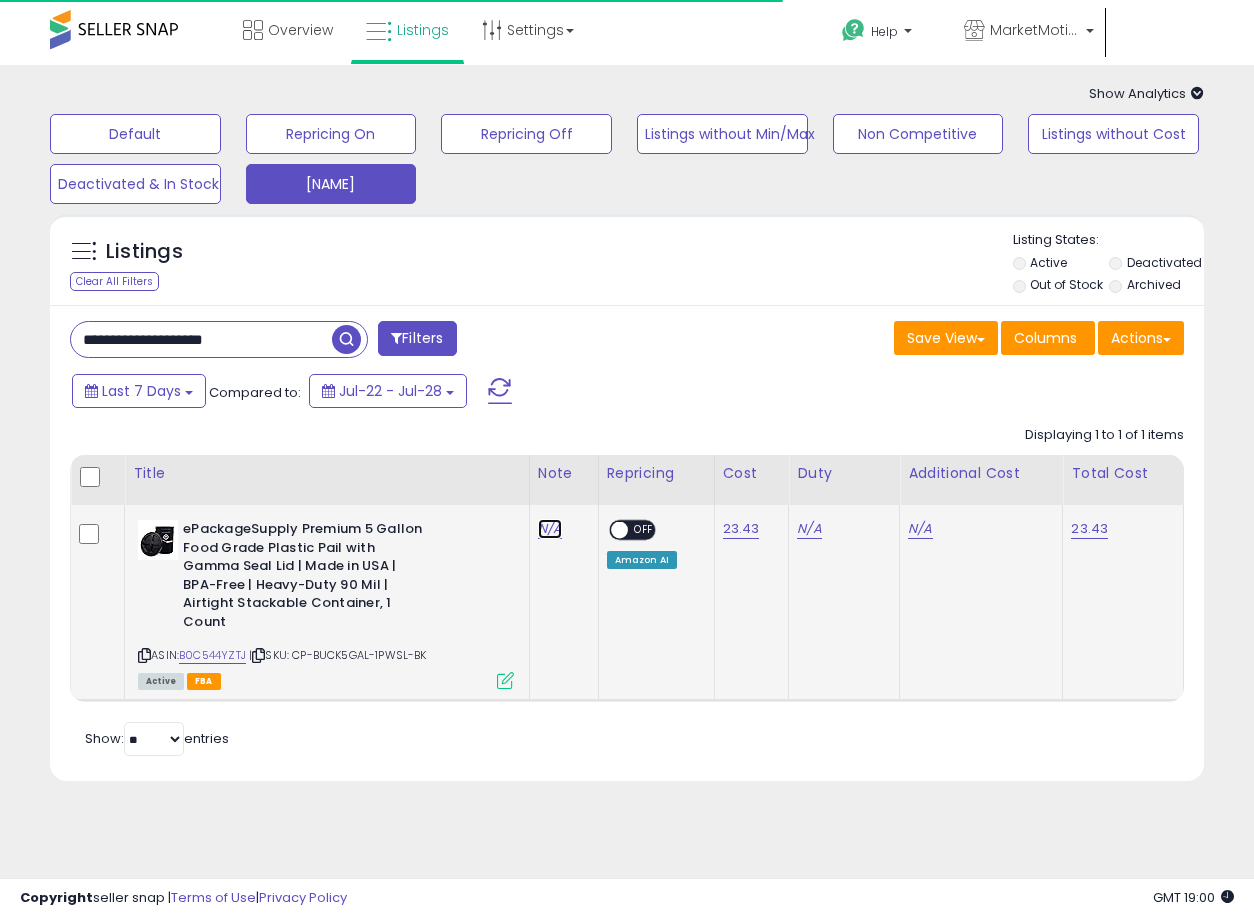 click on "N/A" at bounding box center (550, 529) 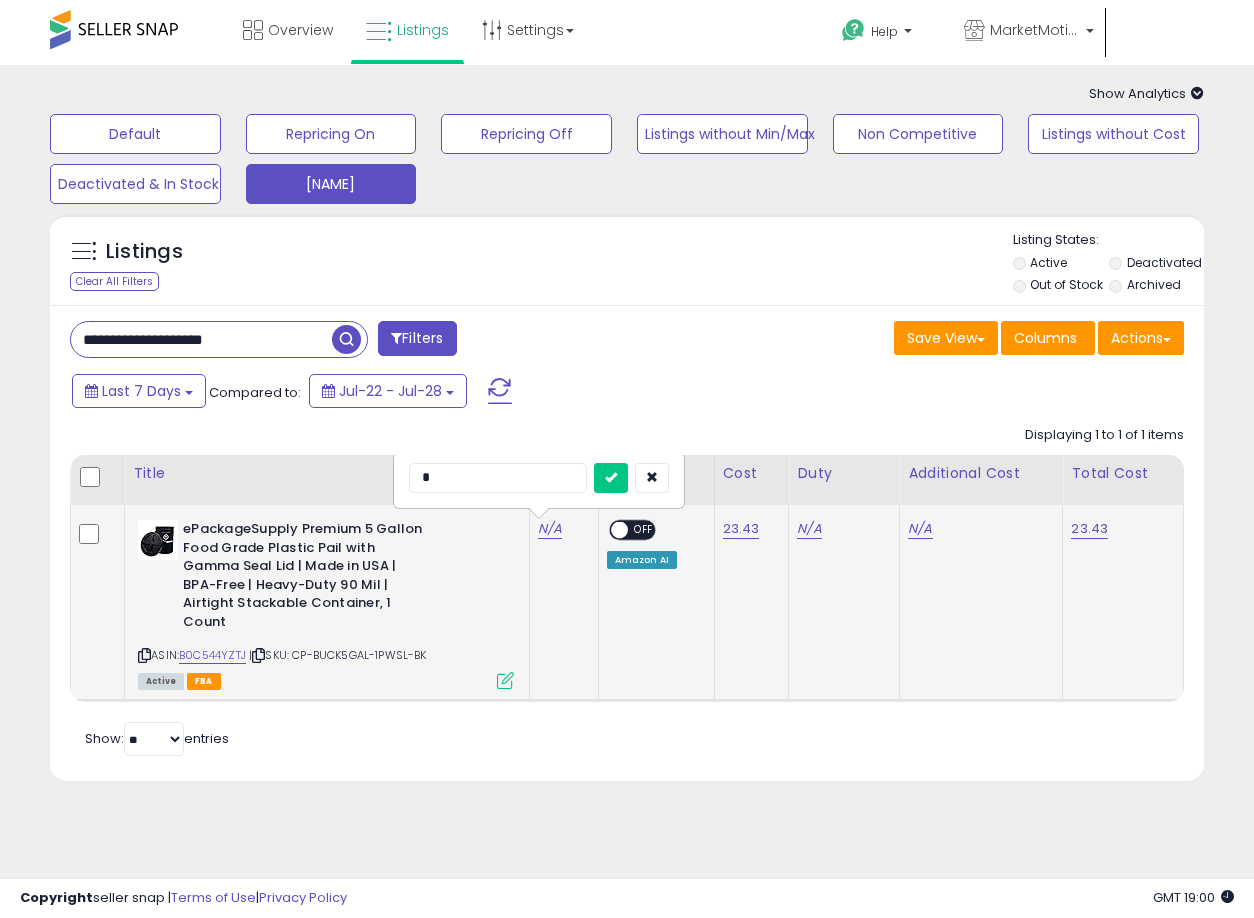 type on "**" 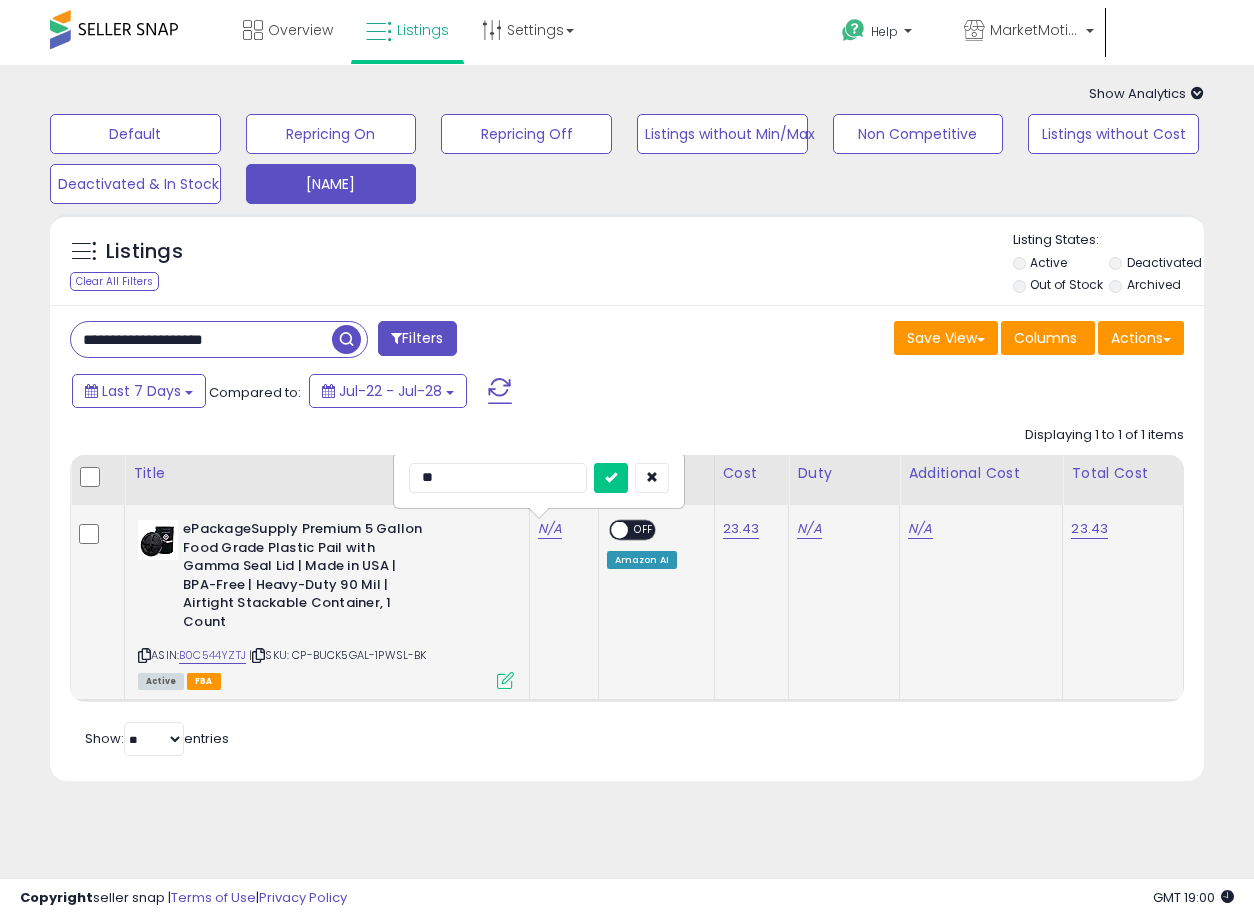click at bounding box center (611, 478) 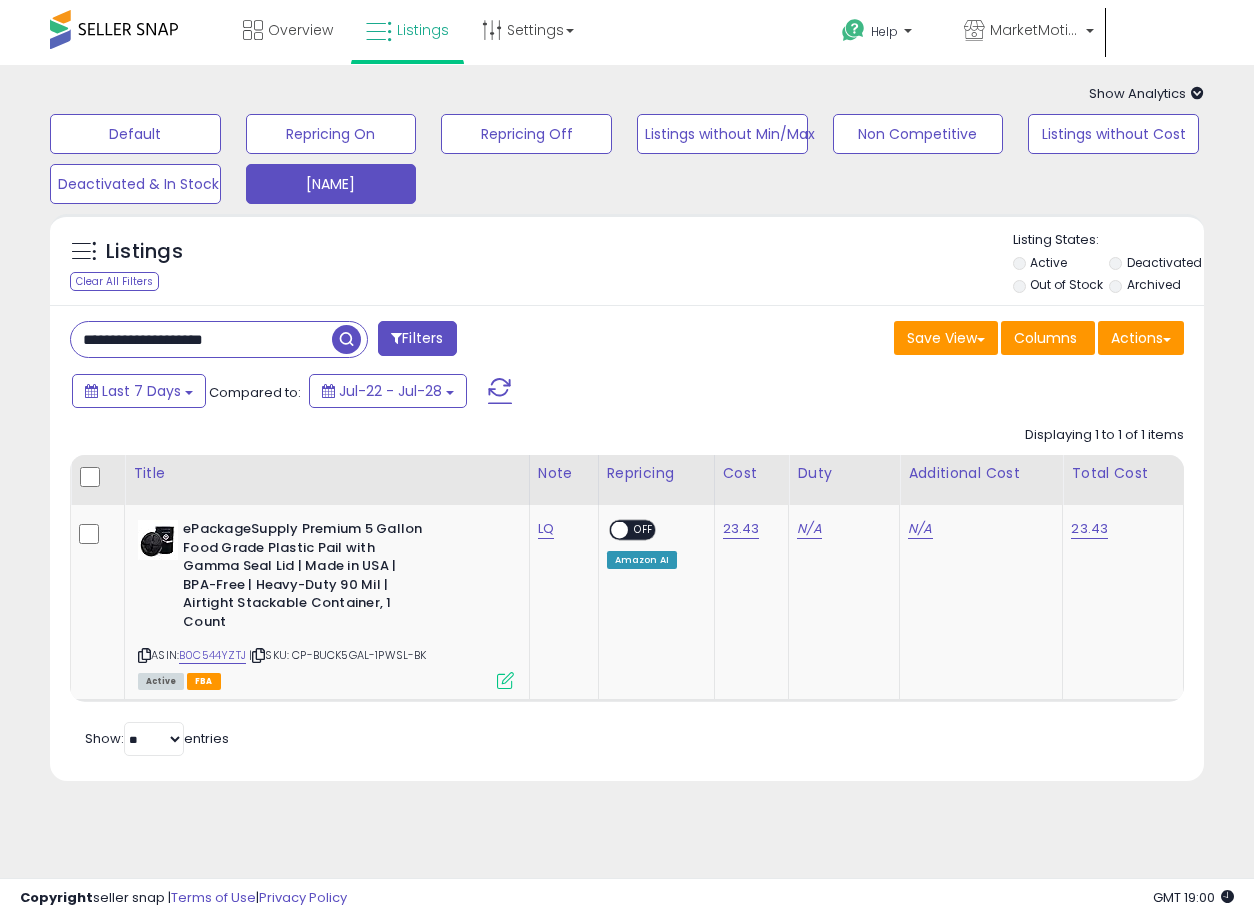 click on "**********" at bounding box center [201, 339] 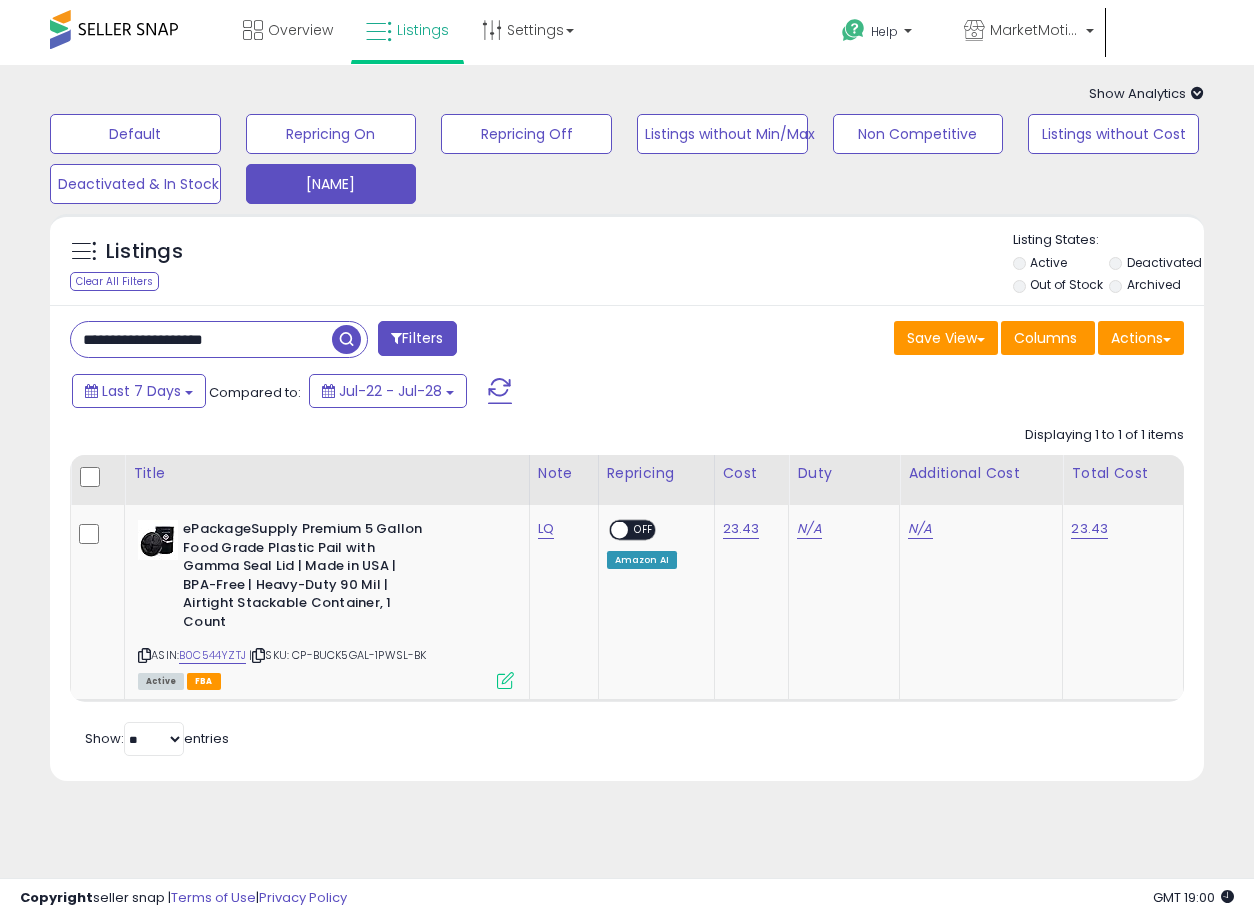 click on "**********" at bounding box center (201, 339) 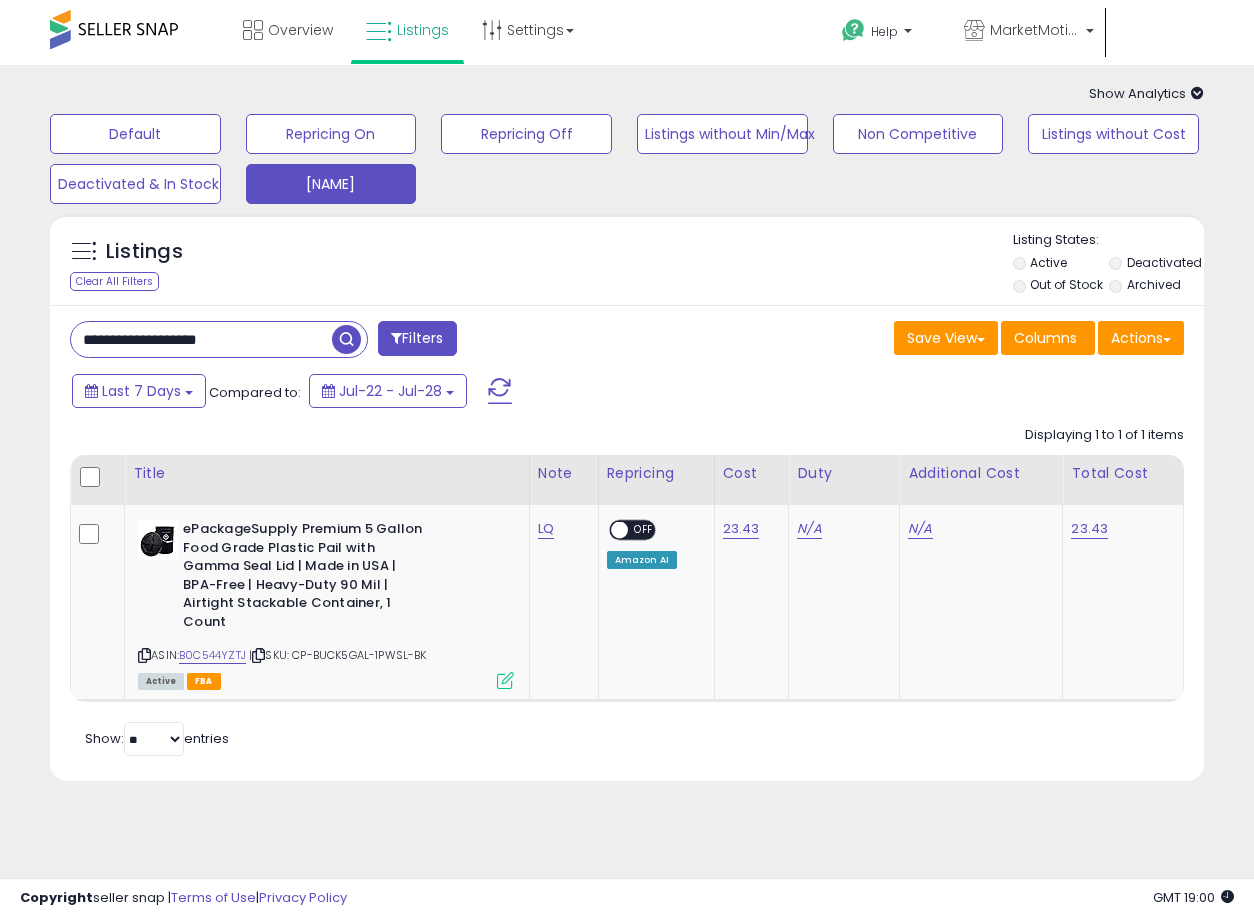 type on "**********" 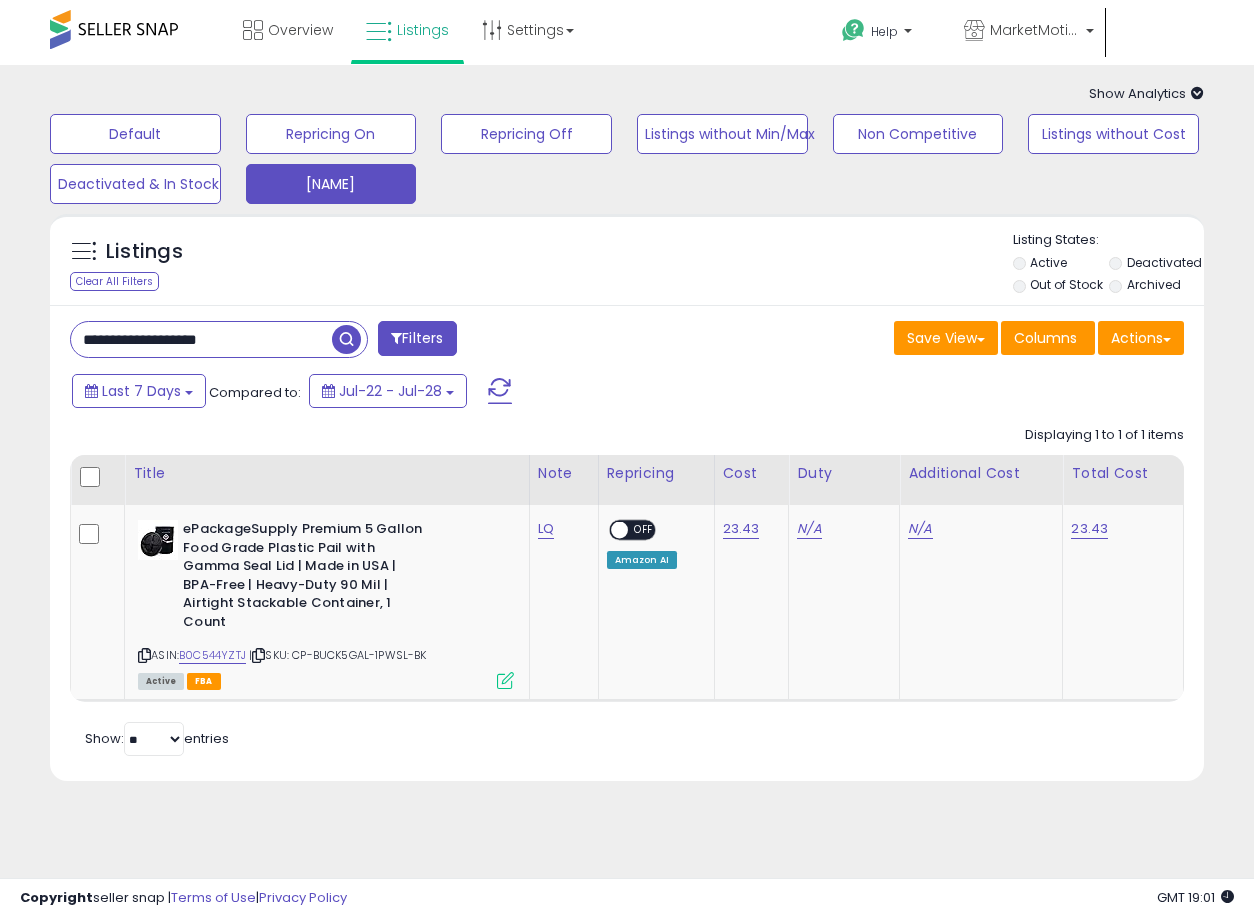 click at bounding box center (346, 339) 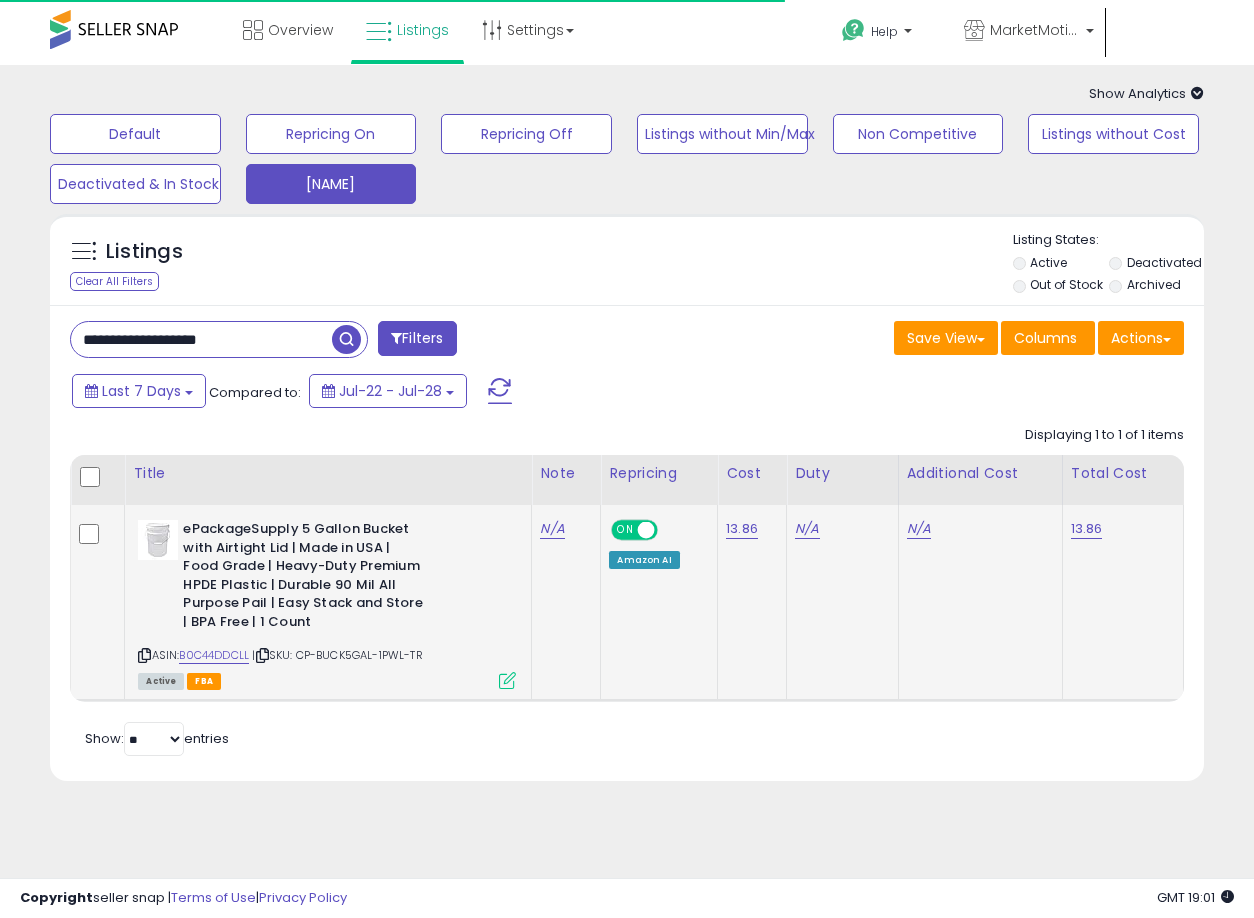 click on "ON" at bounding box center [626, 530] 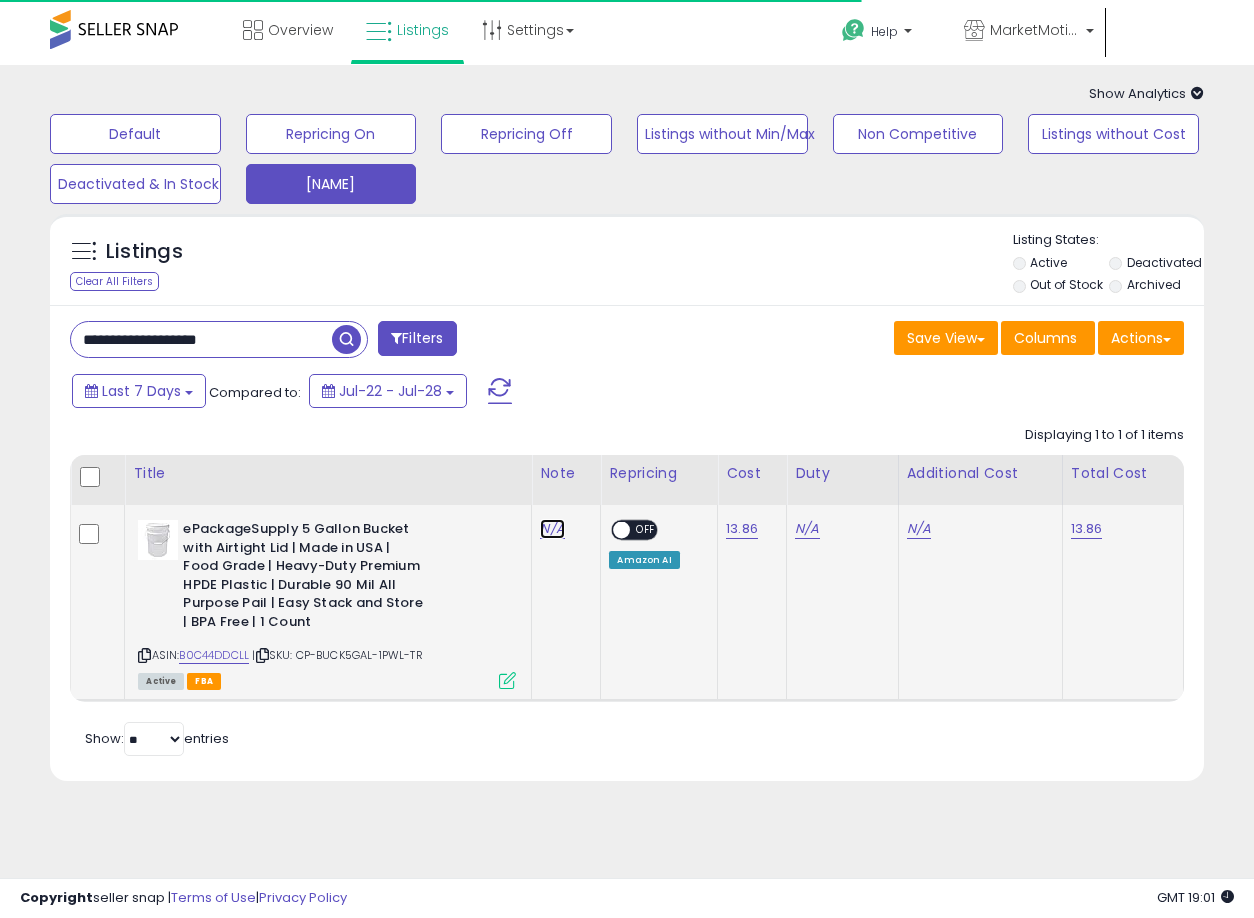 click on "N/A" at bounding box center (552, 529) 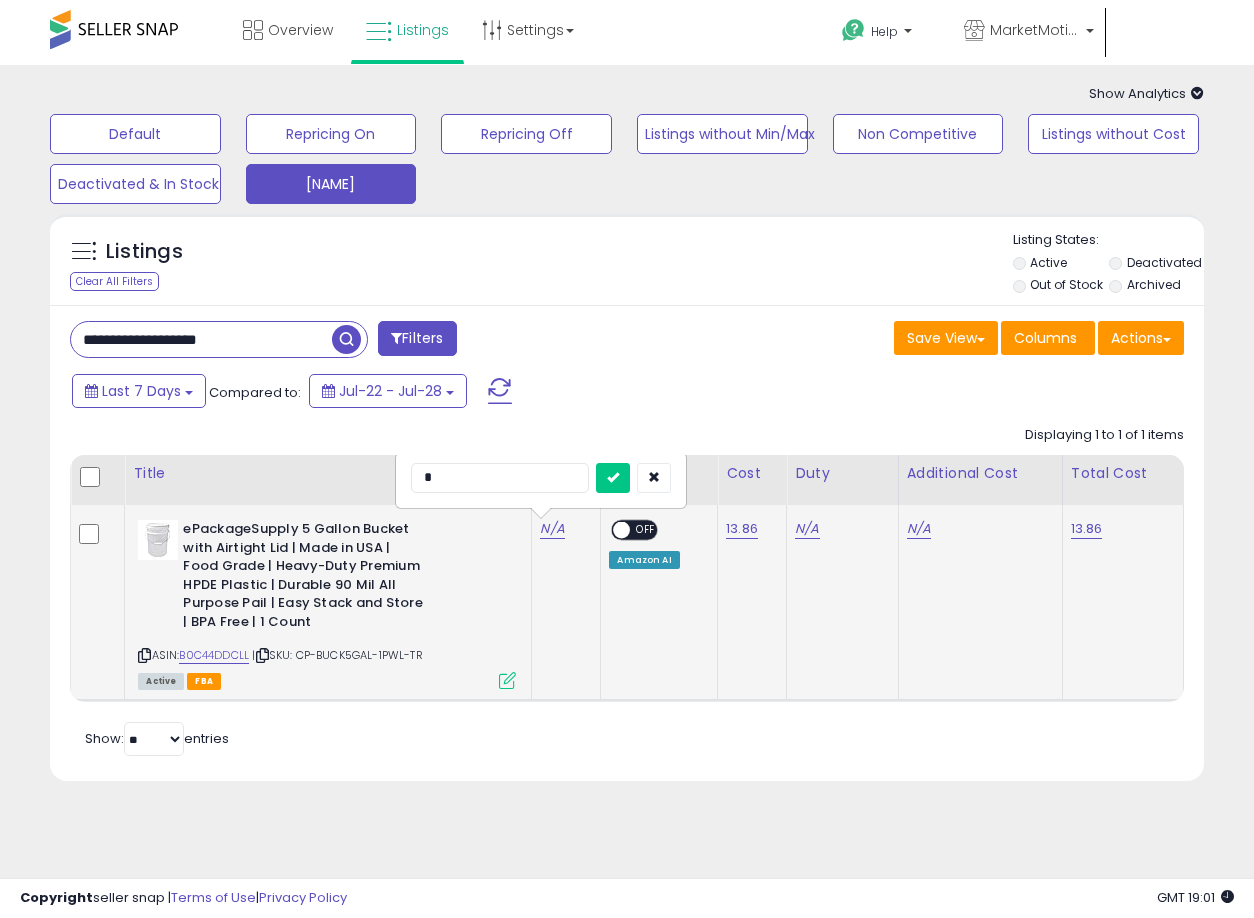 type on "**" 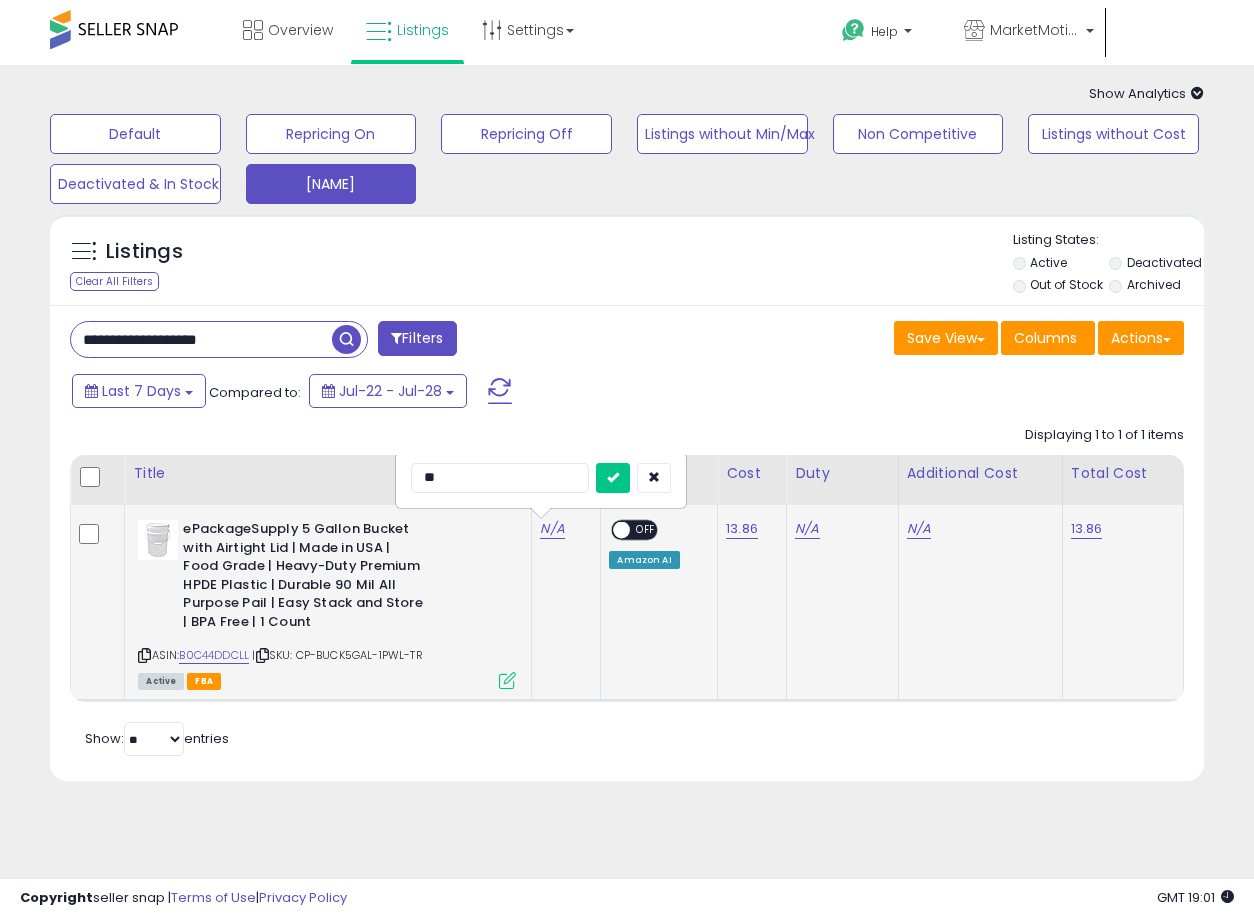 click at bounding box center (613, 478) 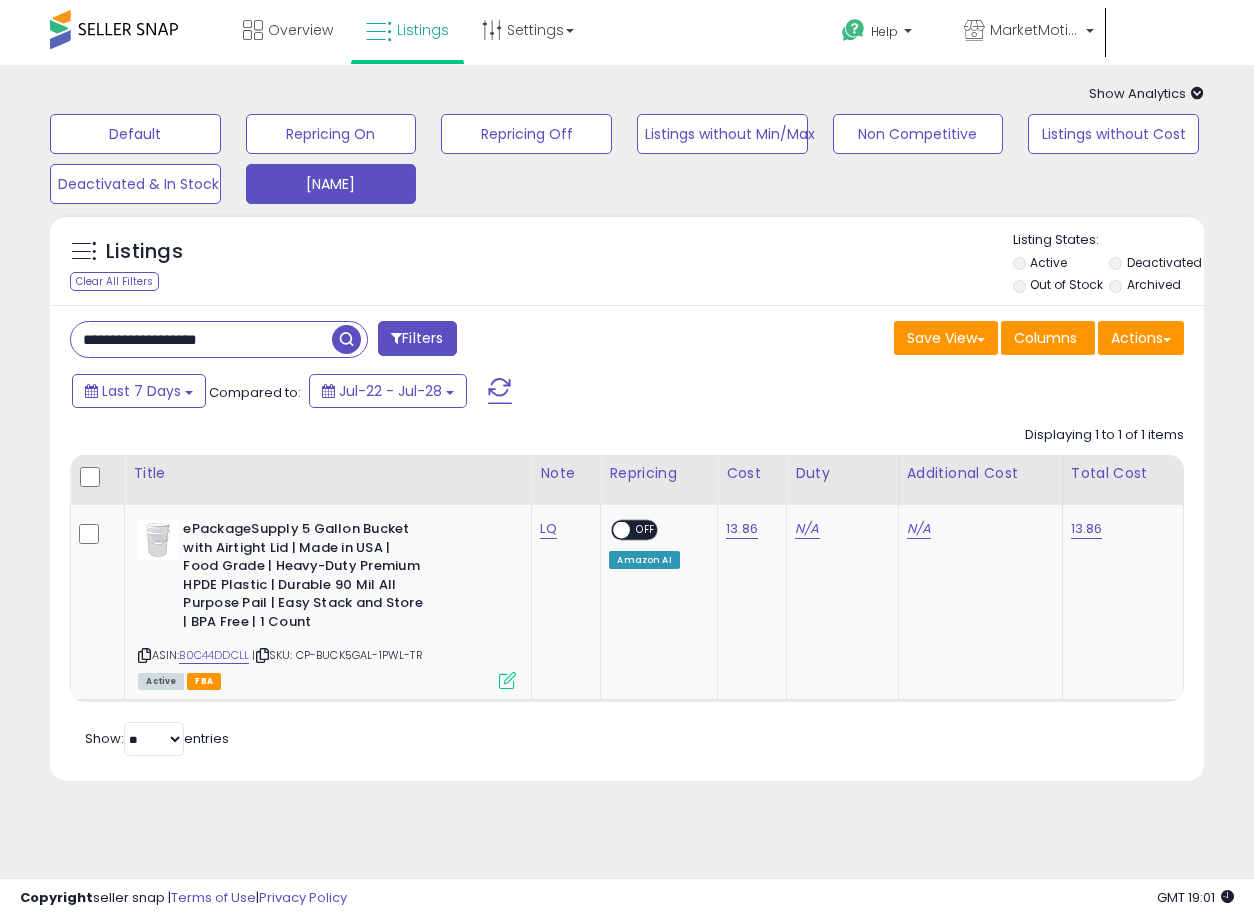 click on "**********" at bounding box center [201, 339] 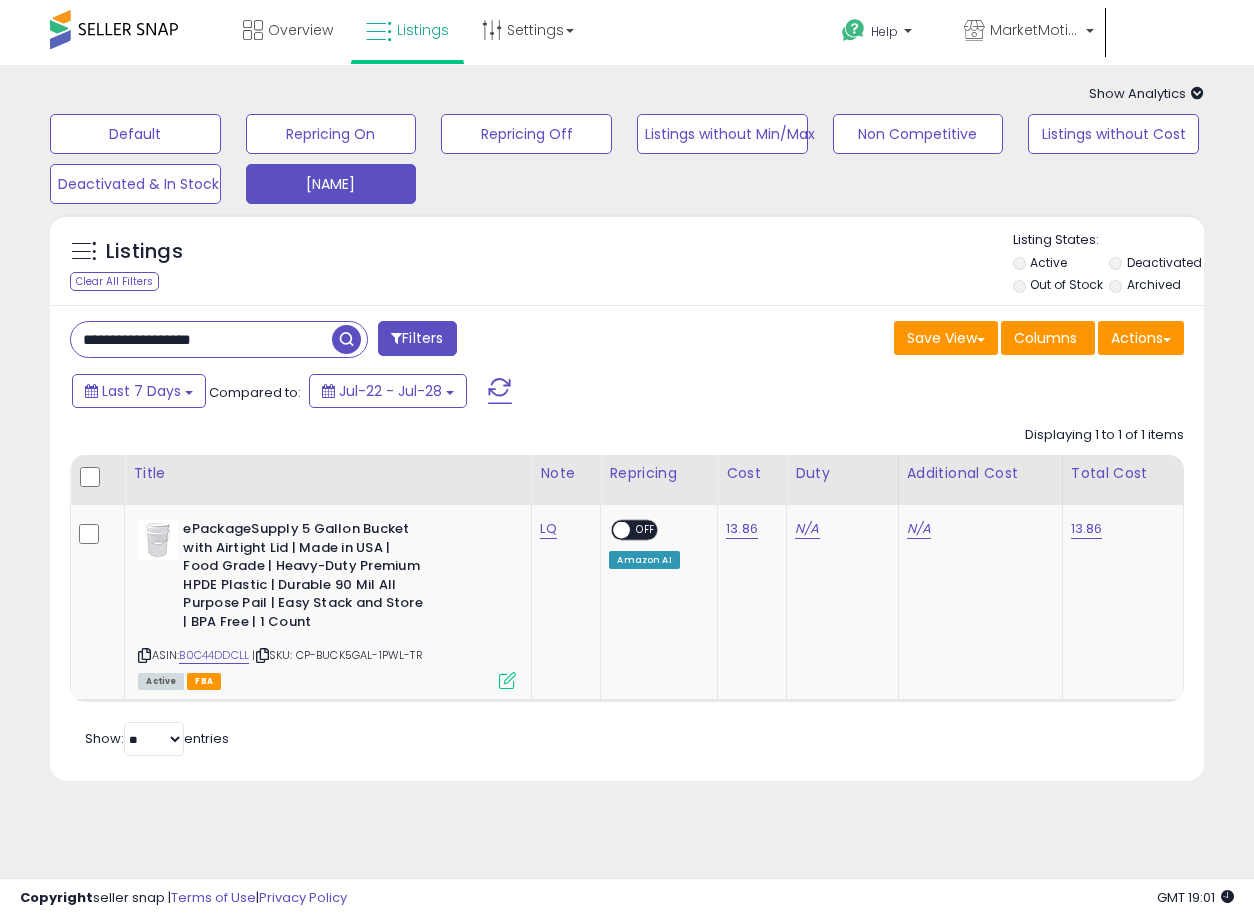 type on "**********" 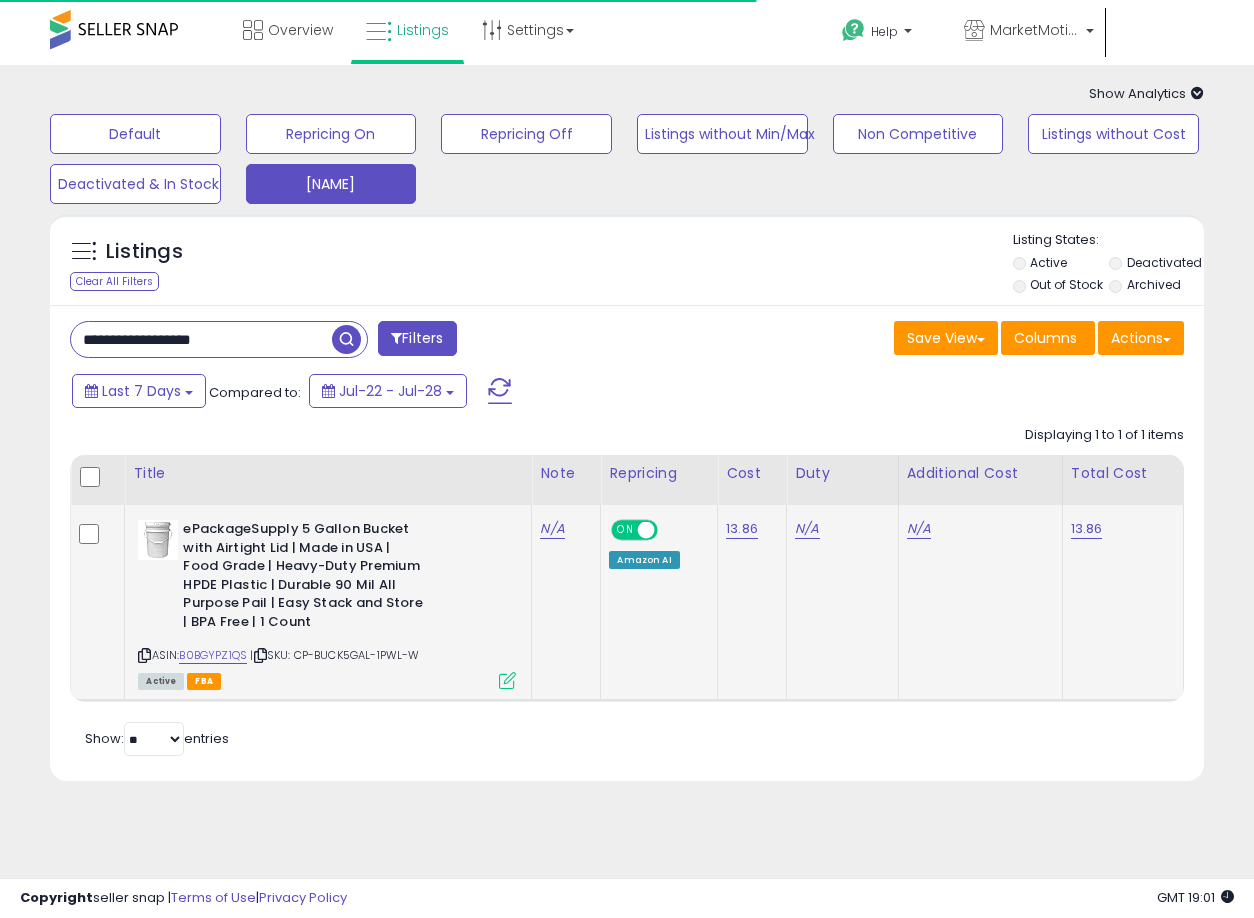 click on "ON" at bounding box center (626, 530) 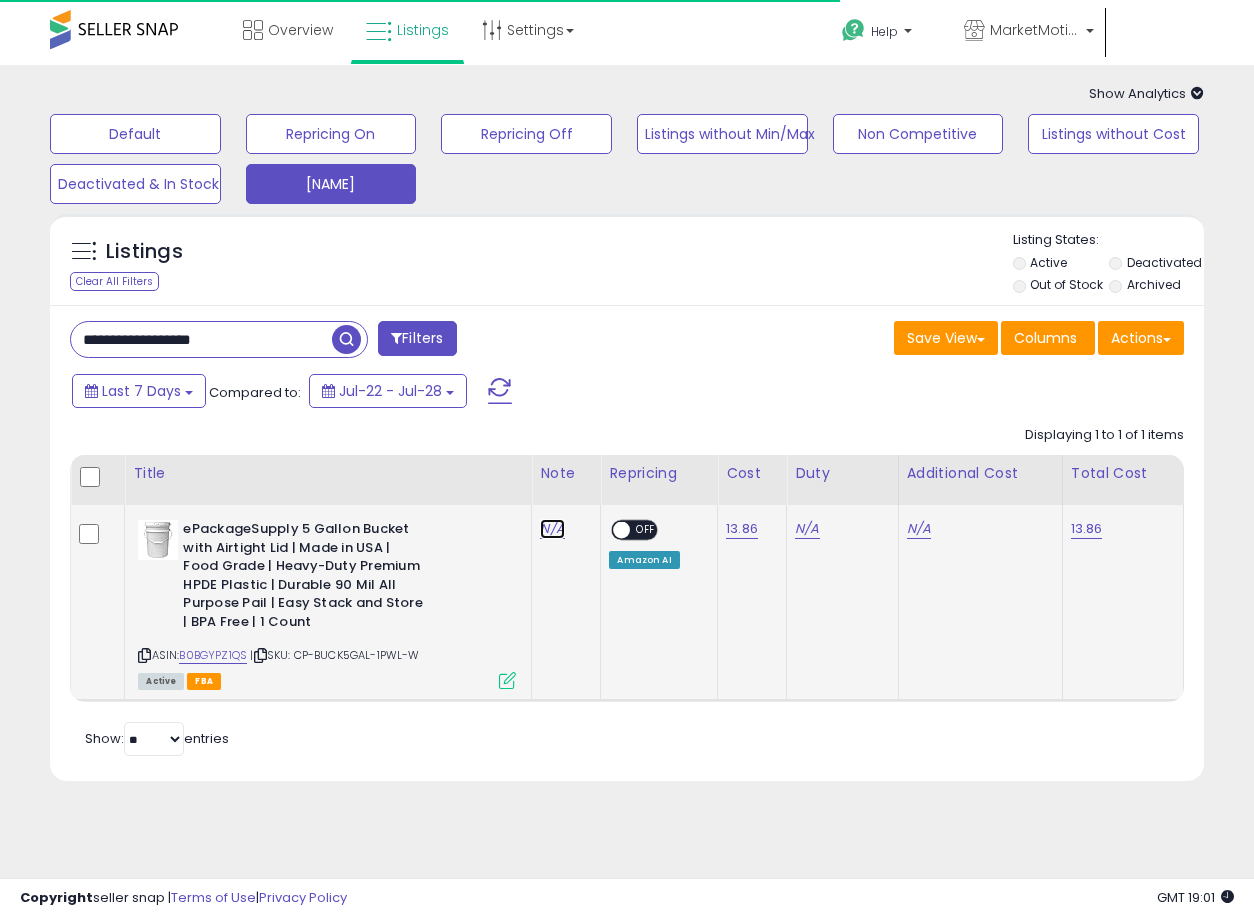 click on "N/A" at bounding box center [552, 529] 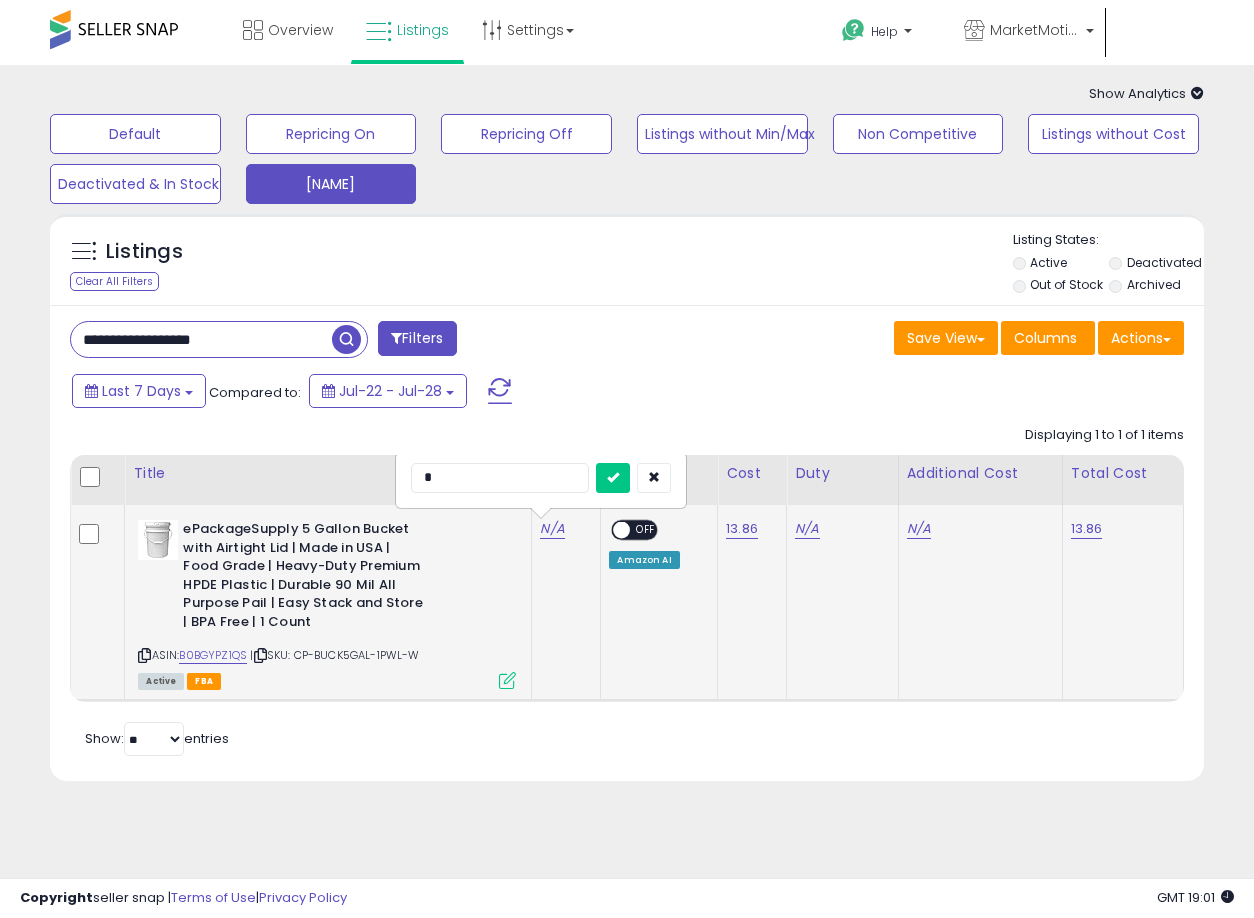 type on "**" 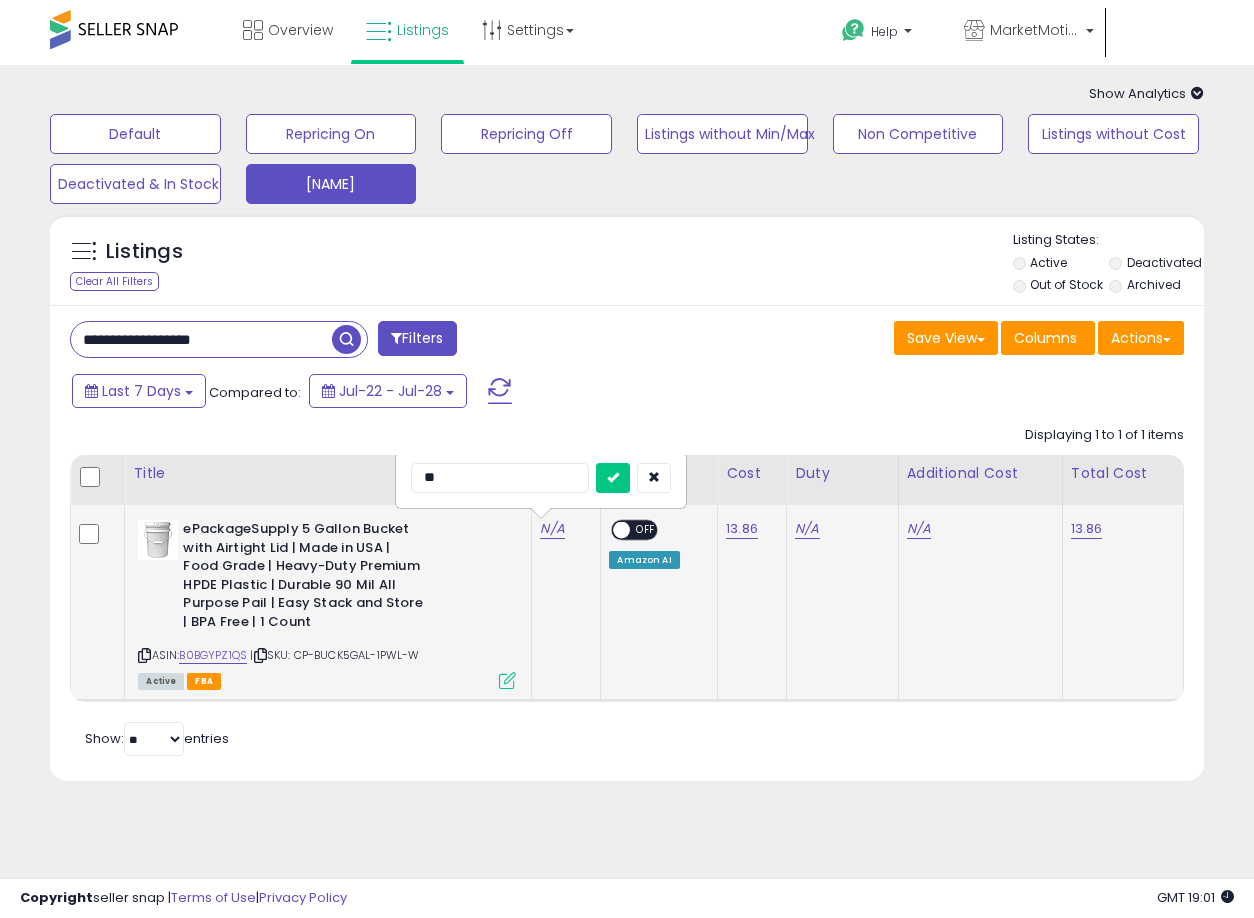 click at bounding box center (613, 478) 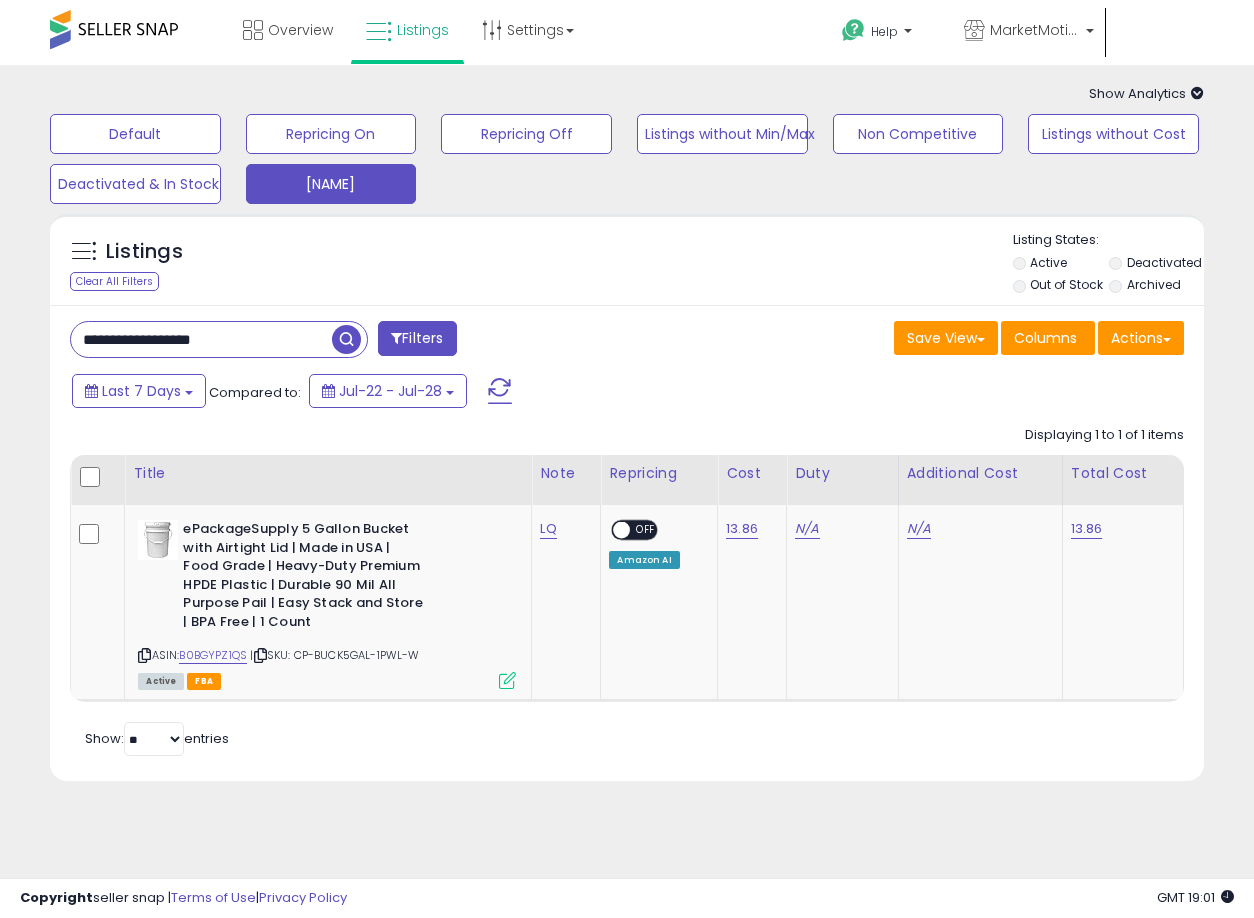 click on "**********" at bounding box center (201, 339) 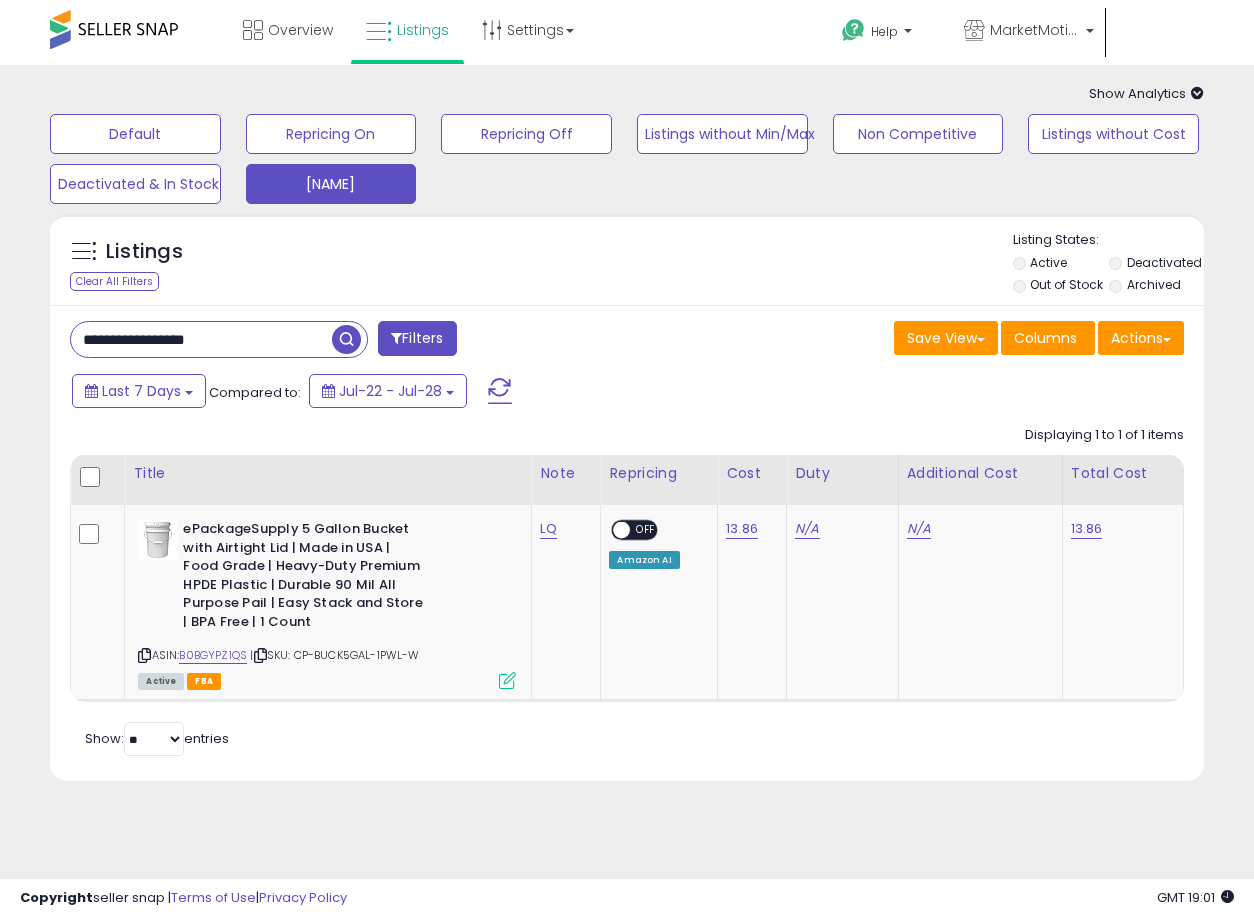 type on "**********" 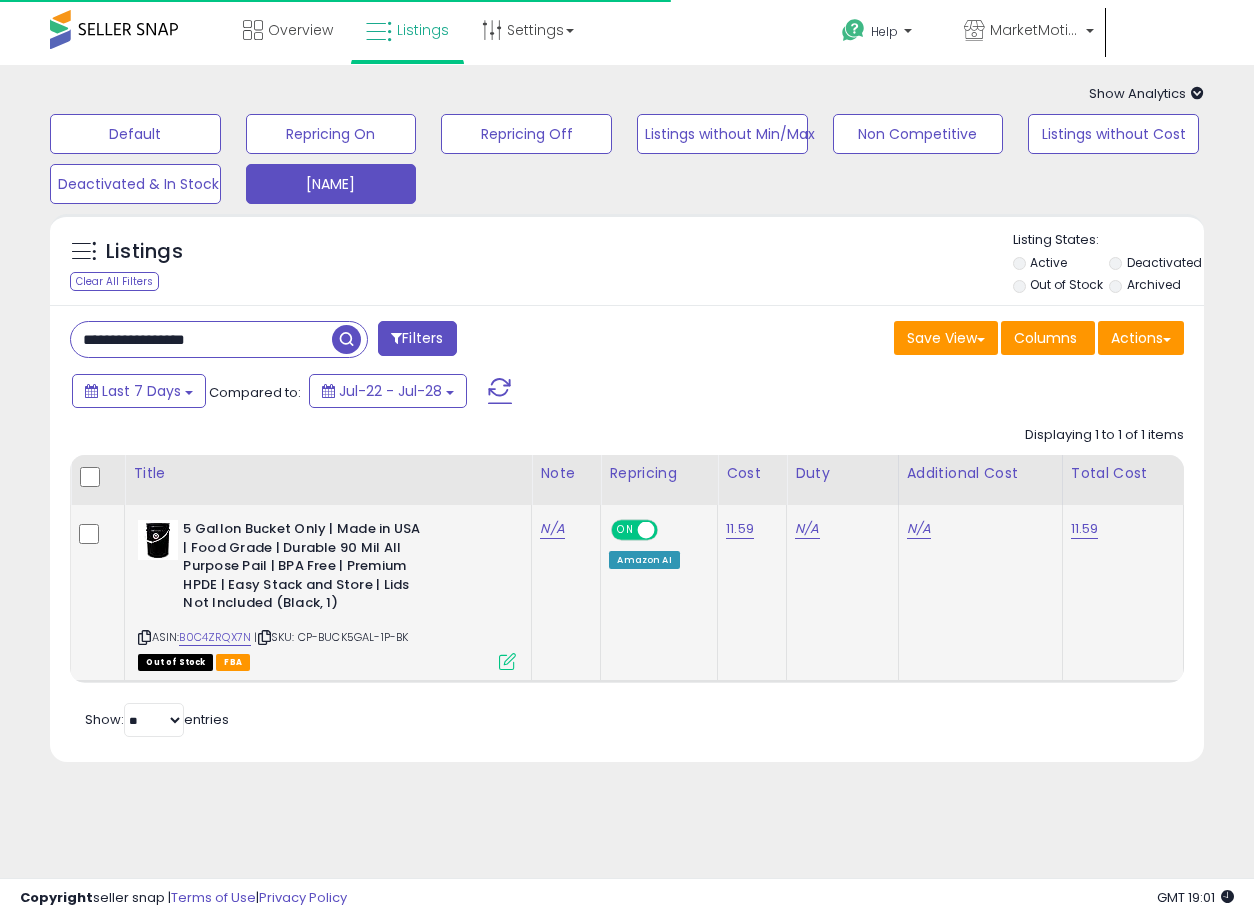 click on "ON" at bounding box center (626, 530) 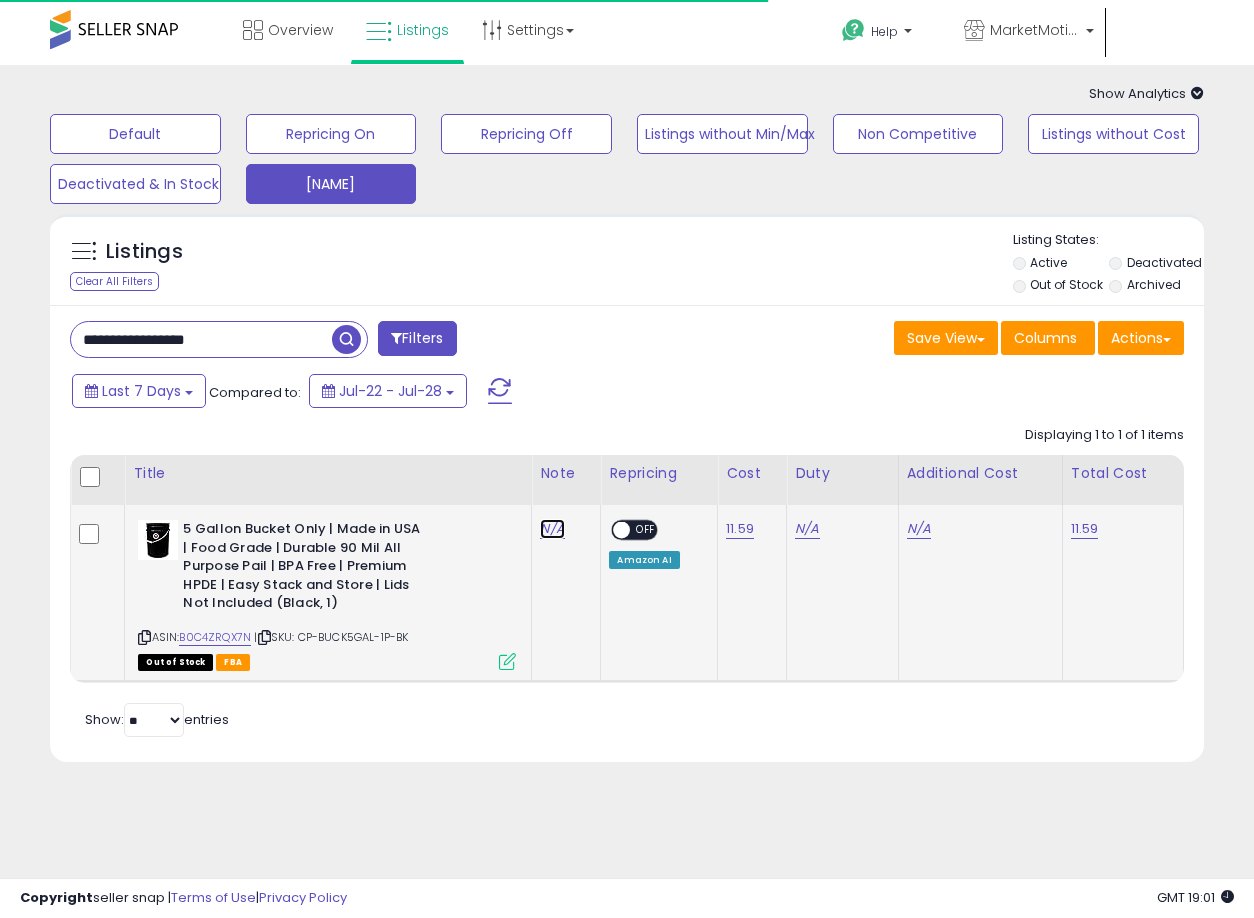 click on "N/A" at bounding box center (552, 529) 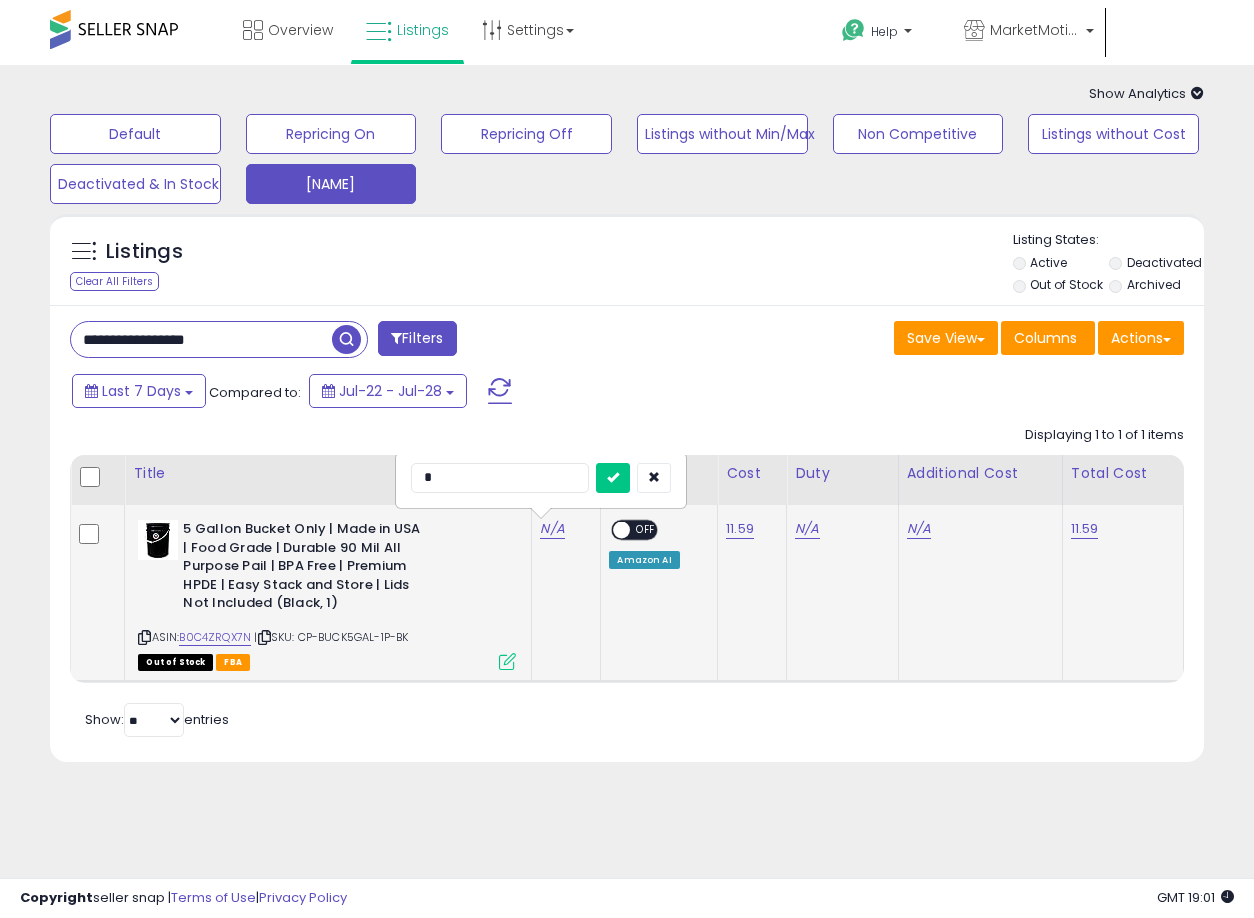 type on "**" 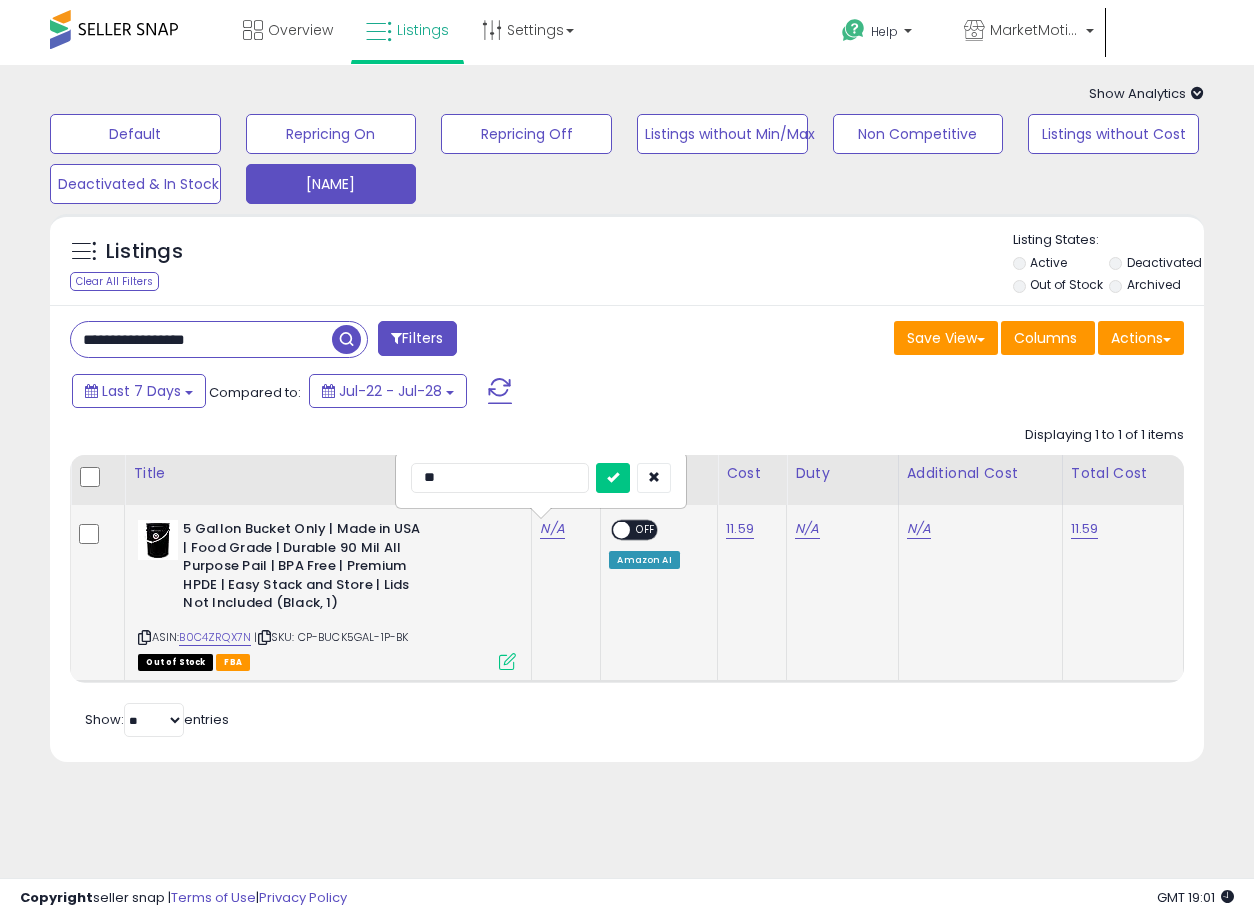 click at bounding box center [613, 478] 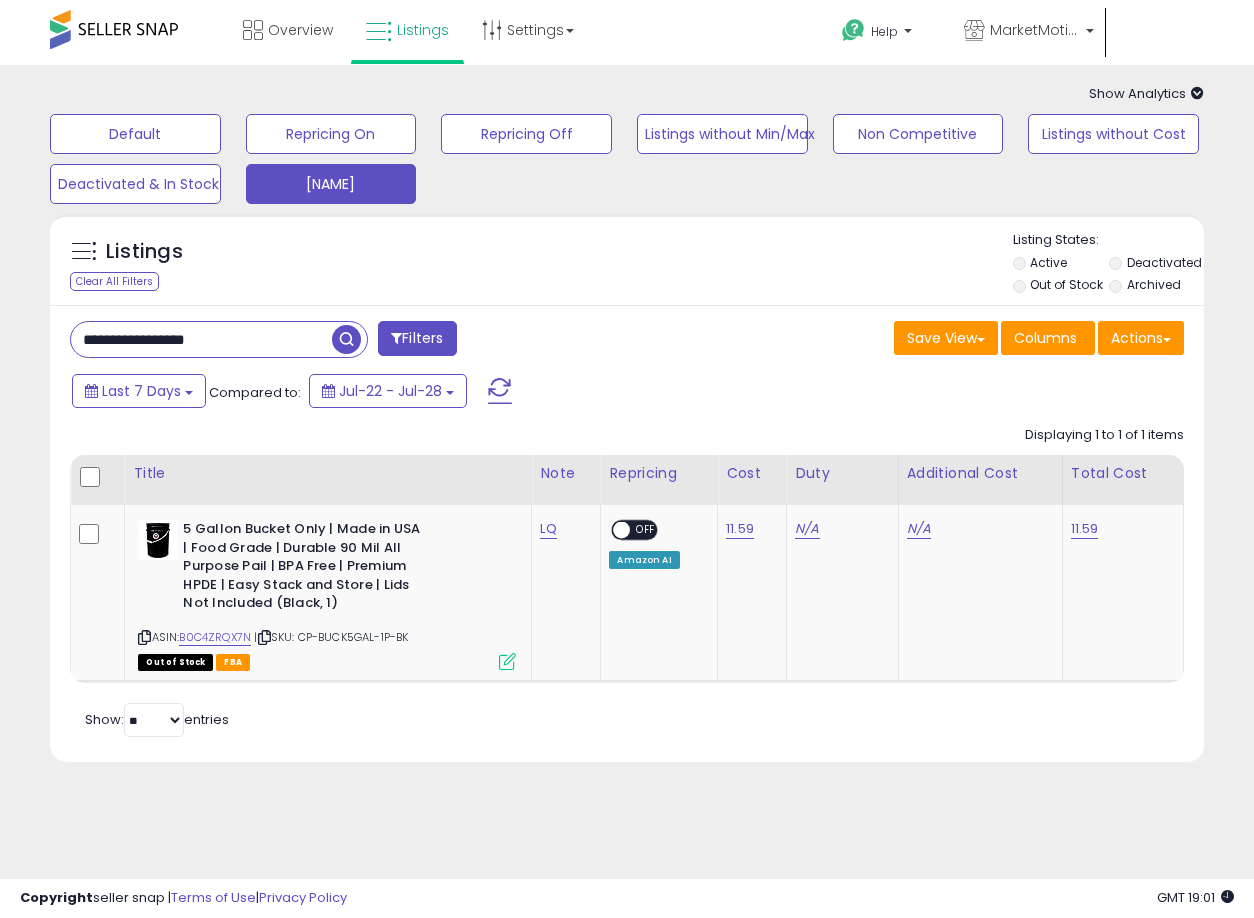 click on "**********" at bounding box center (201, 339) 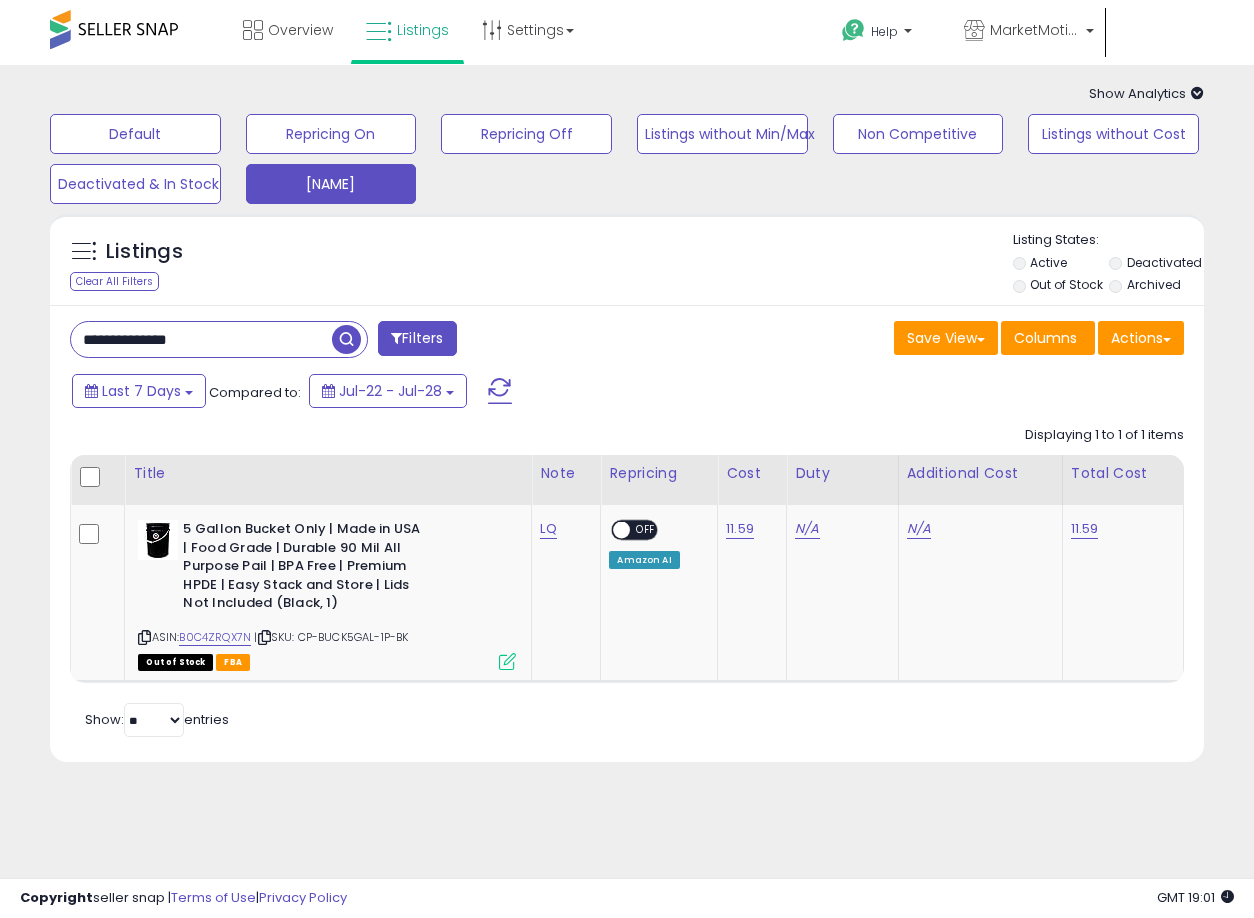 type on "**********" 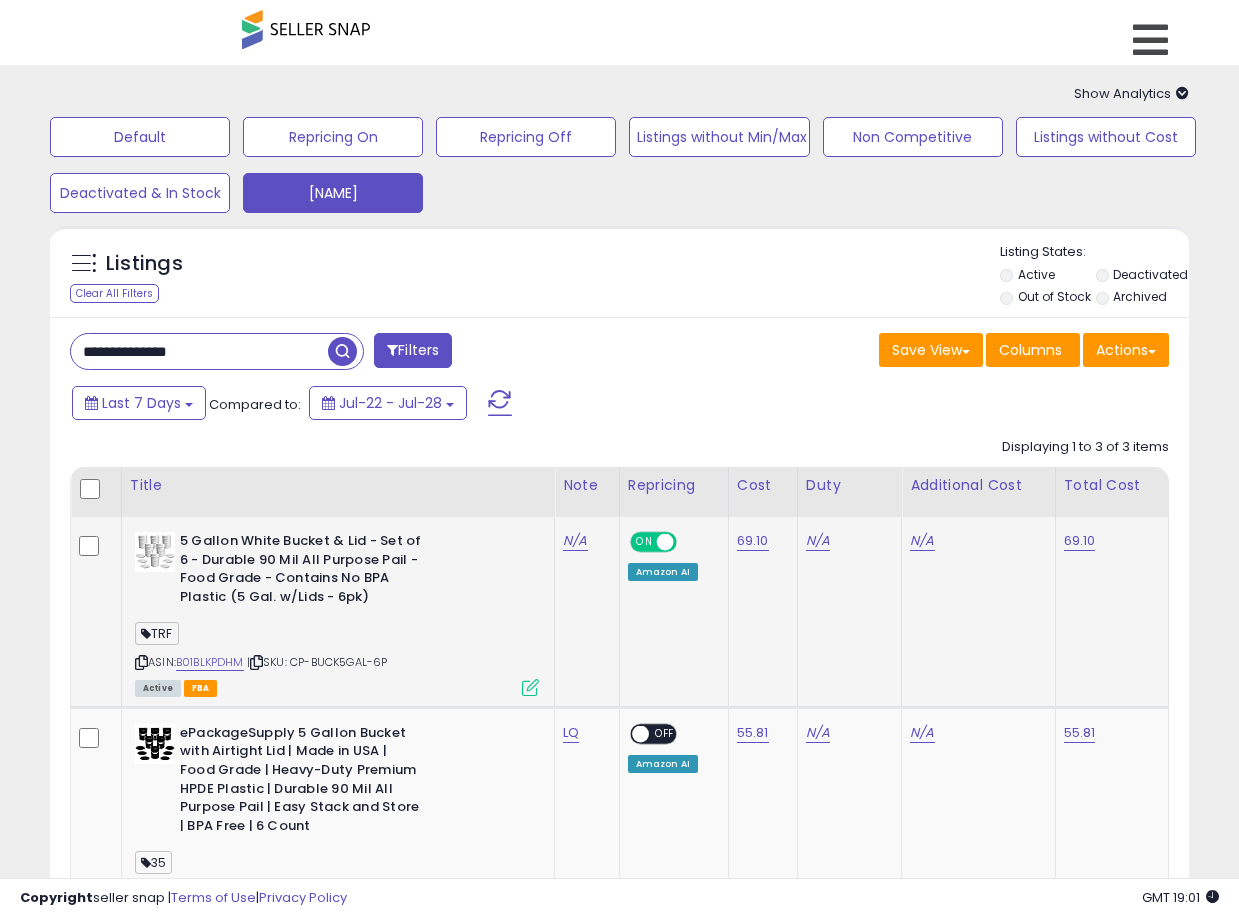 click on "ON" at bounding box center [644, 542] 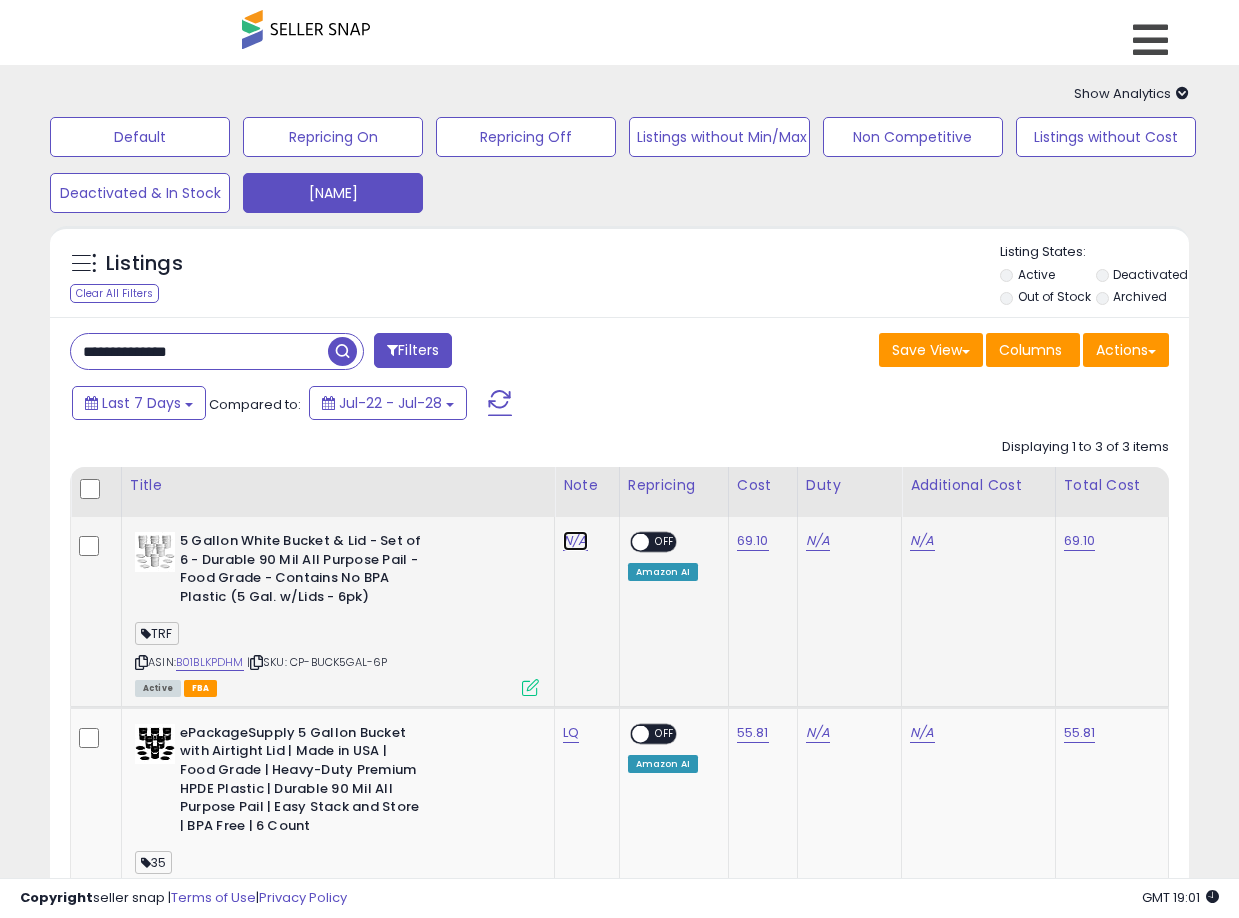 click on "N/A" at bounding box center [575, 541] 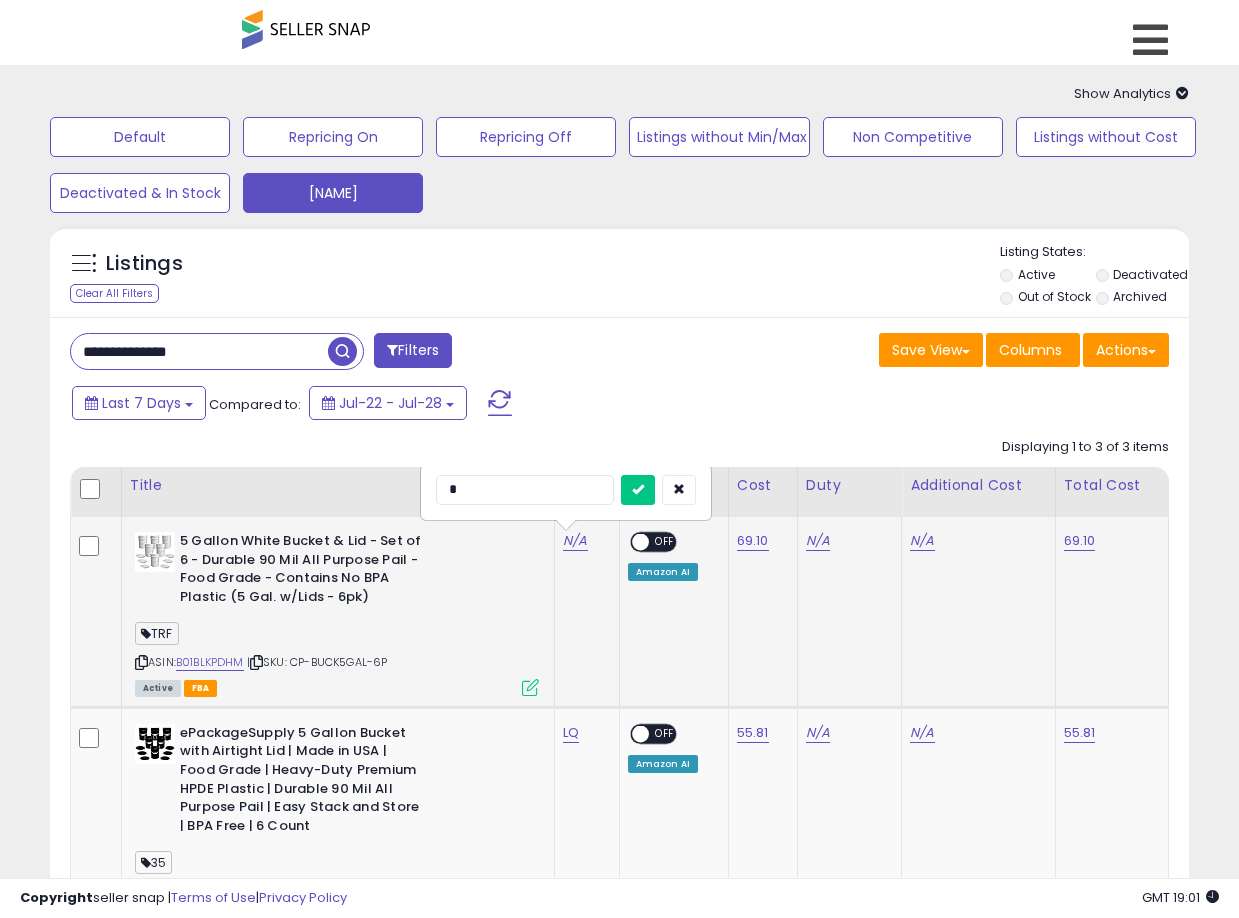 type on "**" 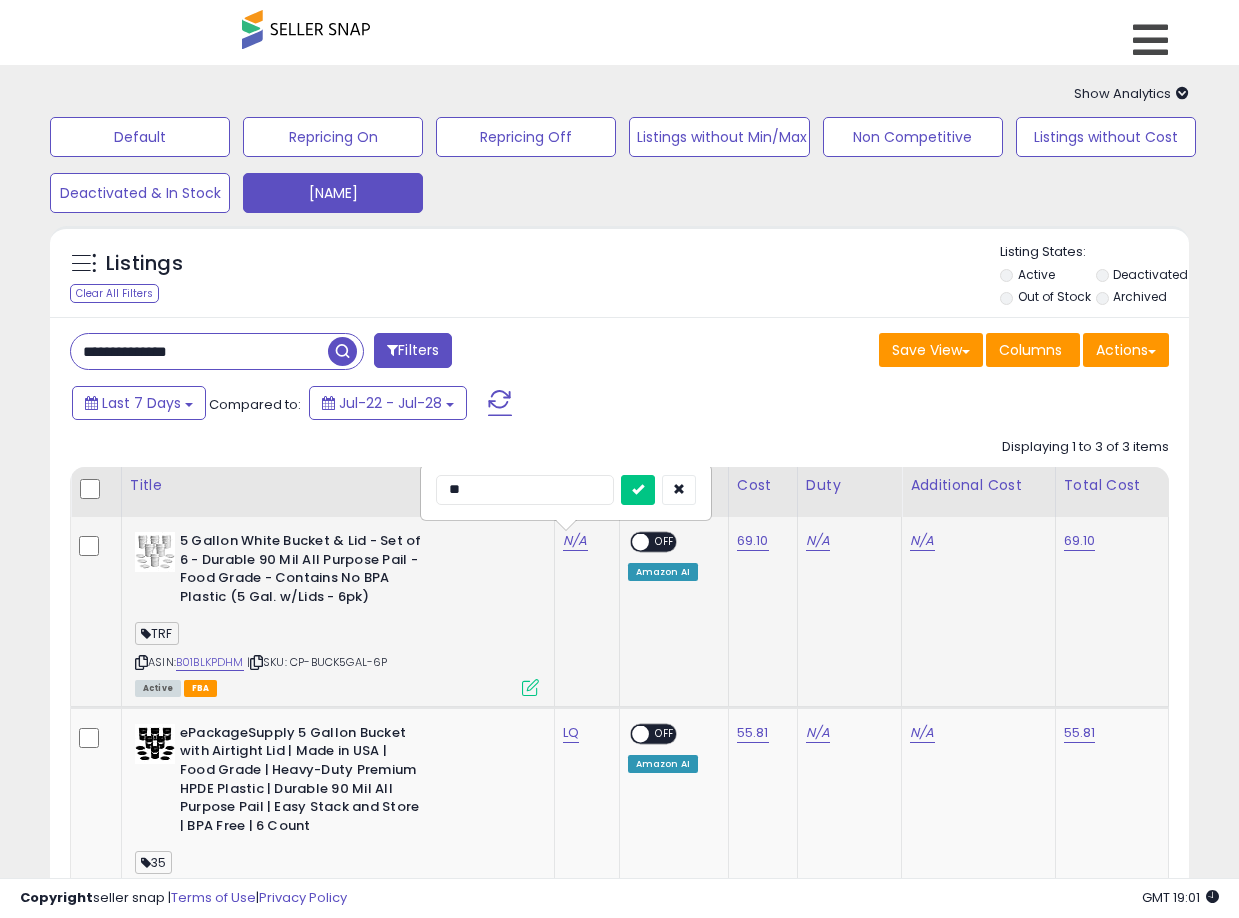 click at bounding box center [638, 490] 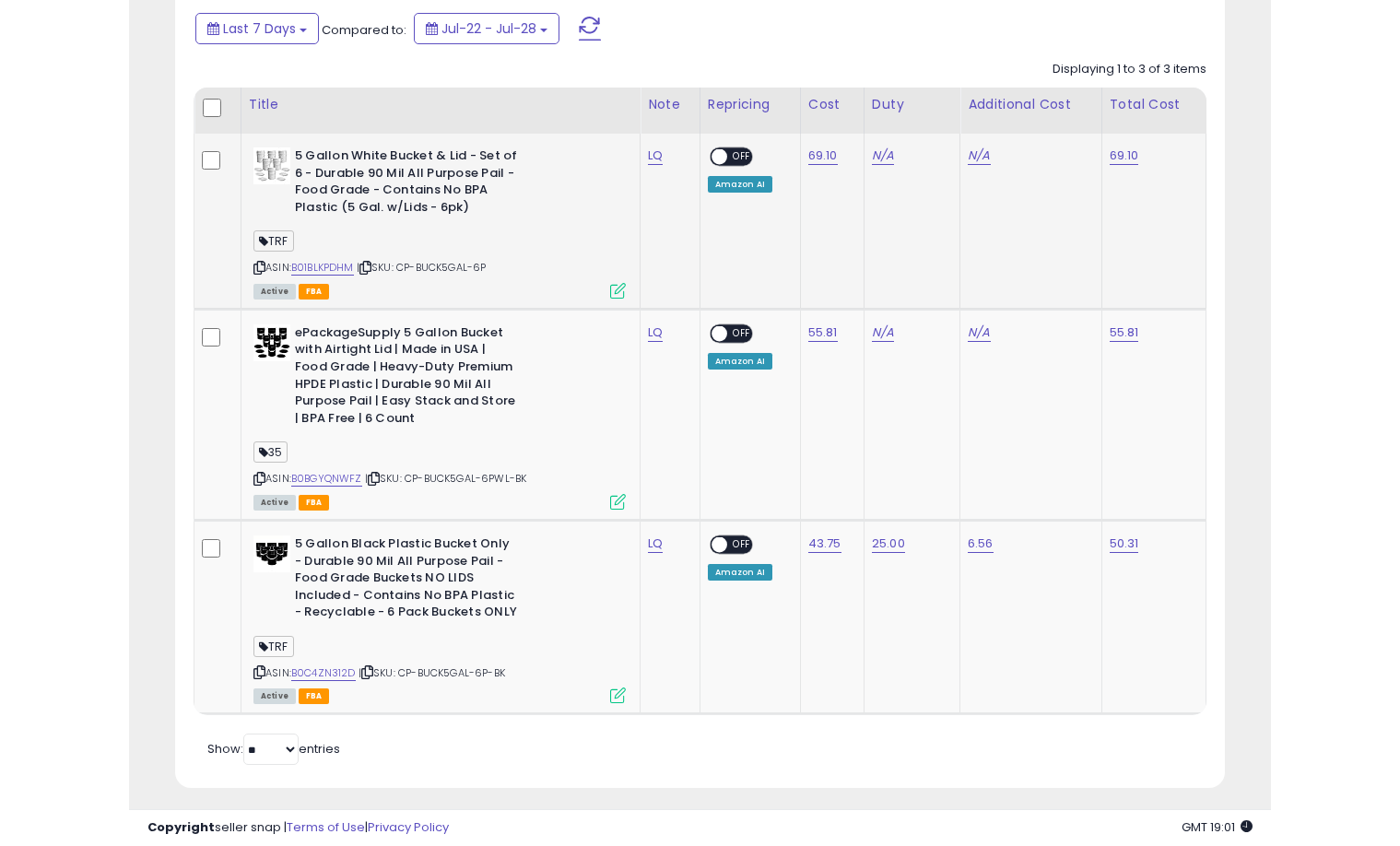scroll, scrollTop: 0, scrollLeft: 0, axis: both 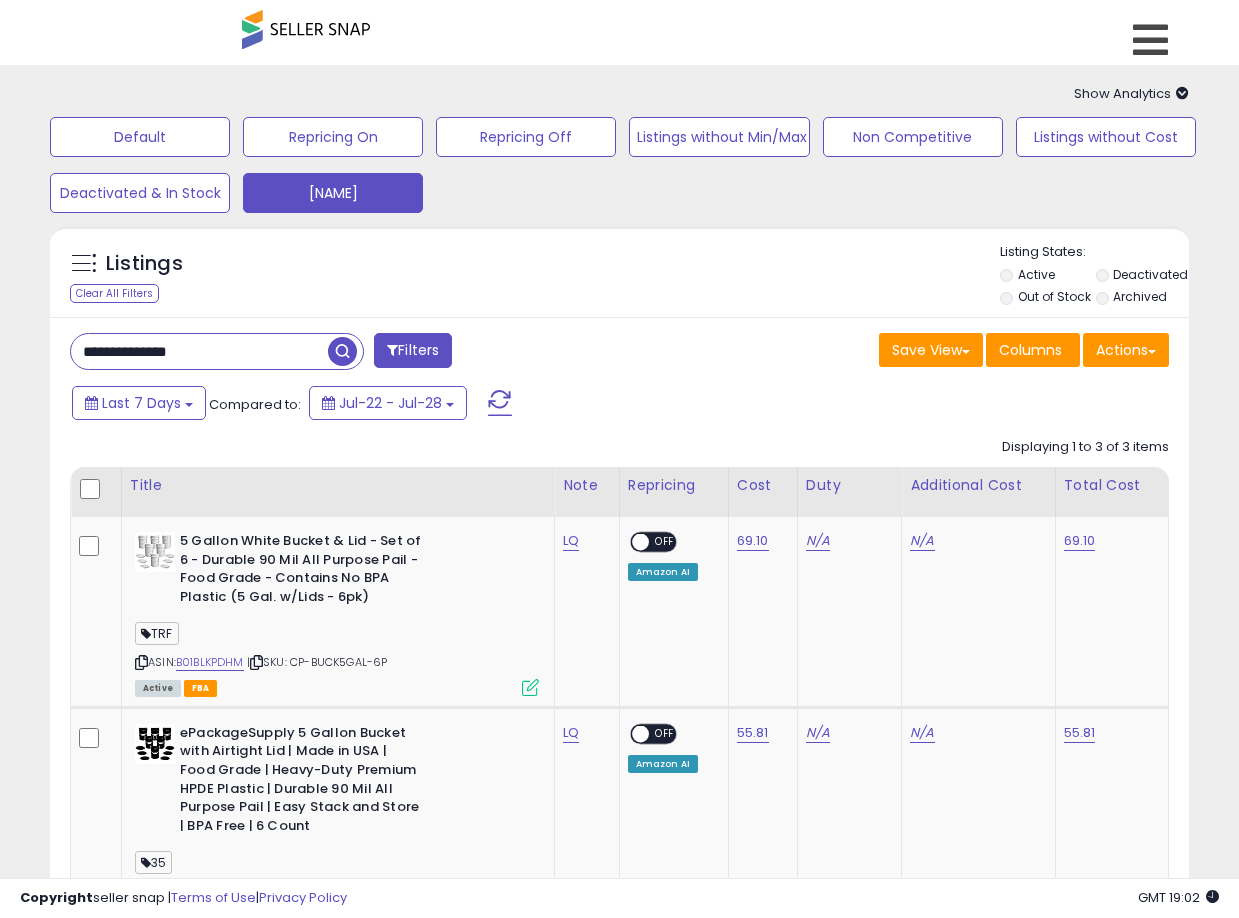 click on "**********" at bounding box center (199, 351) 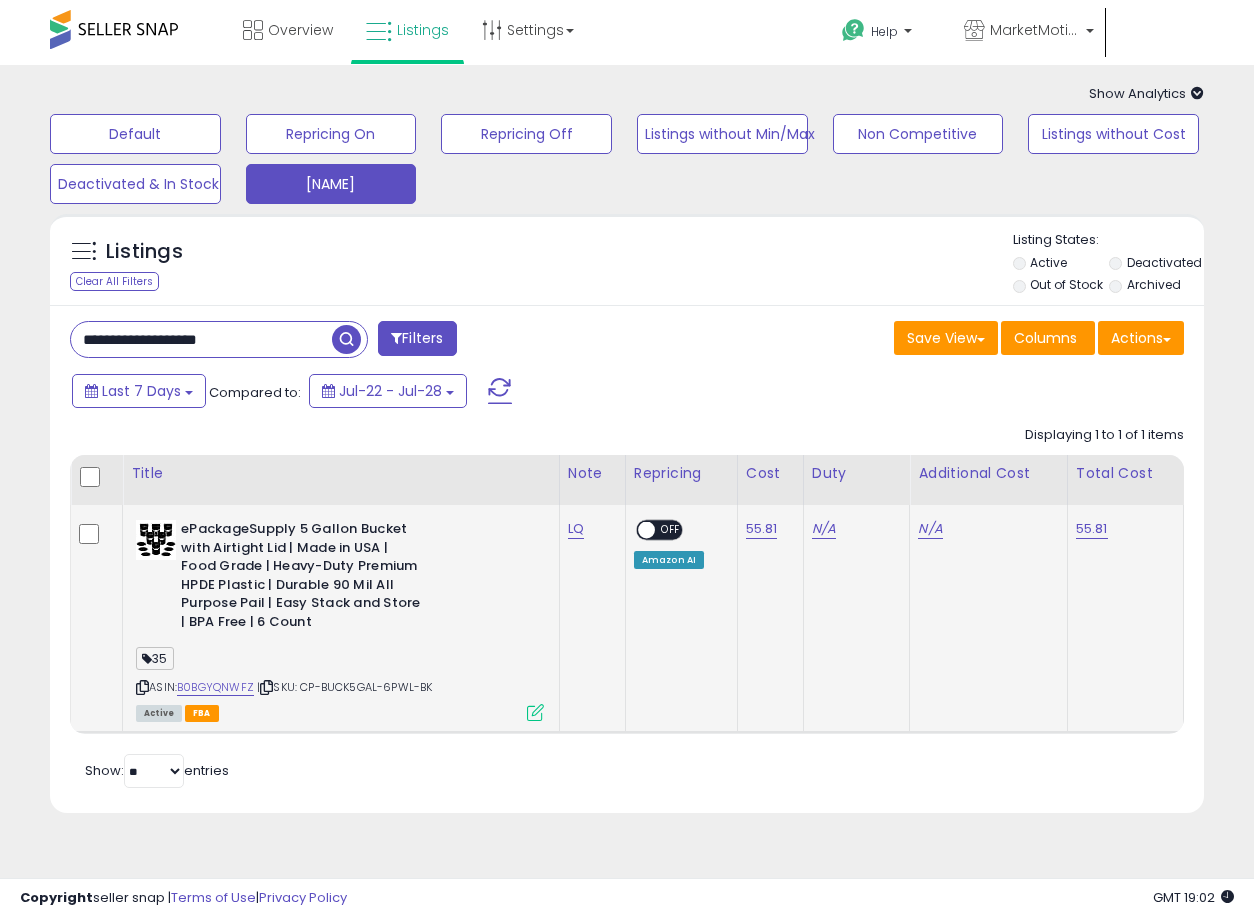 click at bounding box center [535, 712] 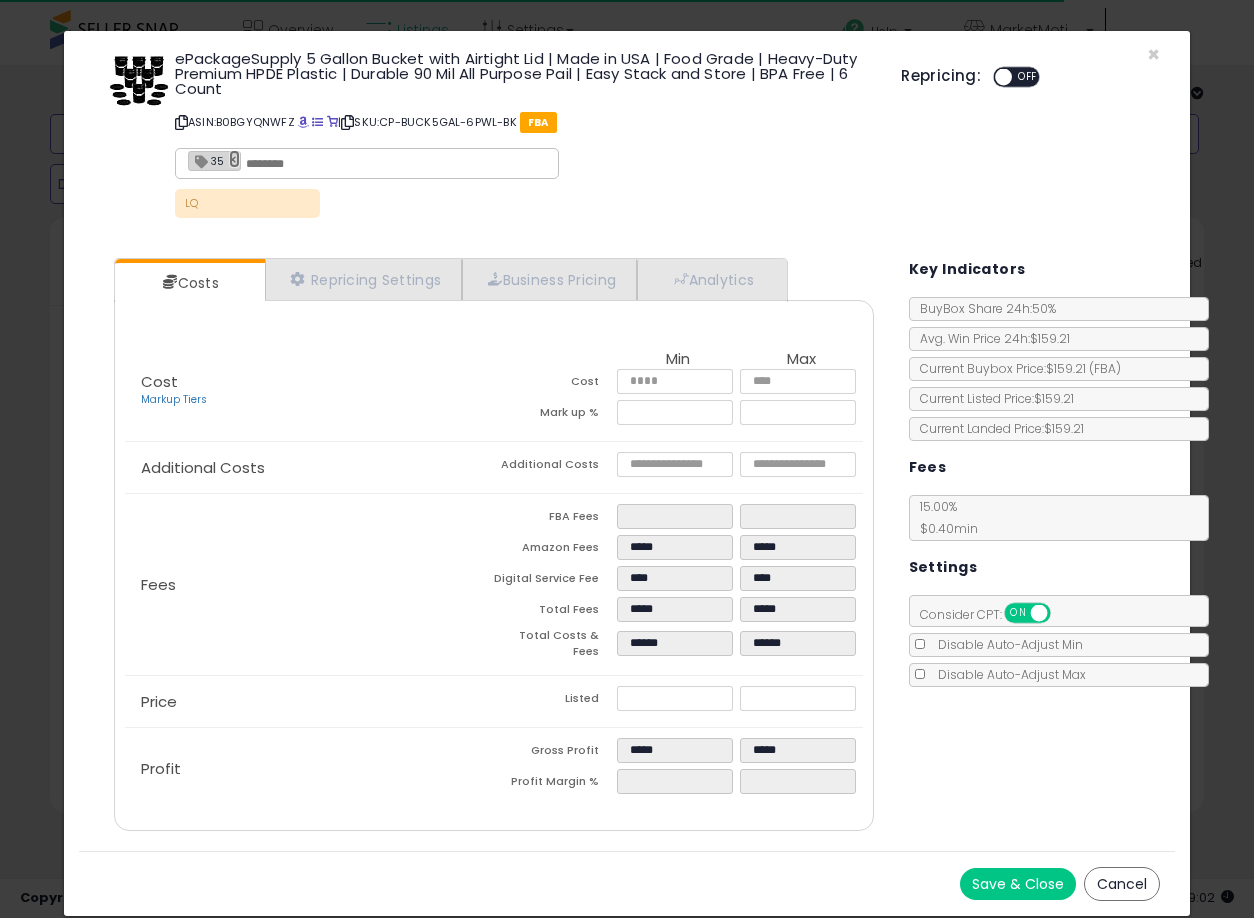click on "×" at bounding box center (235, 159) 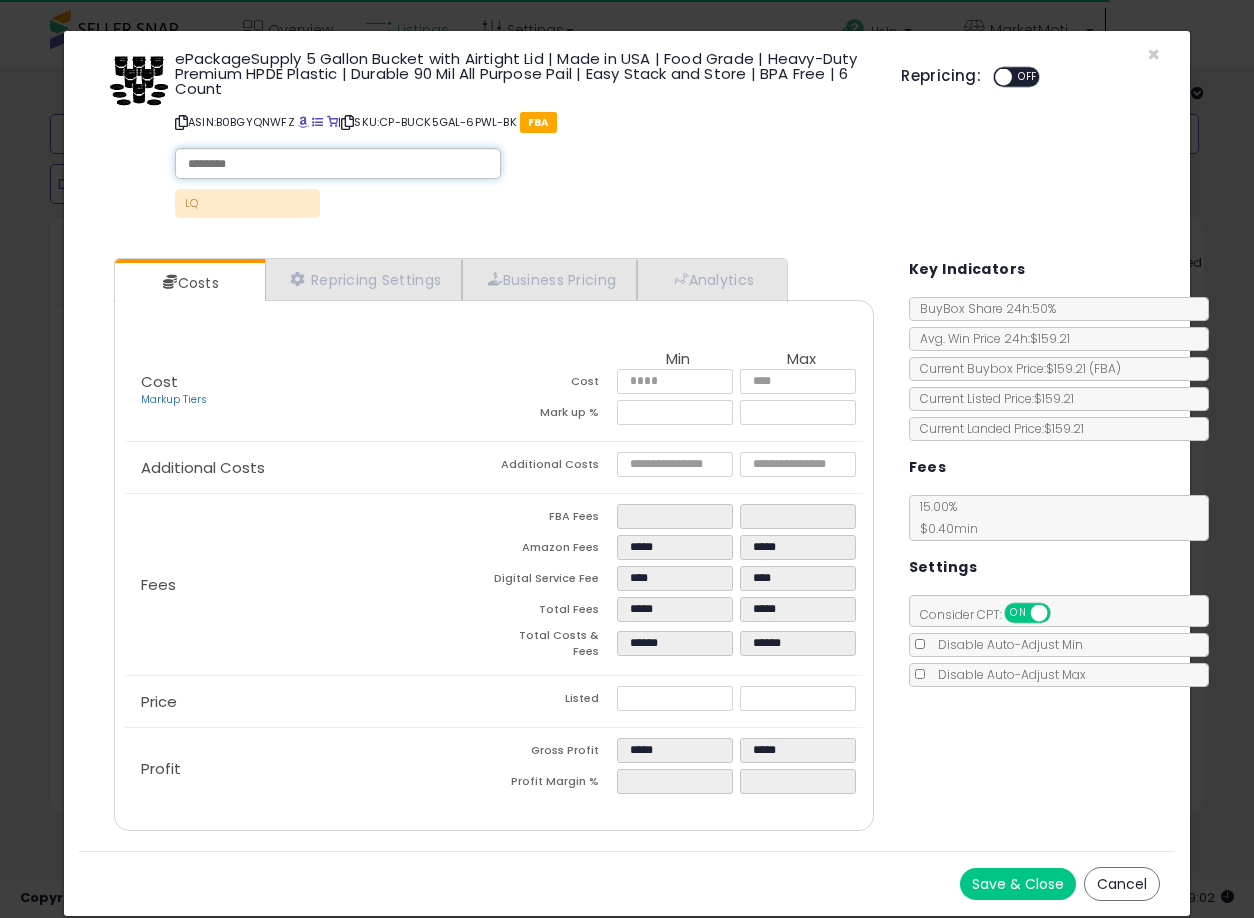 click on "Save & Close" at bounding box center (1018, 884) 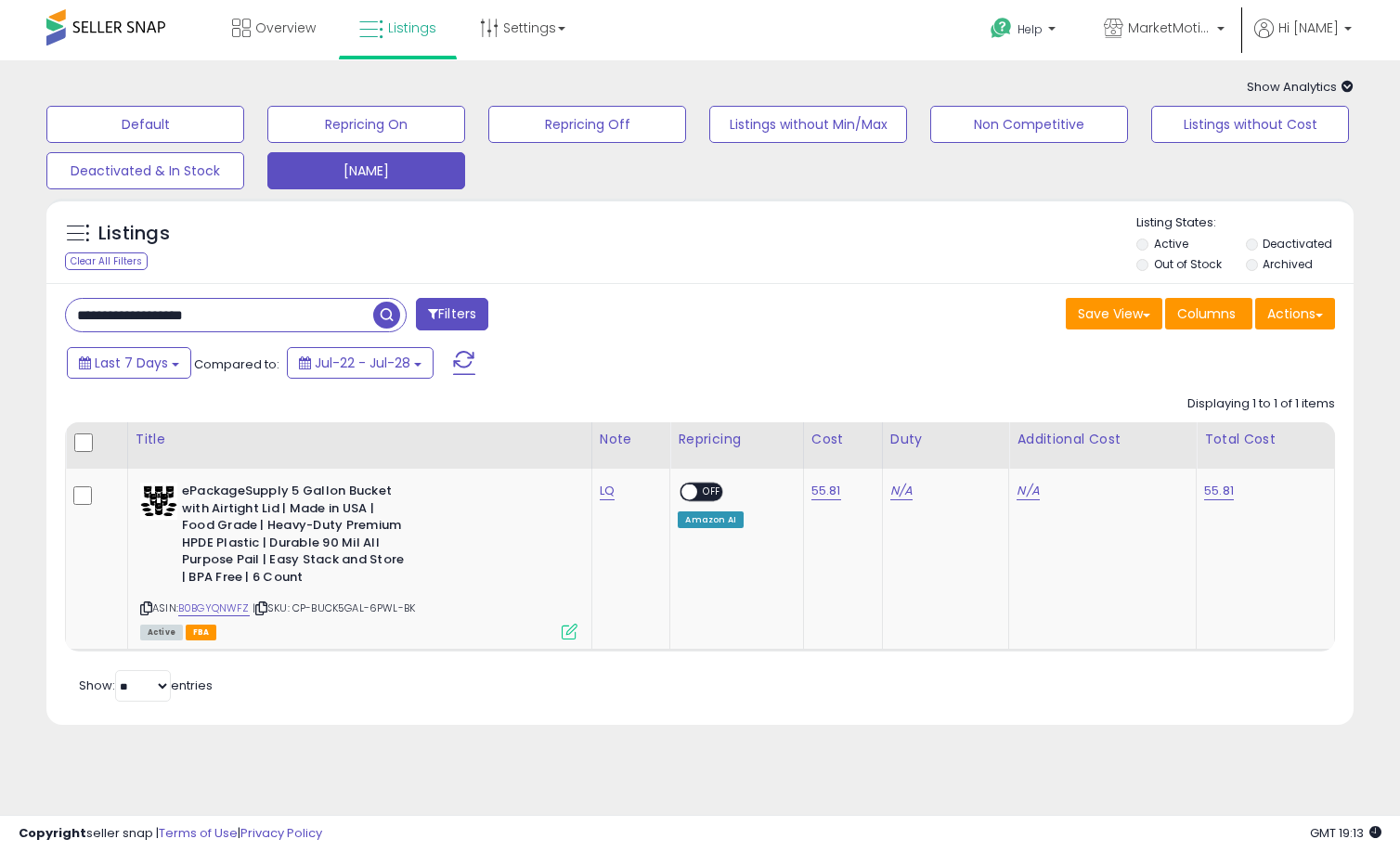 click on "**********" at bounding box center (219, 315) 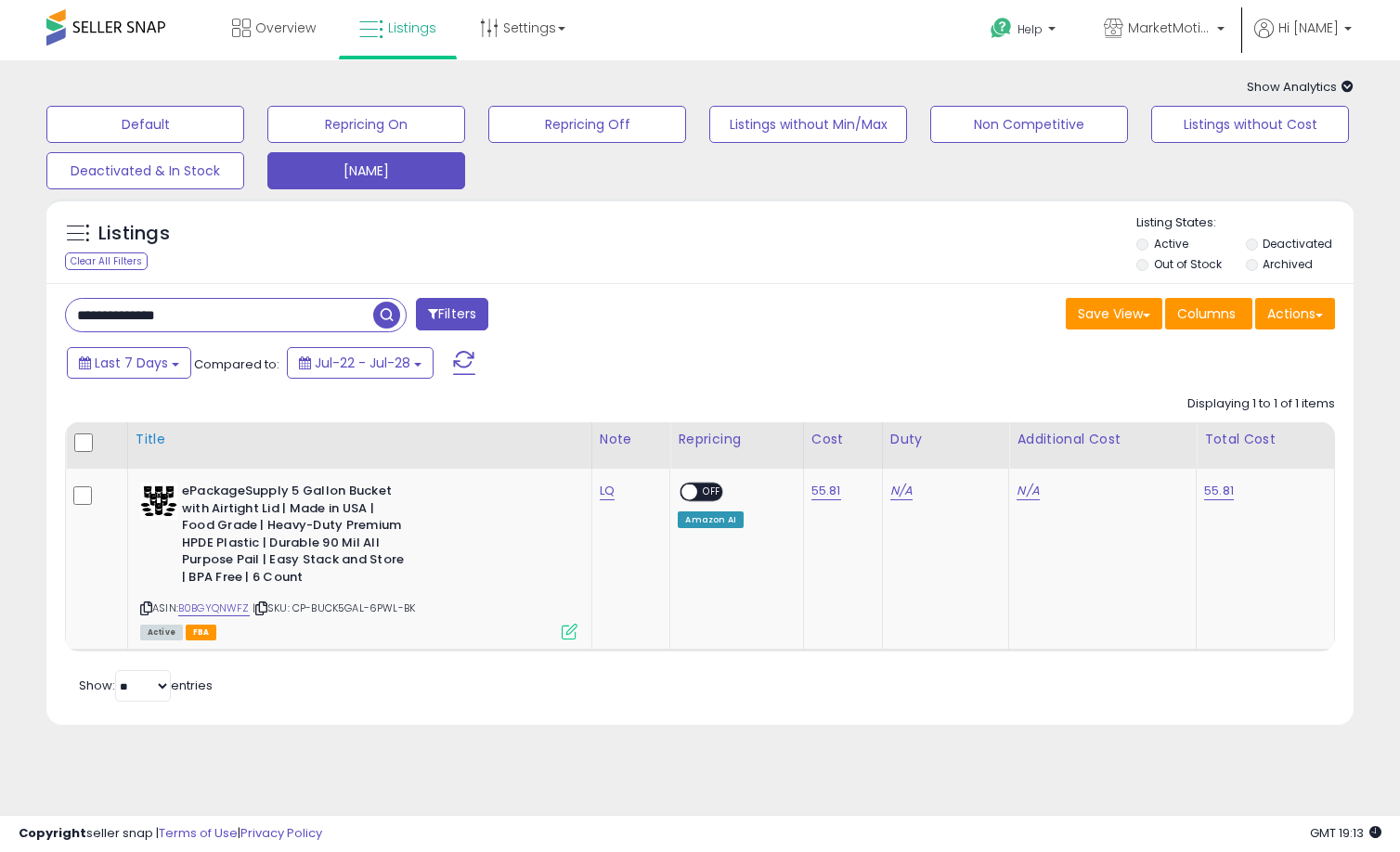 type on "**********" 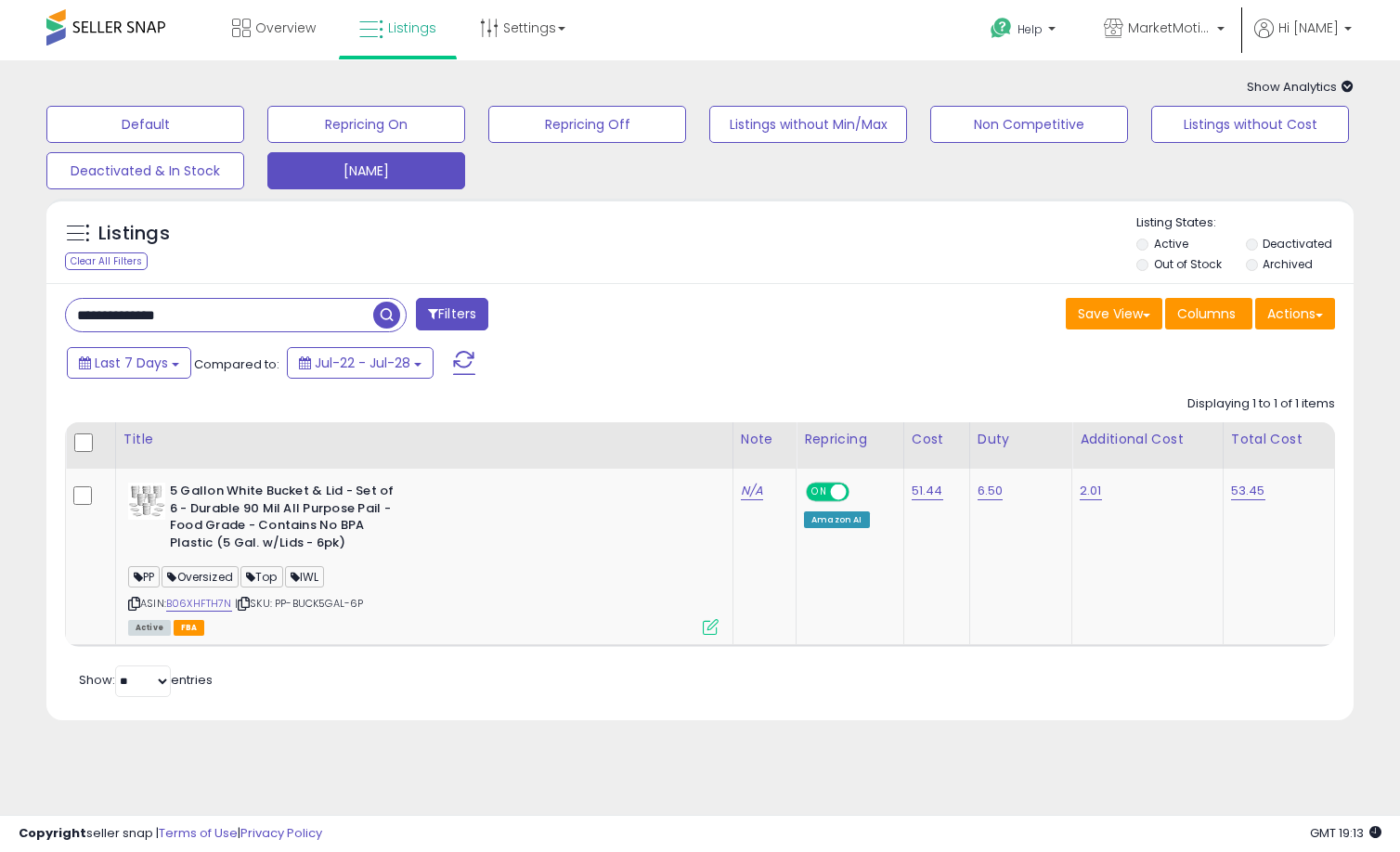 drag, startPoint x: 34, startPoint y: 302, endPoint x: -20, endPoint y: 300, distance: 54.03702 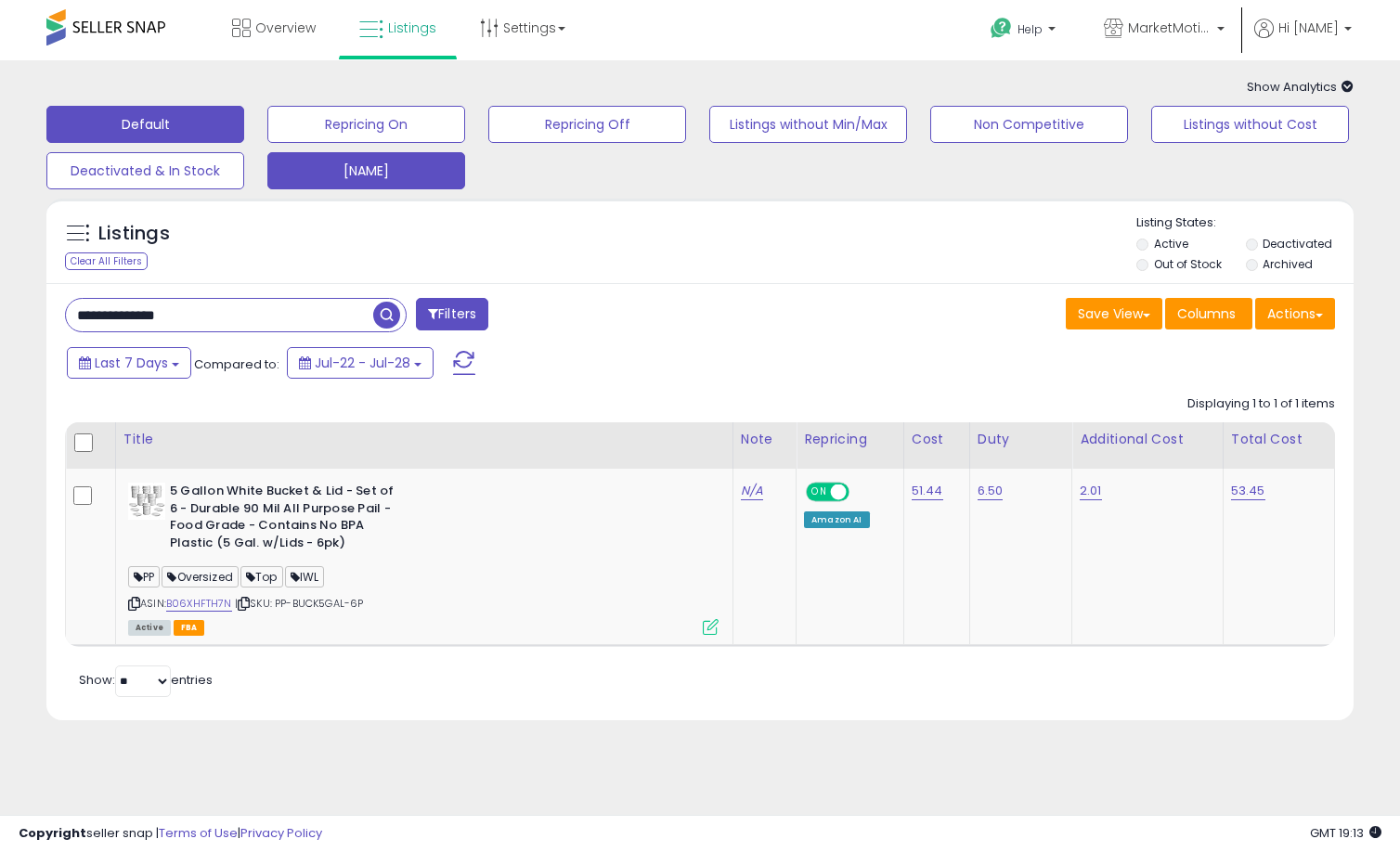 click on "Default" at bounding box center [145, 124] 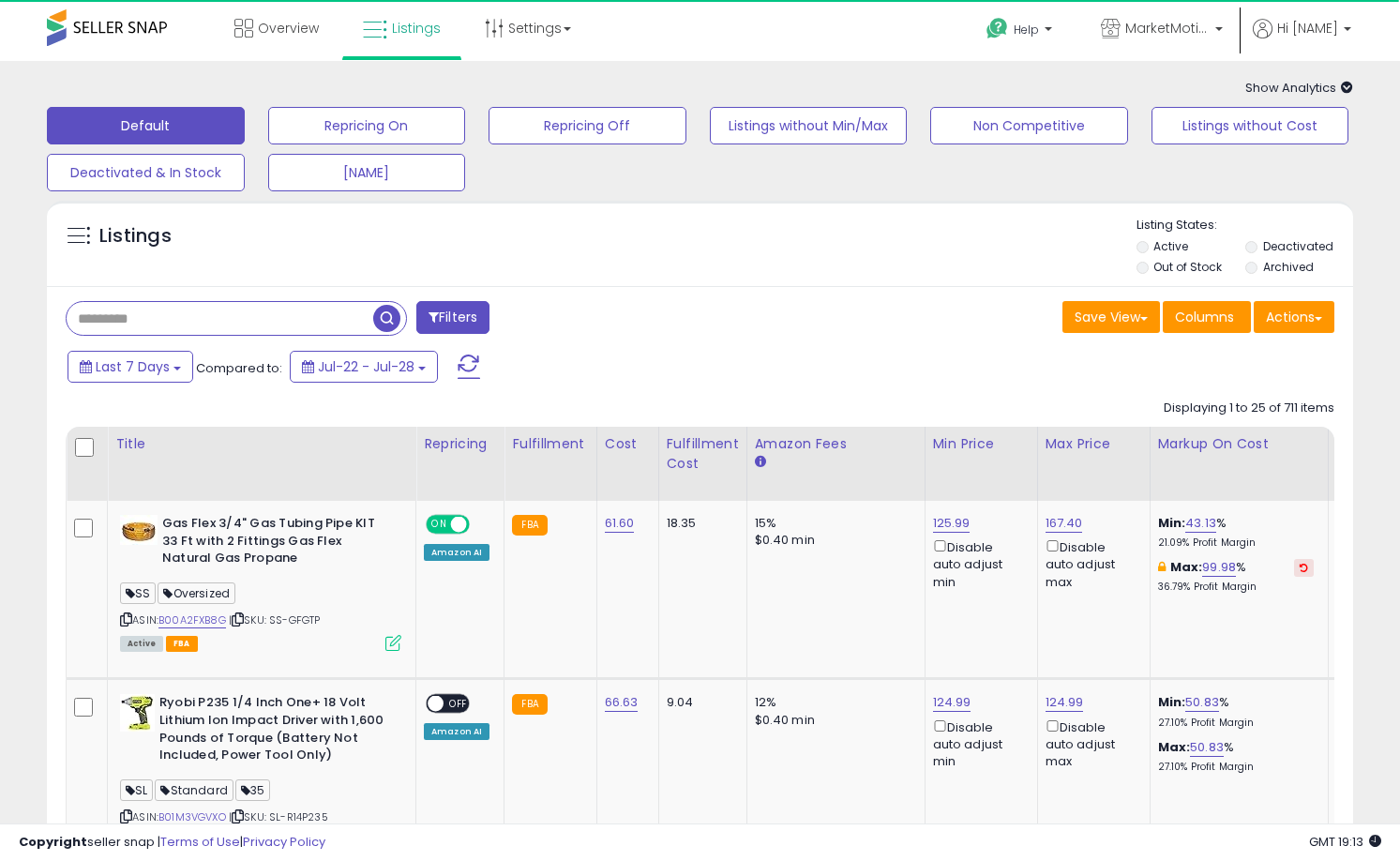 click at bounding box center [219, 318] 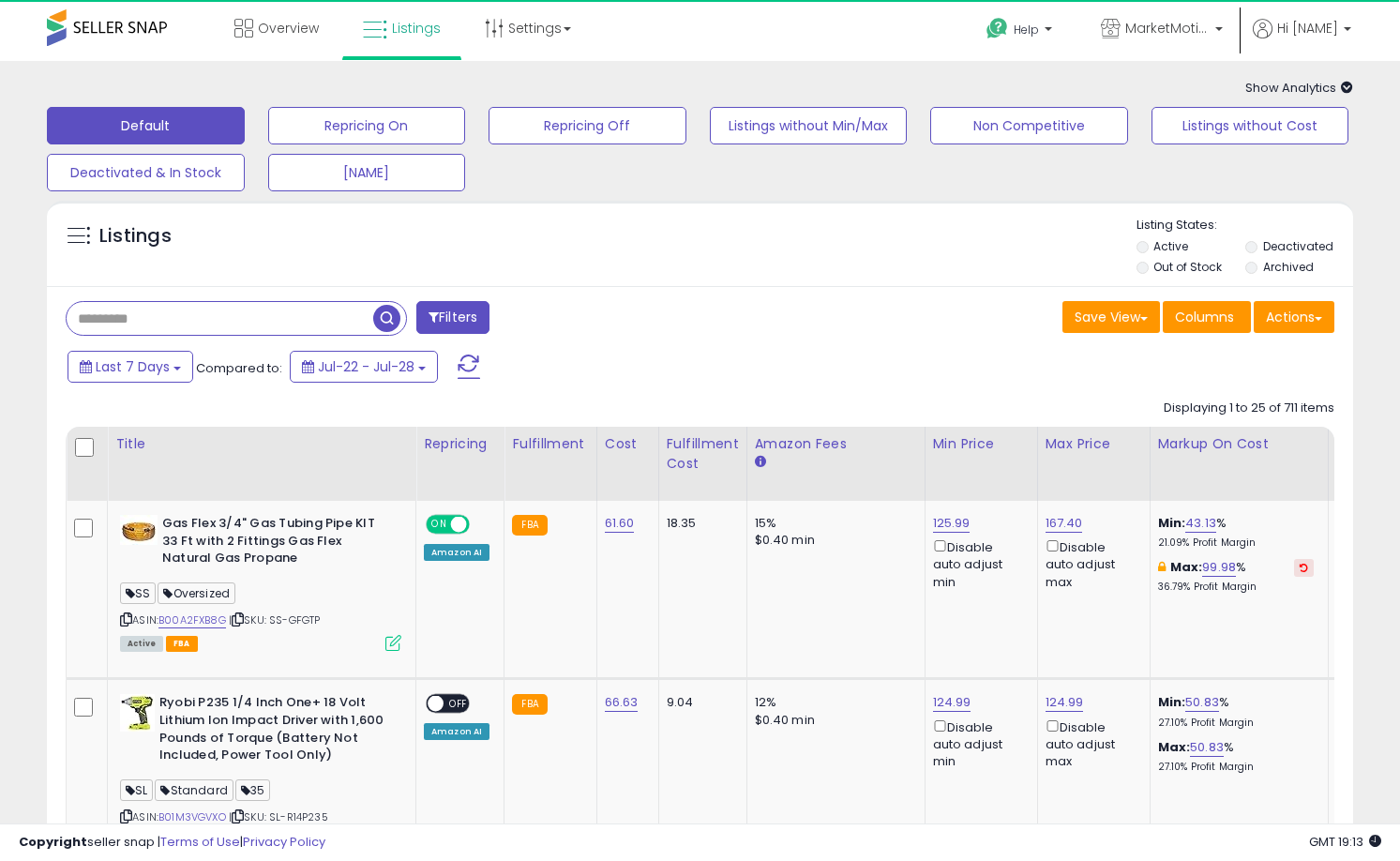 paste on "**********" 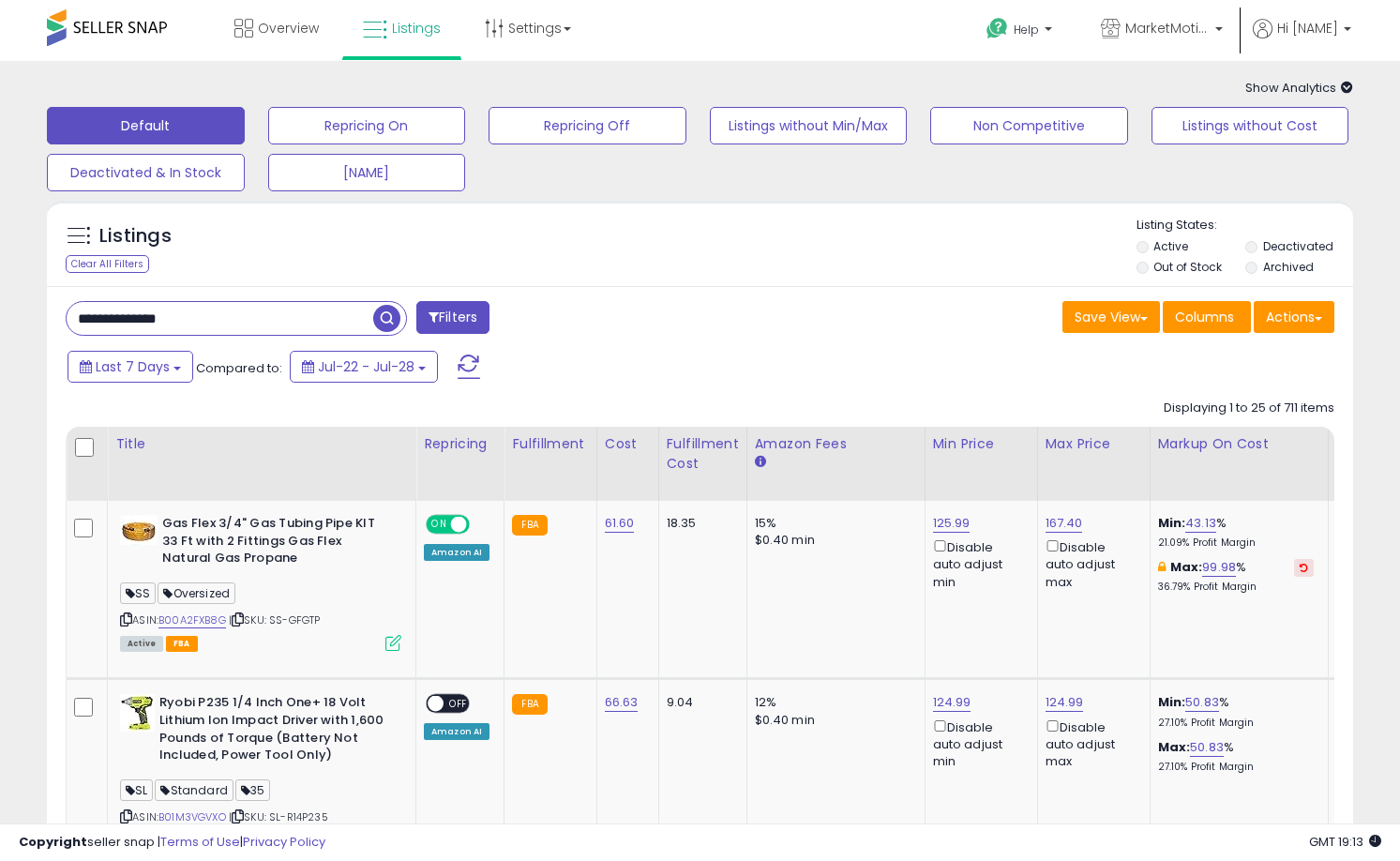 click at bounding box center [386, 318] 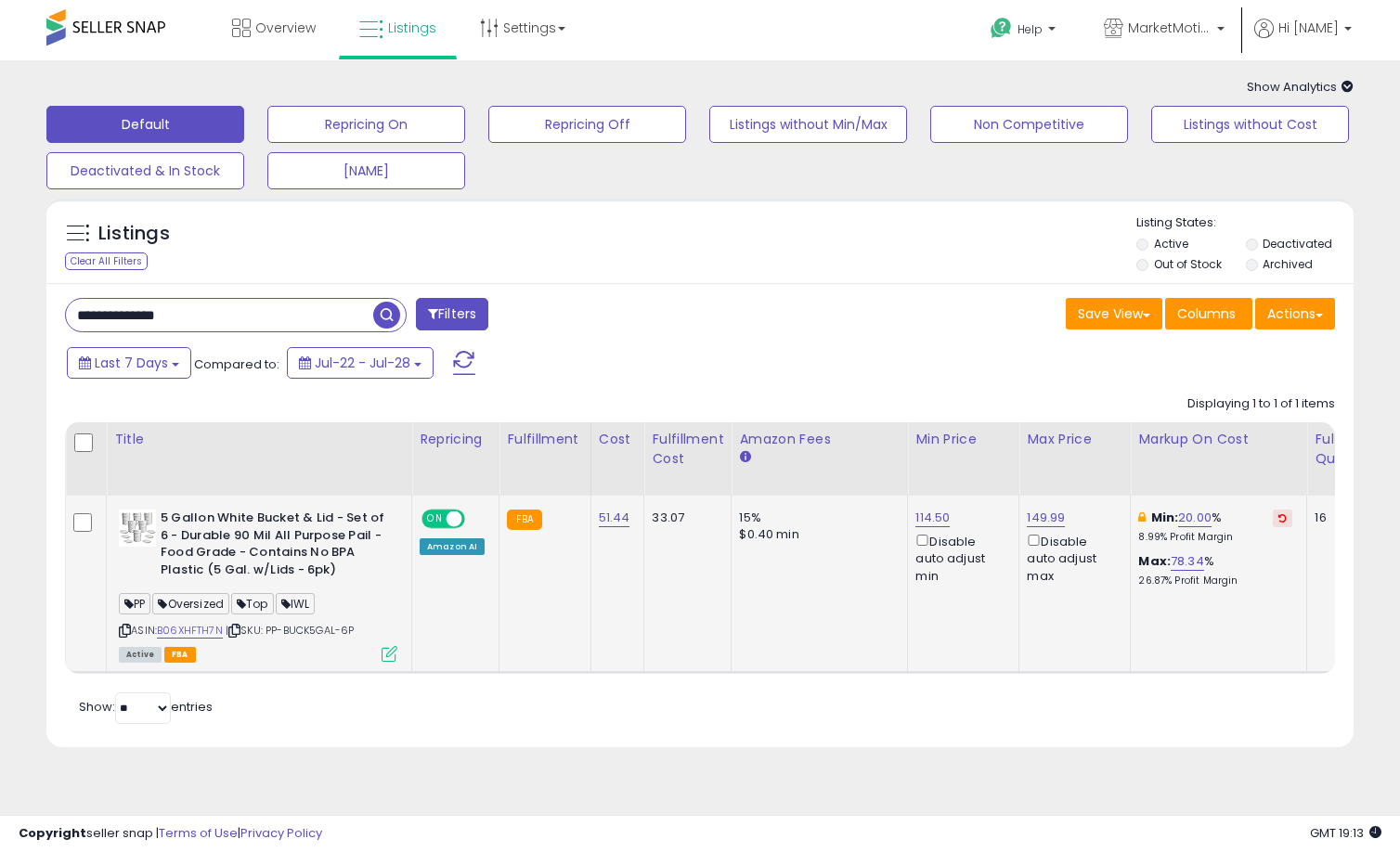 click at bounding box center [1282, 518] 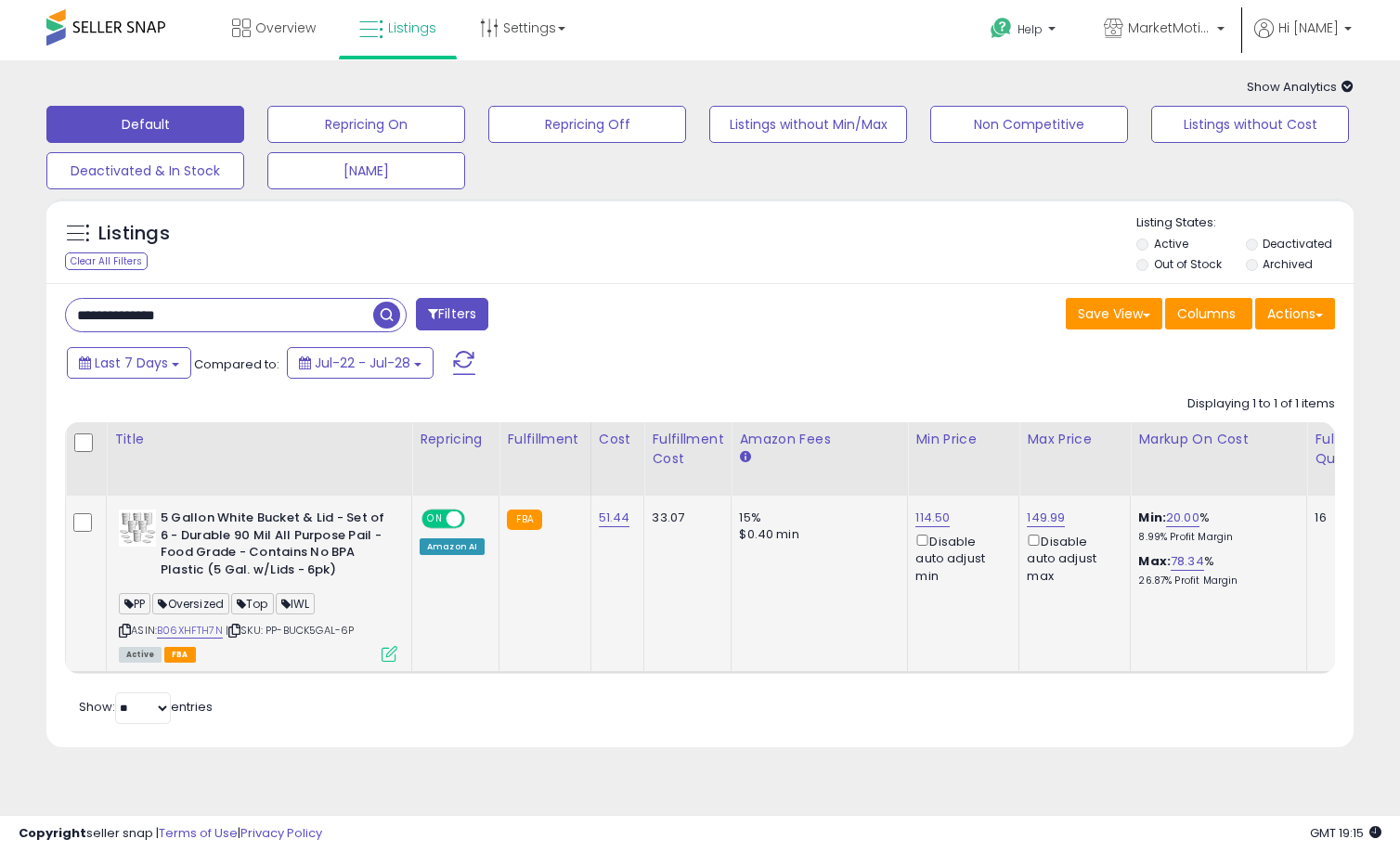 click on "**********" at bounding box center (700, 514) 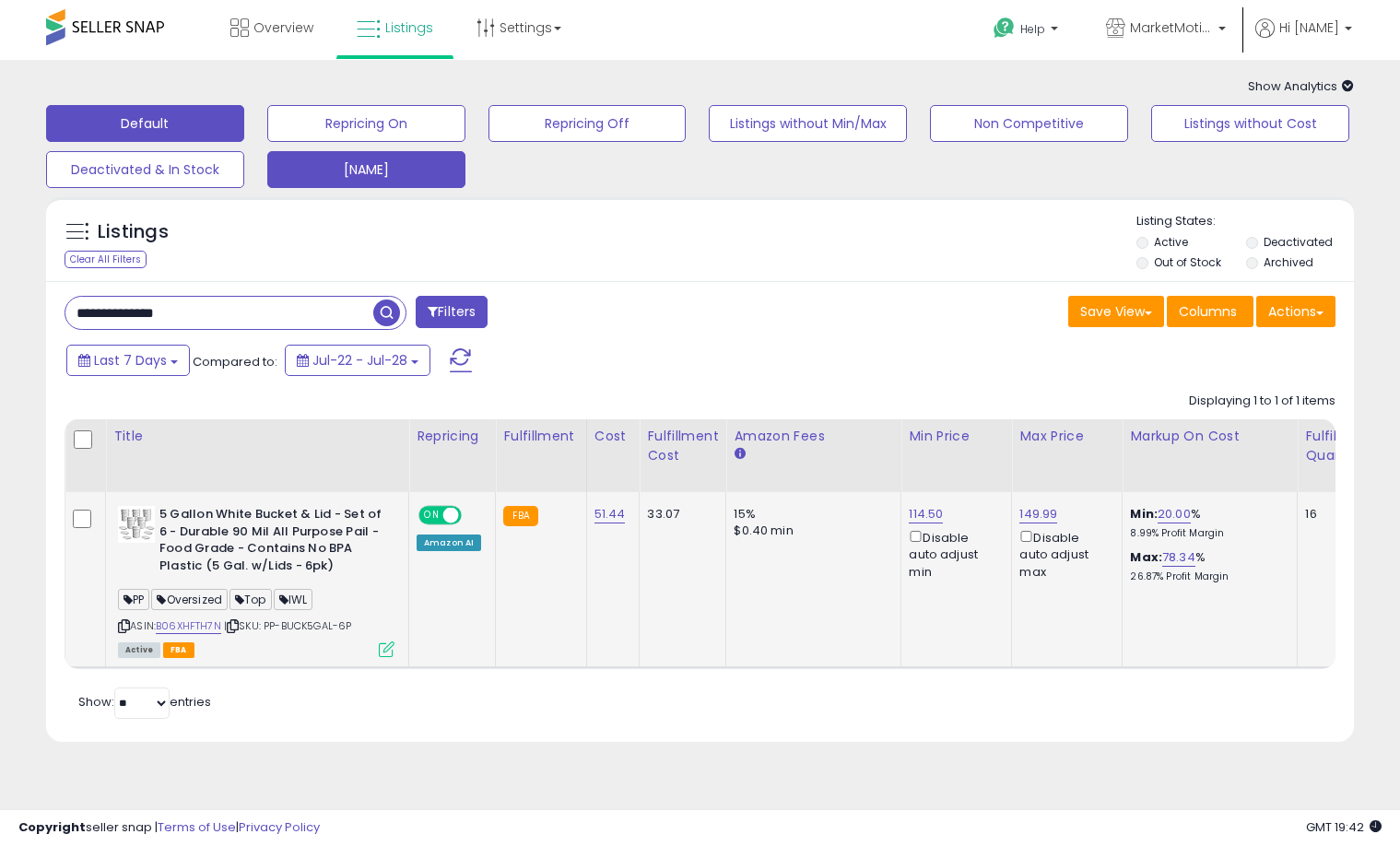 click on "[NAME]" at bounding box center [366, 123] 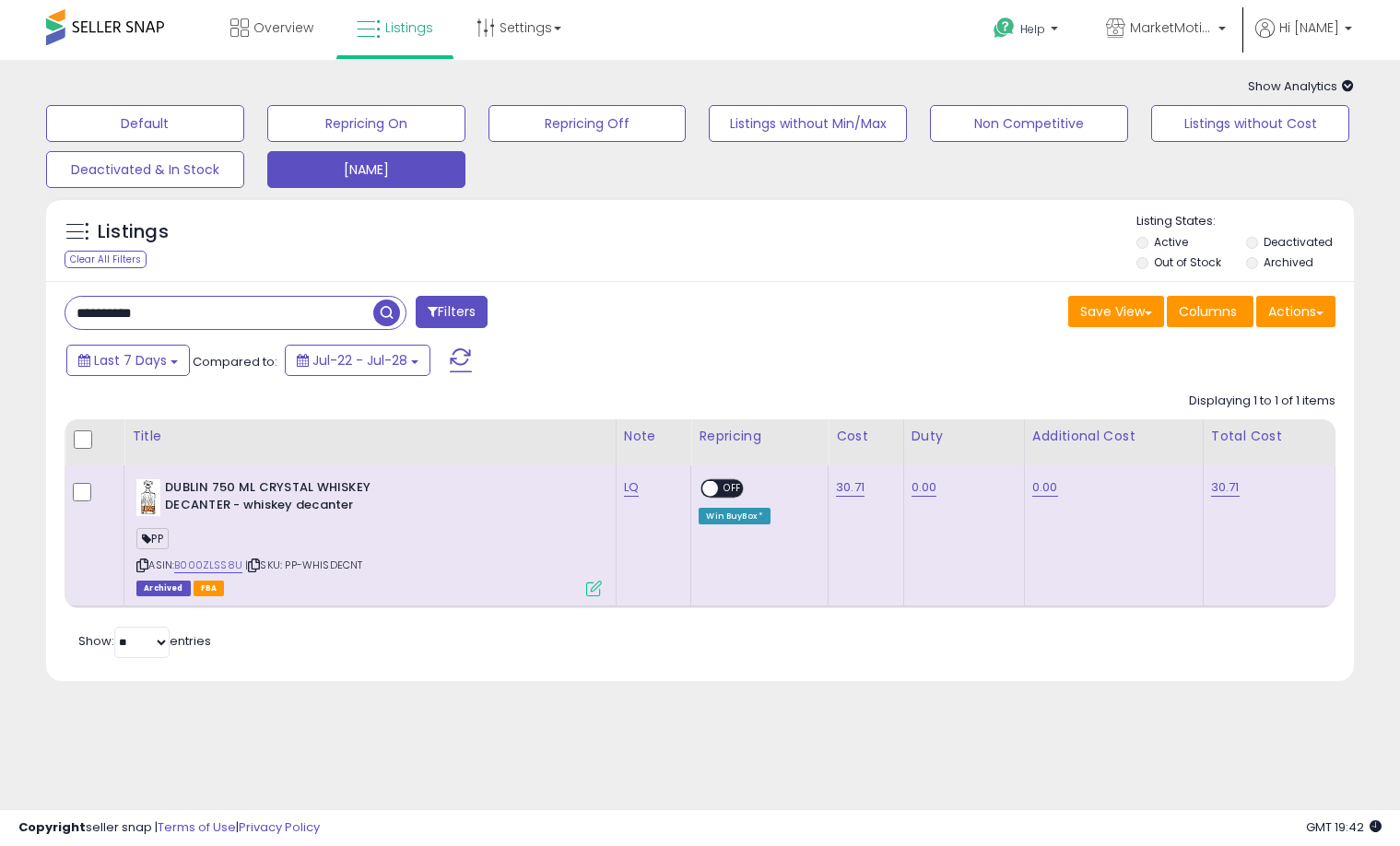 click on "**********" at bounding box center (219, 312) 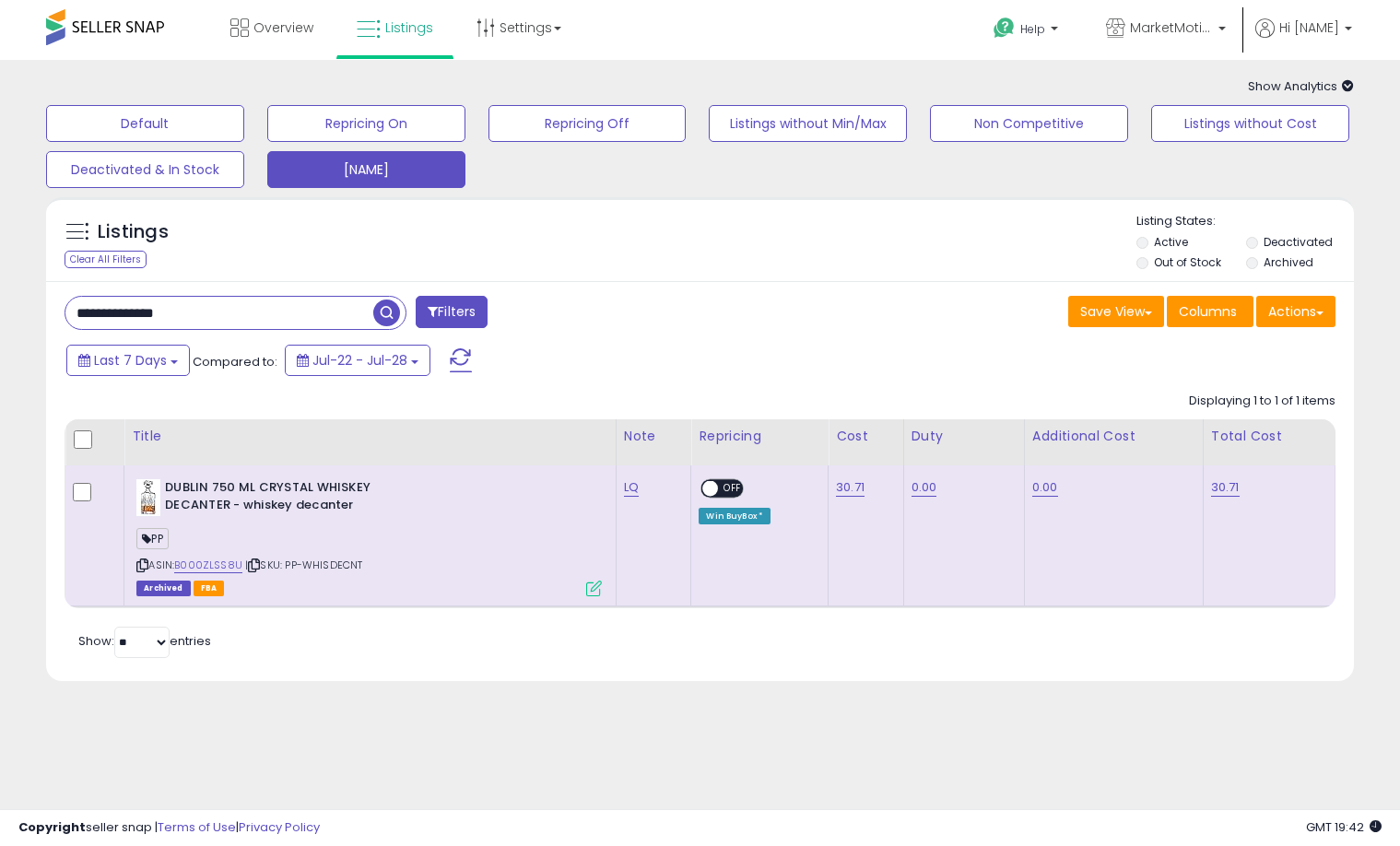 type on "**********" 